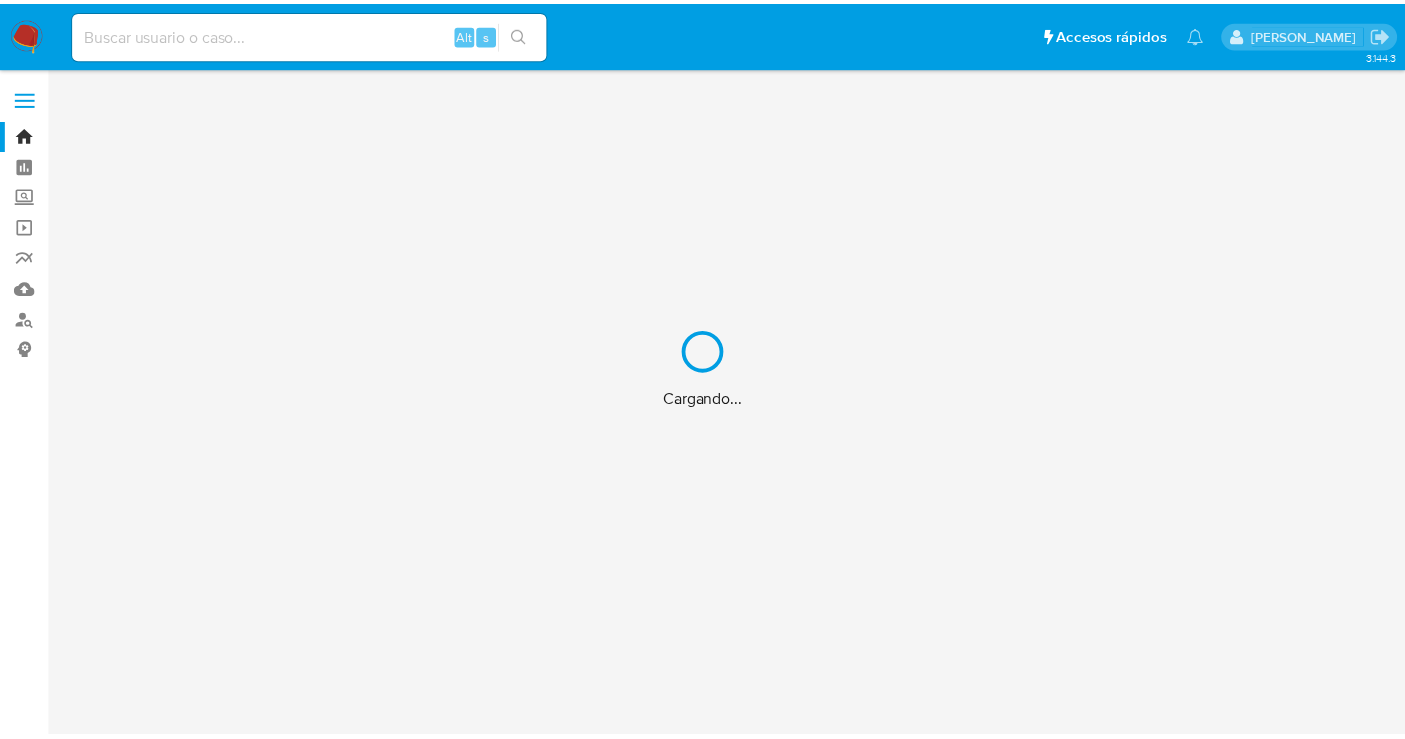 scroll, scrollTop: 0, scrollLeft: 0, axis: both 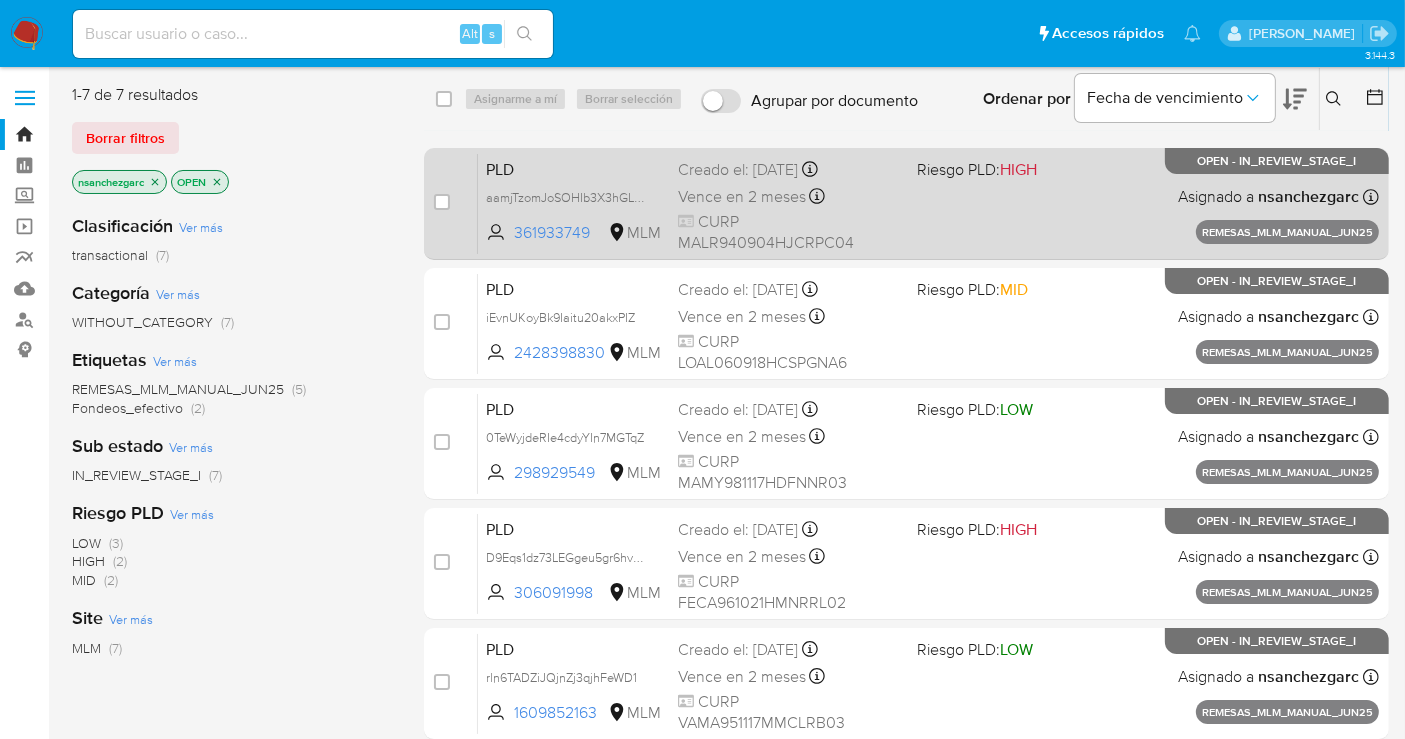 click on "Vence en 2 meses   Vence el 24/08/2025 13:17:11" at bounding box center (789, 196) 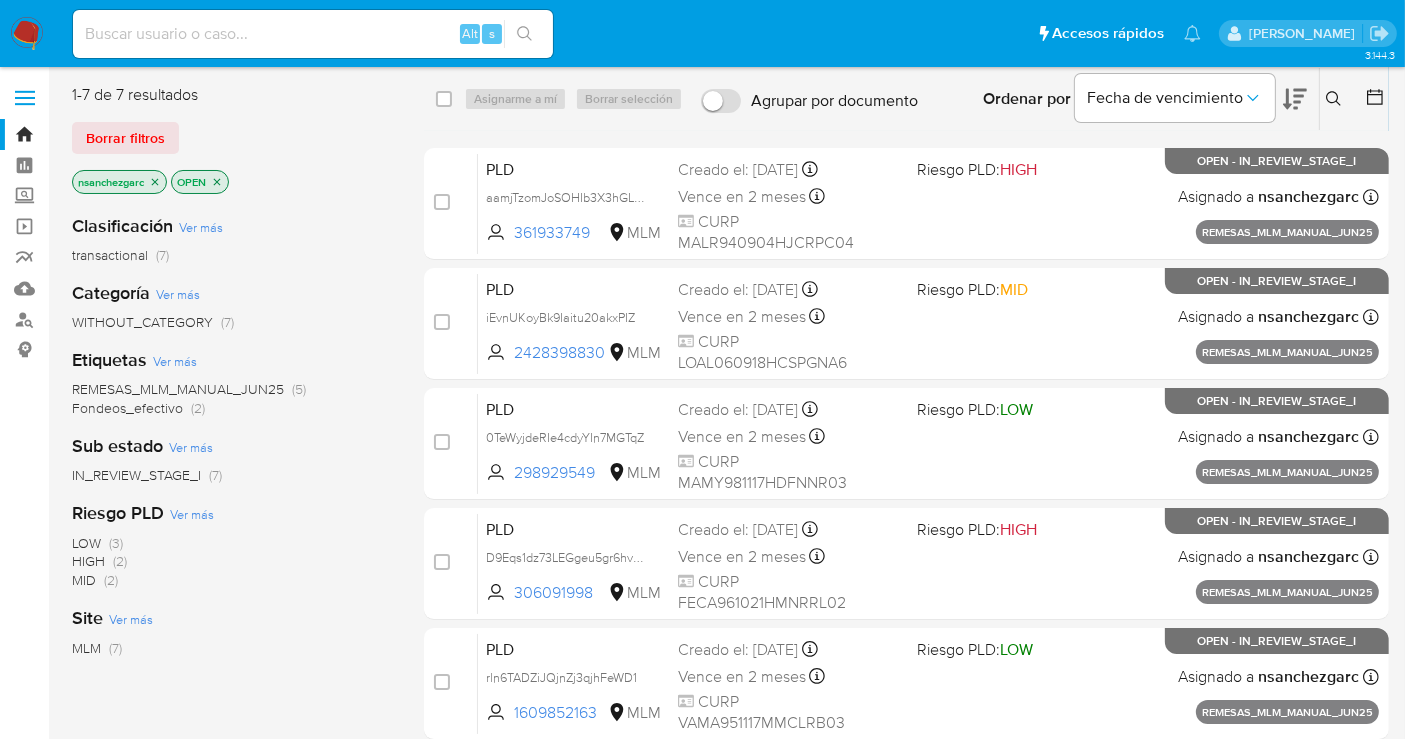 click at bounding box center [27, 34] 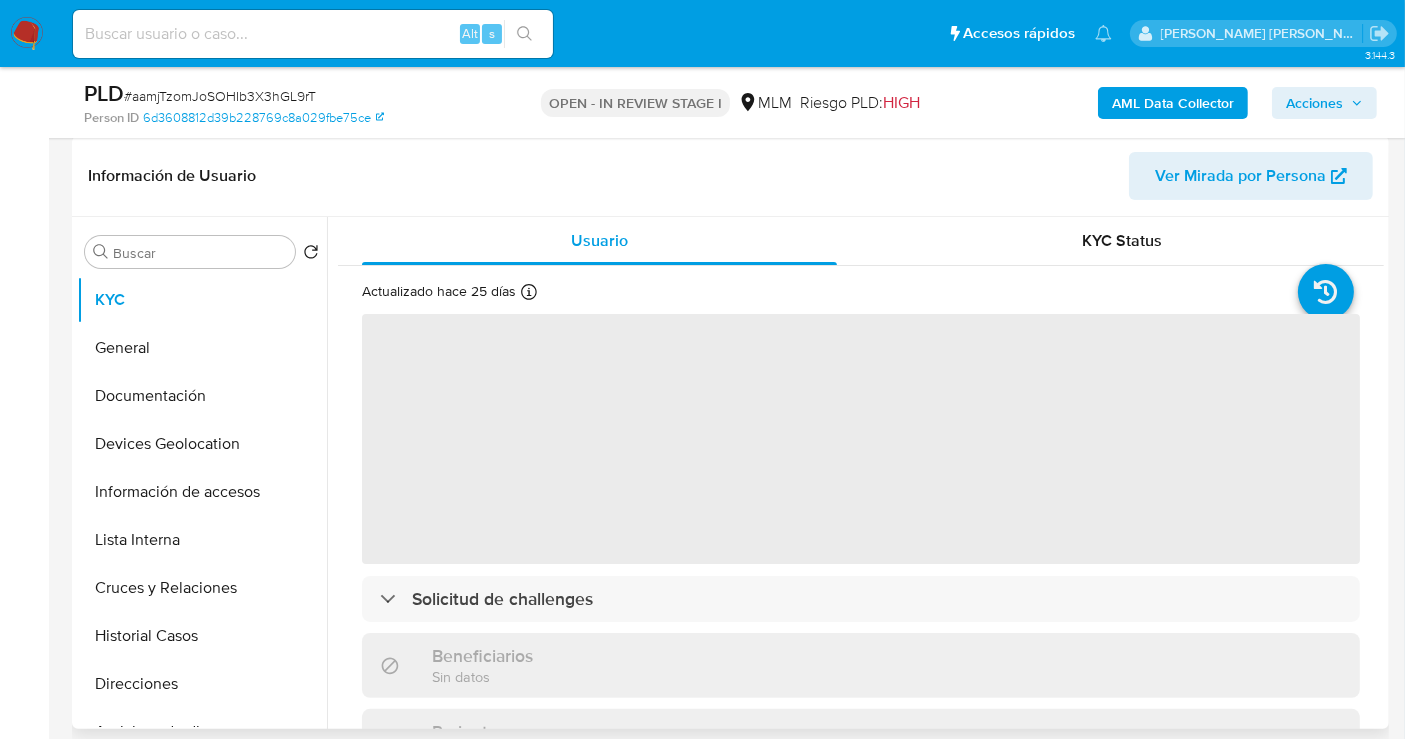 scroll, scrollTop: 444, scrollLeft: 0, axis: vertical 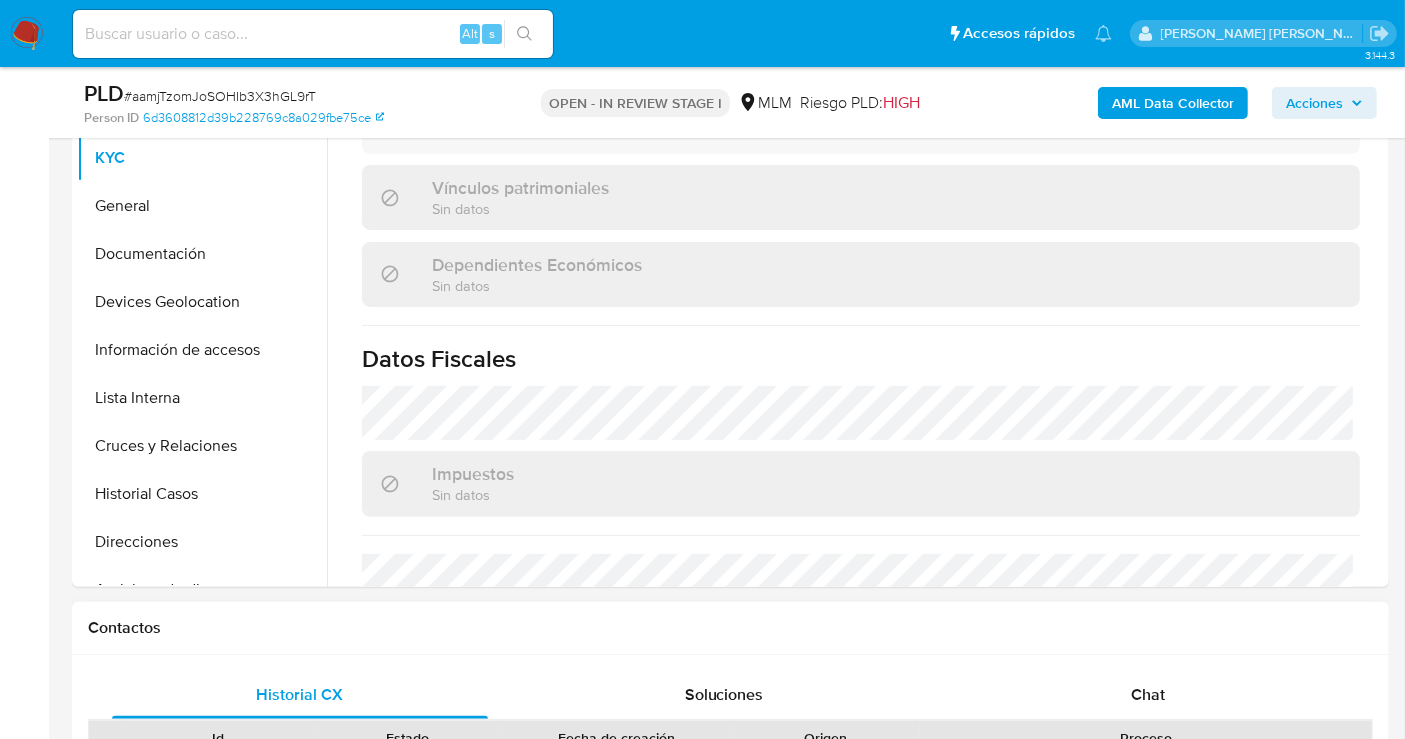 select on "10" 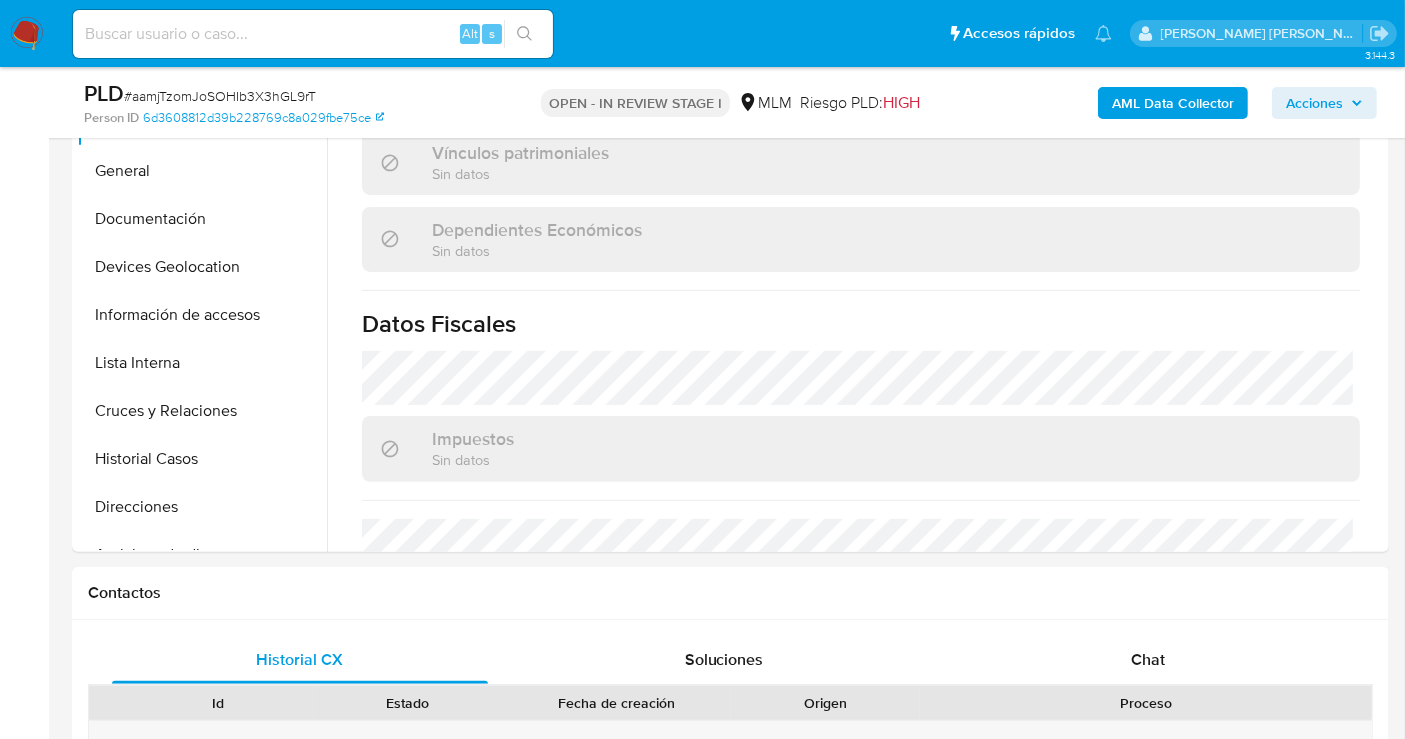scroll, scrollTop: 444, scrollLeft: 0, axis: vertical 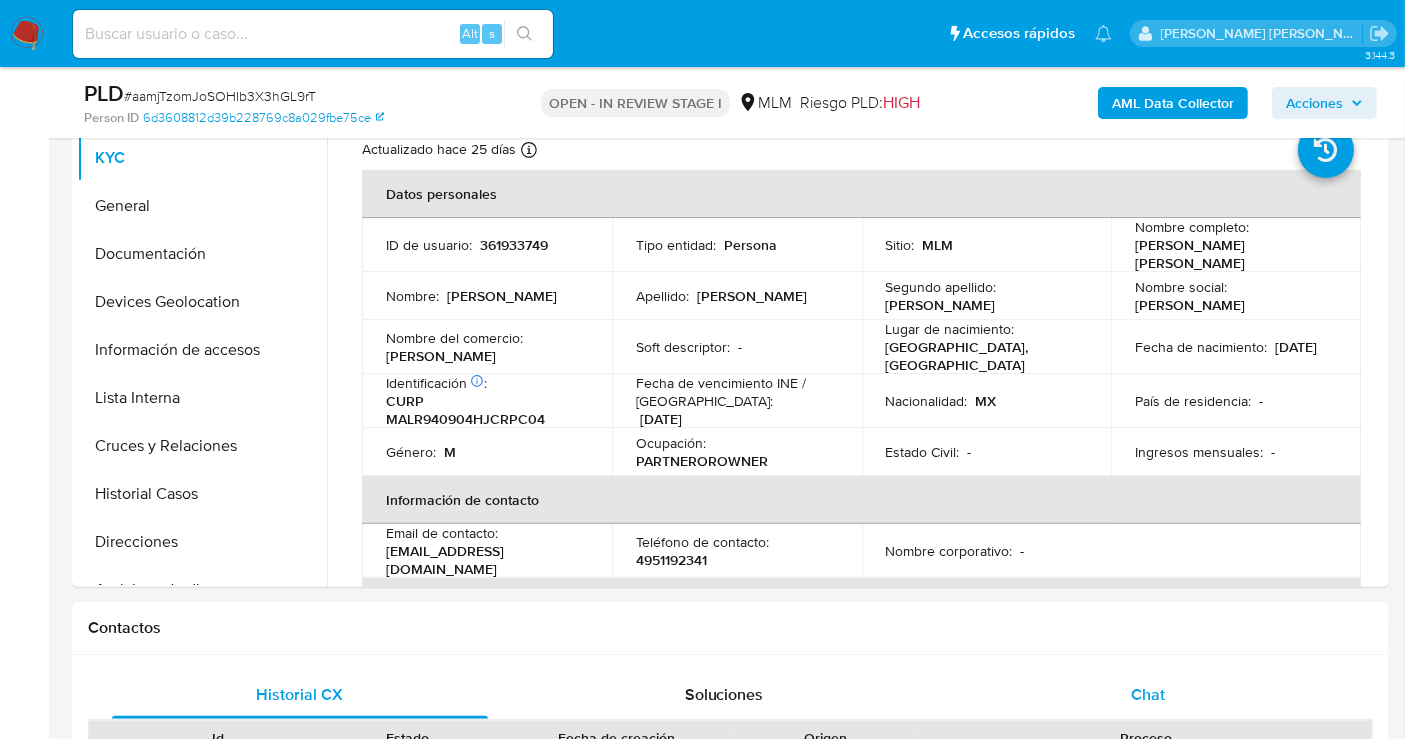click on "Chat" at bounding box center [1148, 694] 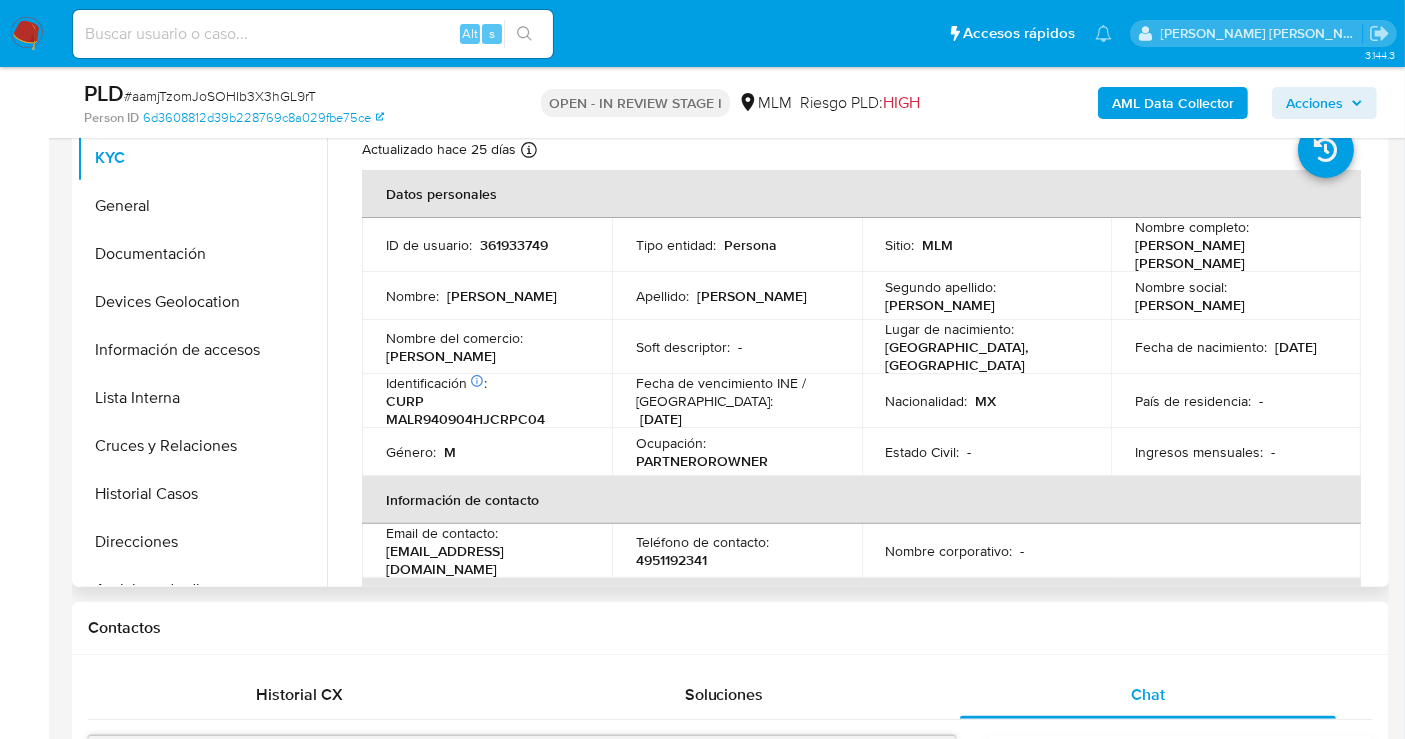 scroll, scrollTop: 444, scrollLeft: 0, axis: vertical 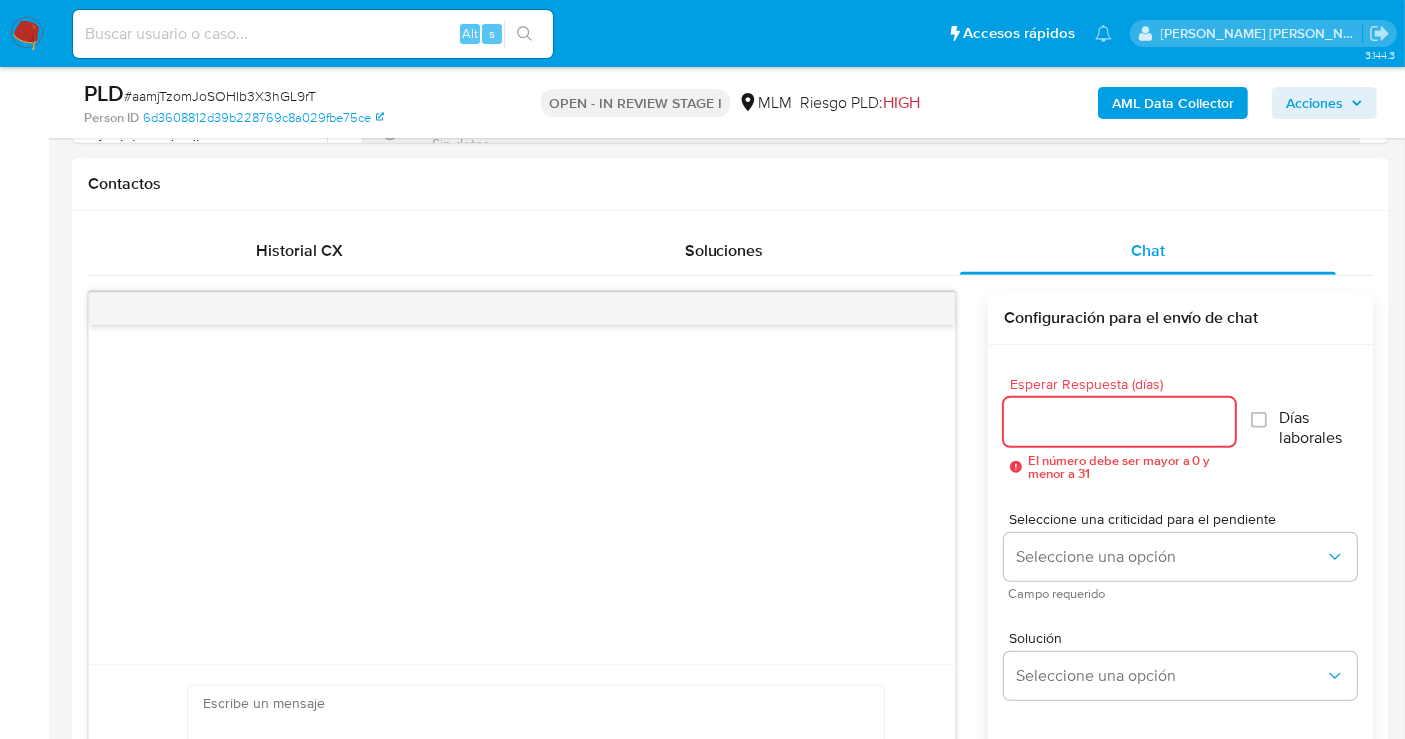 click on "Esperar Respuesta (días)" at bounding box center [1119, 422] 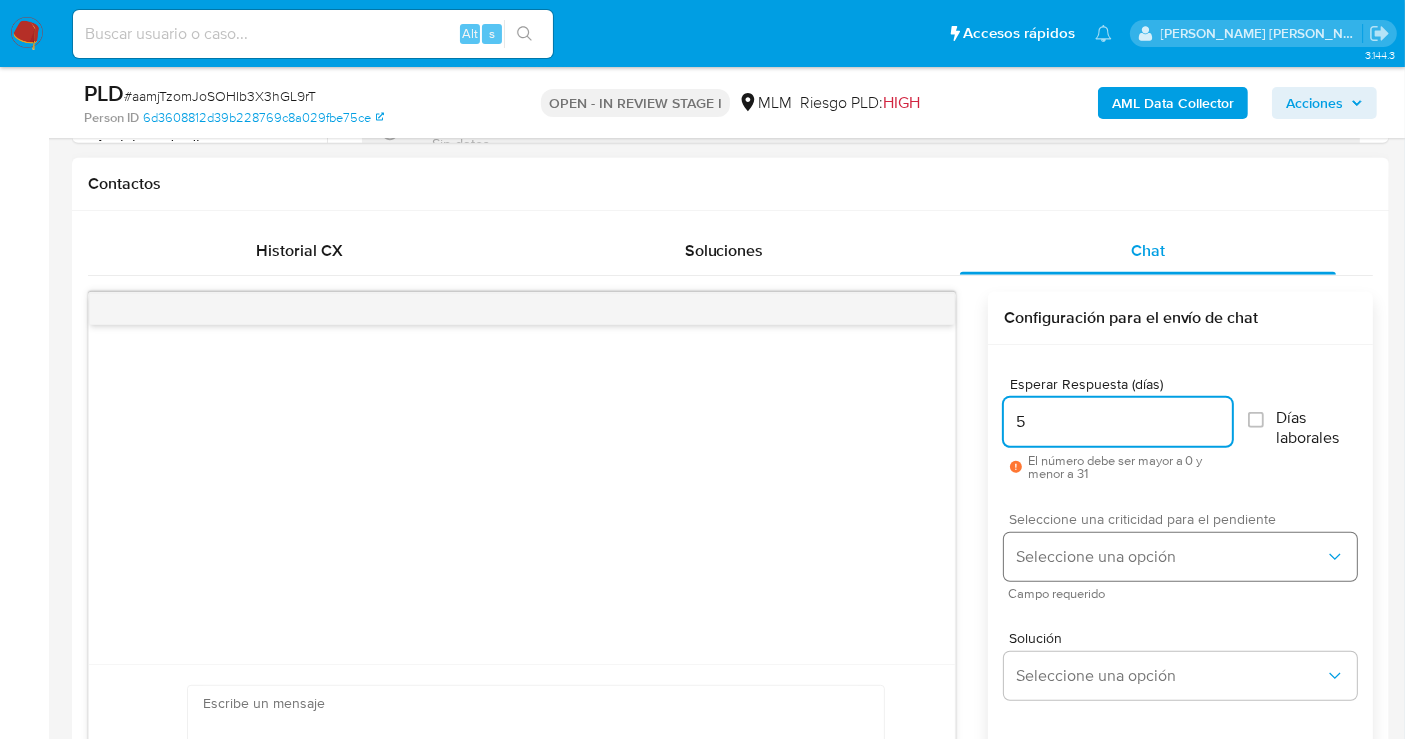 type on "5" 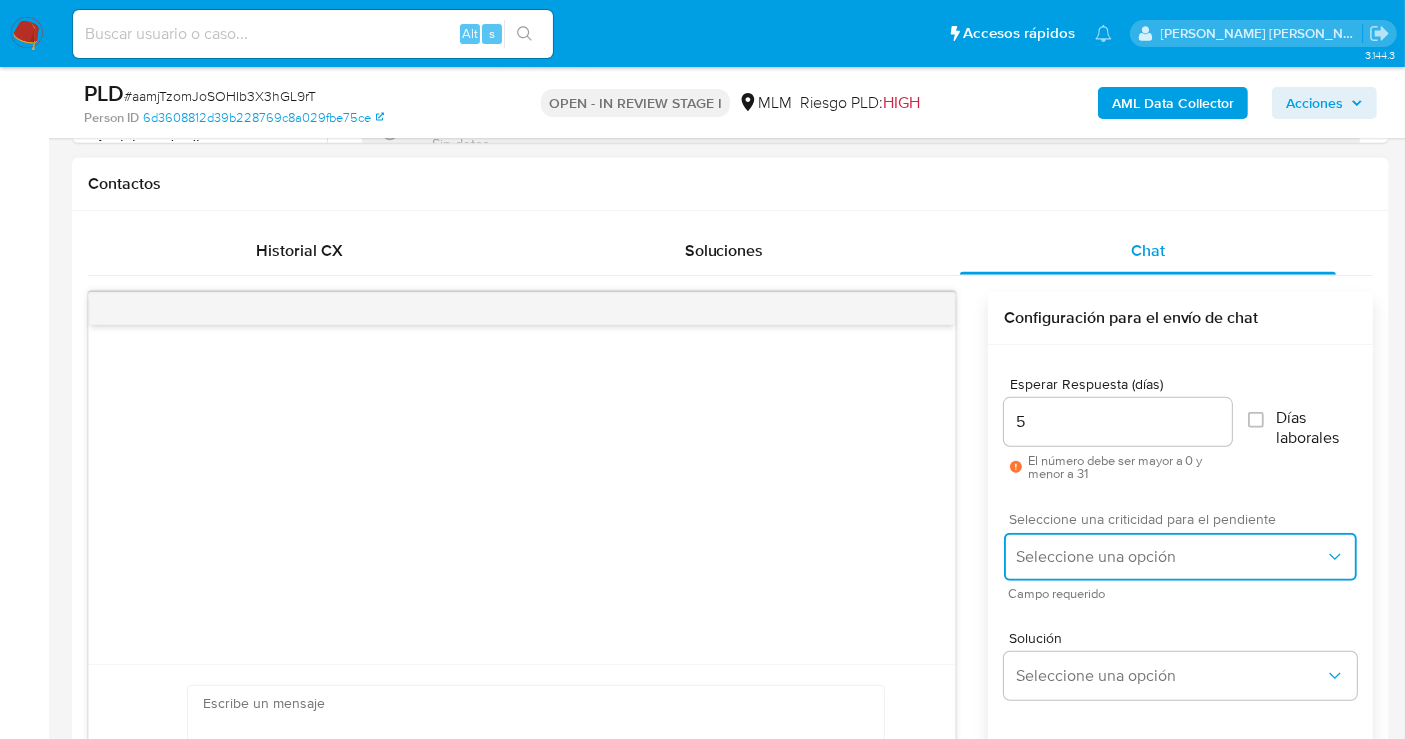 click on "Seleccione una opción" at bounding box center (1170, 557) 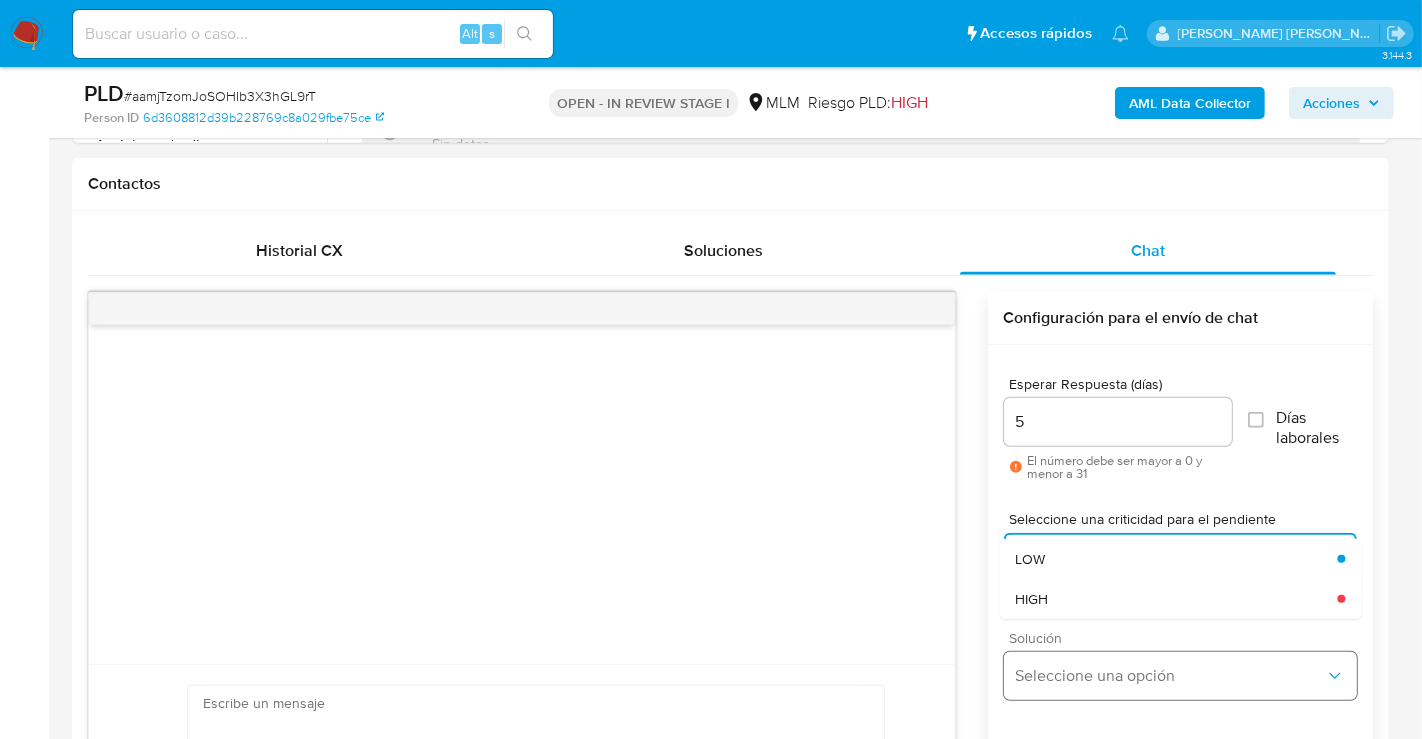 drag, startPoint x: 1044, startPoint y: 592, endPoint x: 1095, endPoint y: 669, distance: 92.358 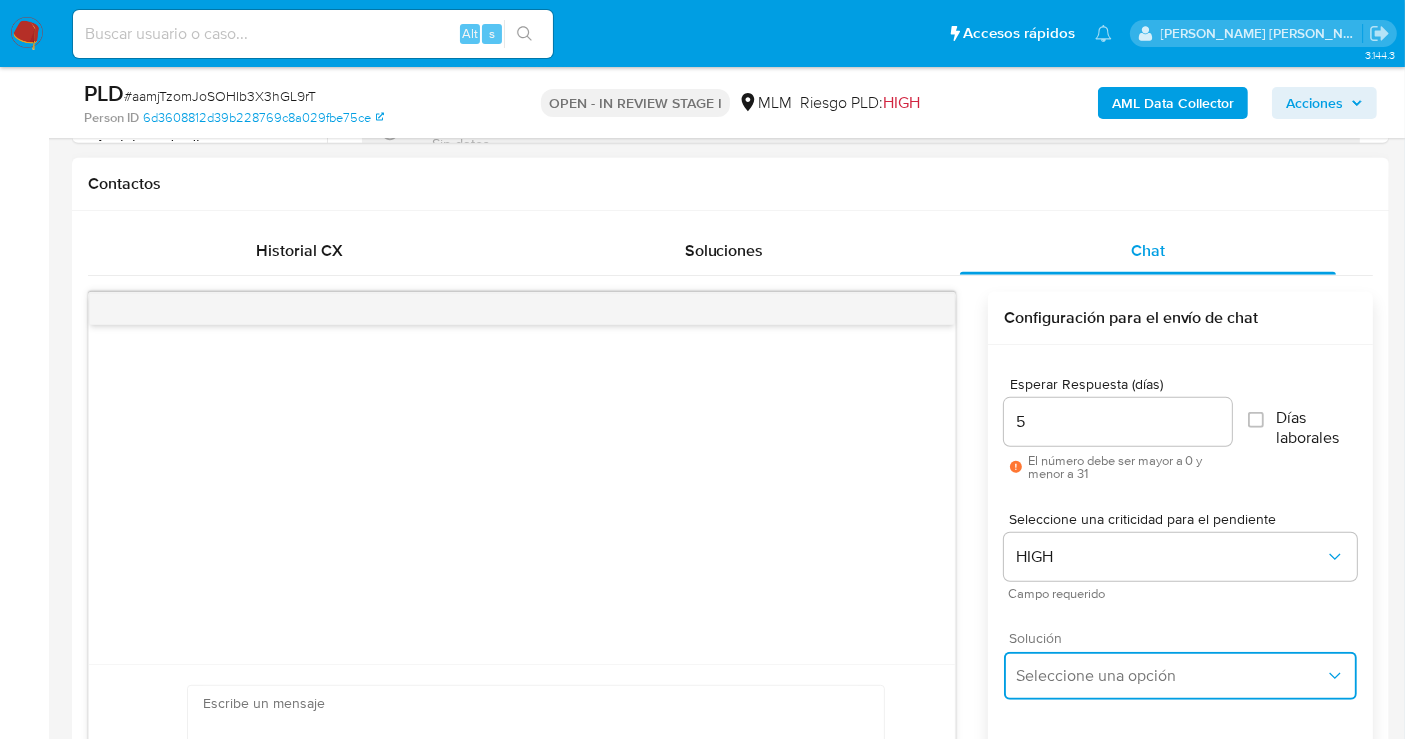 click on "Seleccione una opción" at bounding box center (1180, 676) 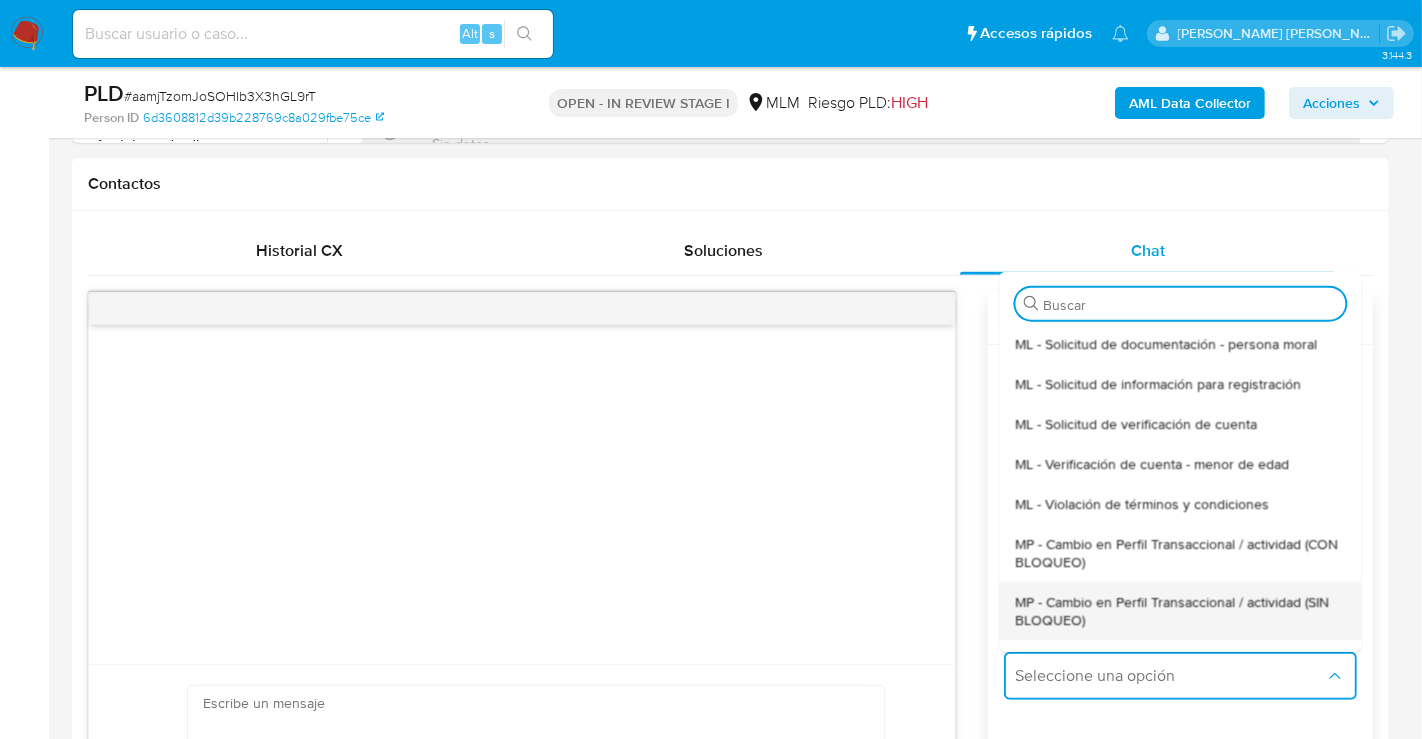 click on "MP - Cambio en Perfil Transaccional / actividad (SIN BLOQUEO)" at bounding box center [1180, 610] 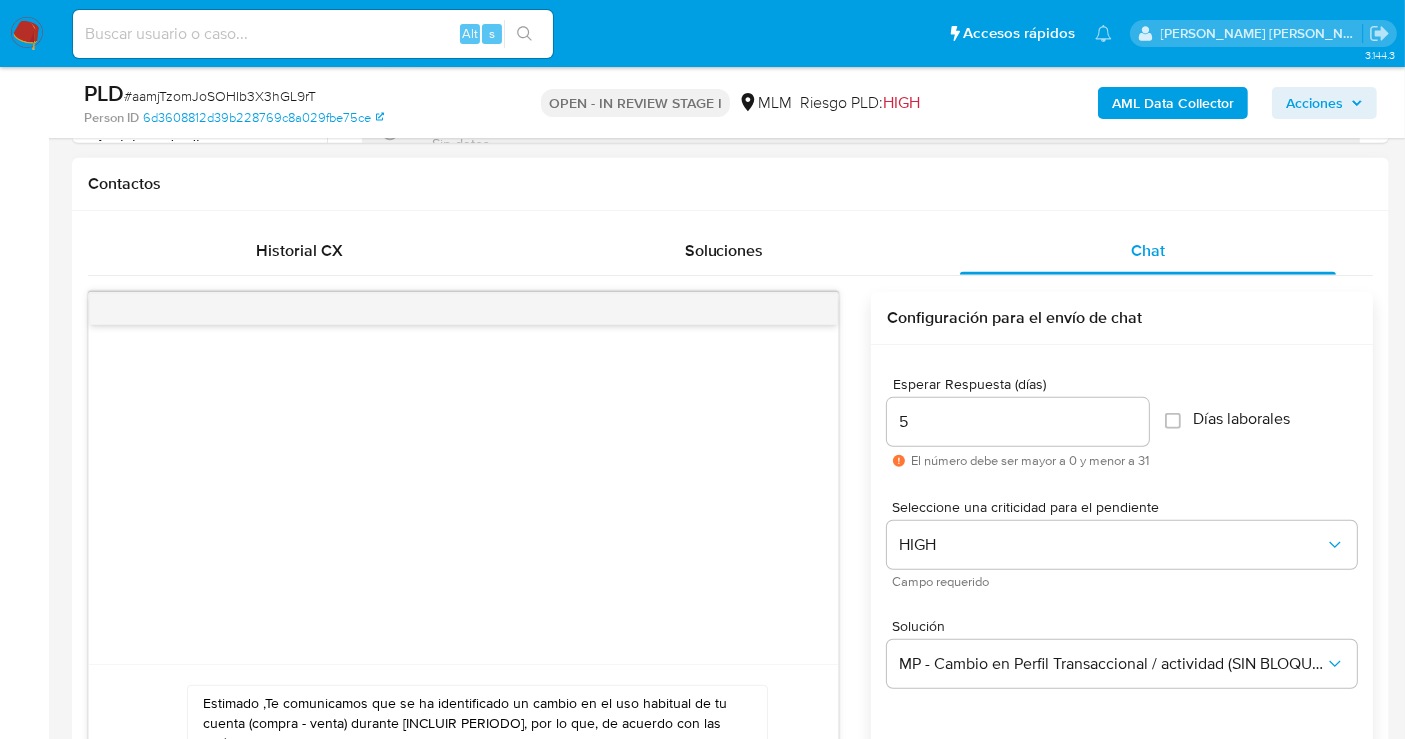 click on "Estimado ,Te comunicamos que se ha identificado un cambio en el uso habitual de tu cuenta (compra - venta) durante [INCLUIR PERIODO], por lo que, de acuerdo con las políticas de control de Mercado Pago, debemos llevar a cabo un proceso de verificación para garantizar la seguridad de tu cuenta.Por lo anterior, es necesario que nos compartas la siguiente información:Tu ocupación o actividad preponderante.Motivo por el cual (i) recibes envíos de dinero por parte de [INCLUIR NOMBRE]. (ii) realizas los mismos pagos / compras con [INCLUIR NOMBRE]. Aguardamos el envío de la información para evitar algún inconveniente o restricción en tu cuenta.Lamentamos el malestar que esta situación te pudiera ocasionar, pero es una medida necesaria para mantener el sitio seguro y confiable.Atentamente,Mercado Pago" at bounding box center (472, 786) 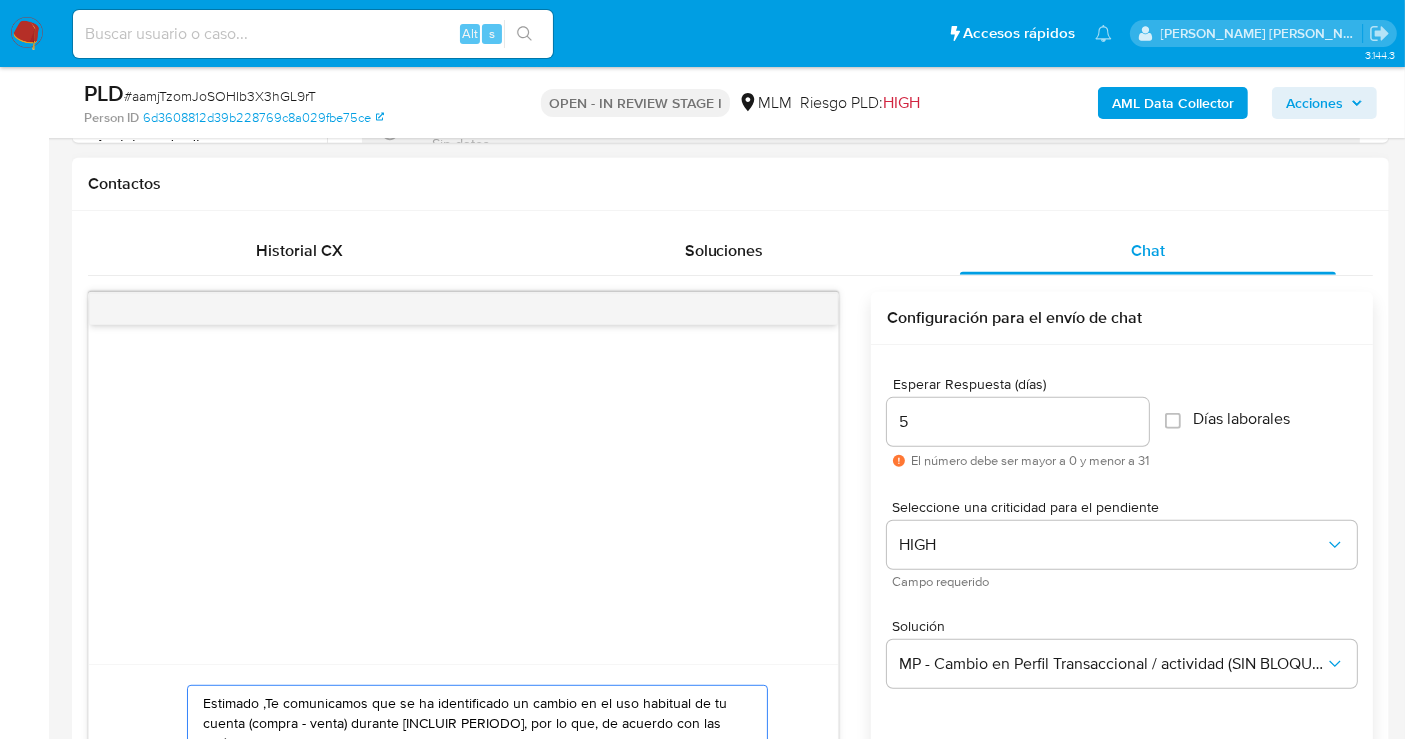 click on "Estimado ,Te comunicamos que se ha identificado un cambio en el uso habitual de tu cuenta (compra - venta) durante [INCLUIR PERIODO], por lo que, de acuerdo con las políticas de control de Mercado Pago, debemos llevar a cabo un proceso de verificación para garantizar la seguridad de tu cuenta.Por lo anterior, es necesario que nos compartas la siguiente información:Tu ocupación o actividad preponderante.Motivo por el cual (i) recibes envíos de dinero por parte de [INCLUIR NOMBRE]. (ii) realizas los mismos pagos / compras con [INCLUIR NOMBRE]. Aguardamos el envío de la información para evitar algún inconveniente o restricción en tu cuenta.Lamentamos el malestar que esta situación te pudiera ocasionar, pero es una medida necesaria para mantener el sitio seguro y confiable.Atentamente,Mercado Pago" at bounding box center [472, 786] 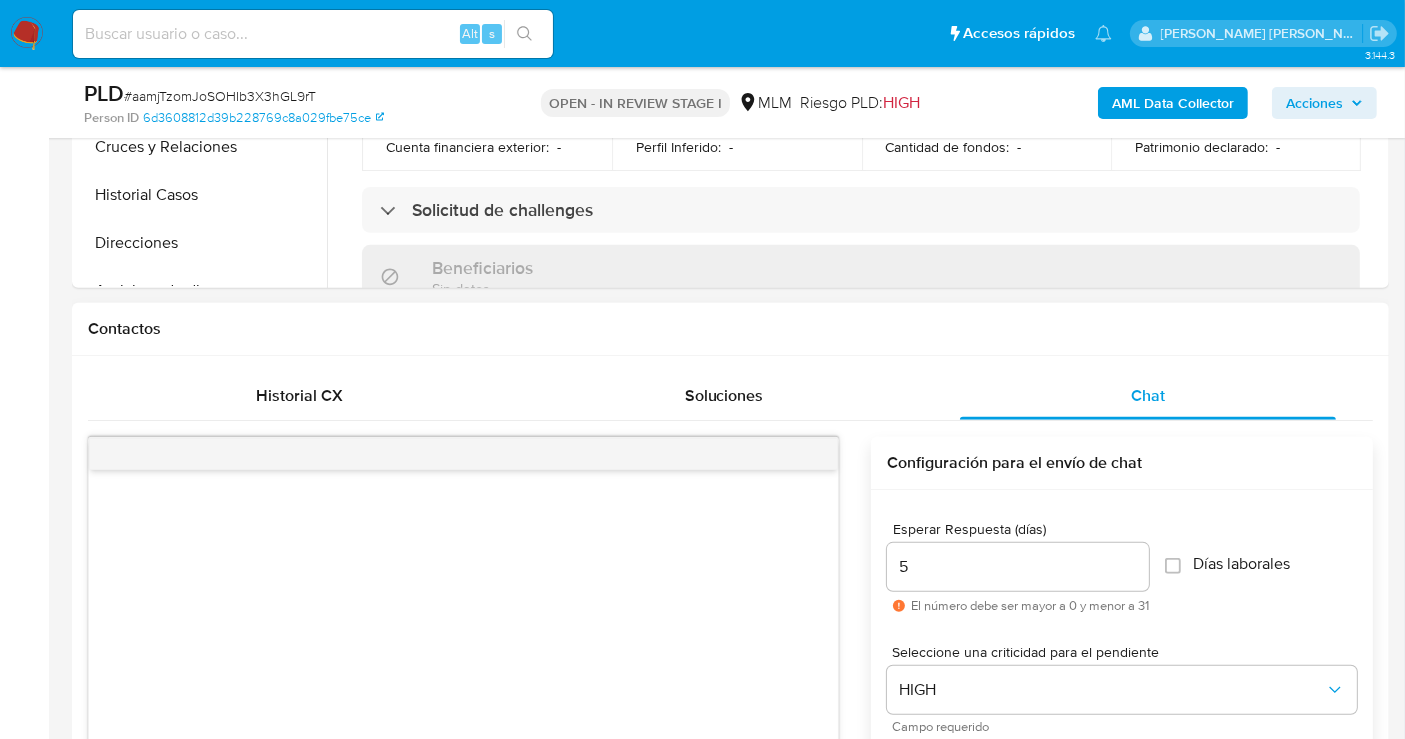 scroll, scrollTop: 666, scrollLeft: 0, axis: vertical 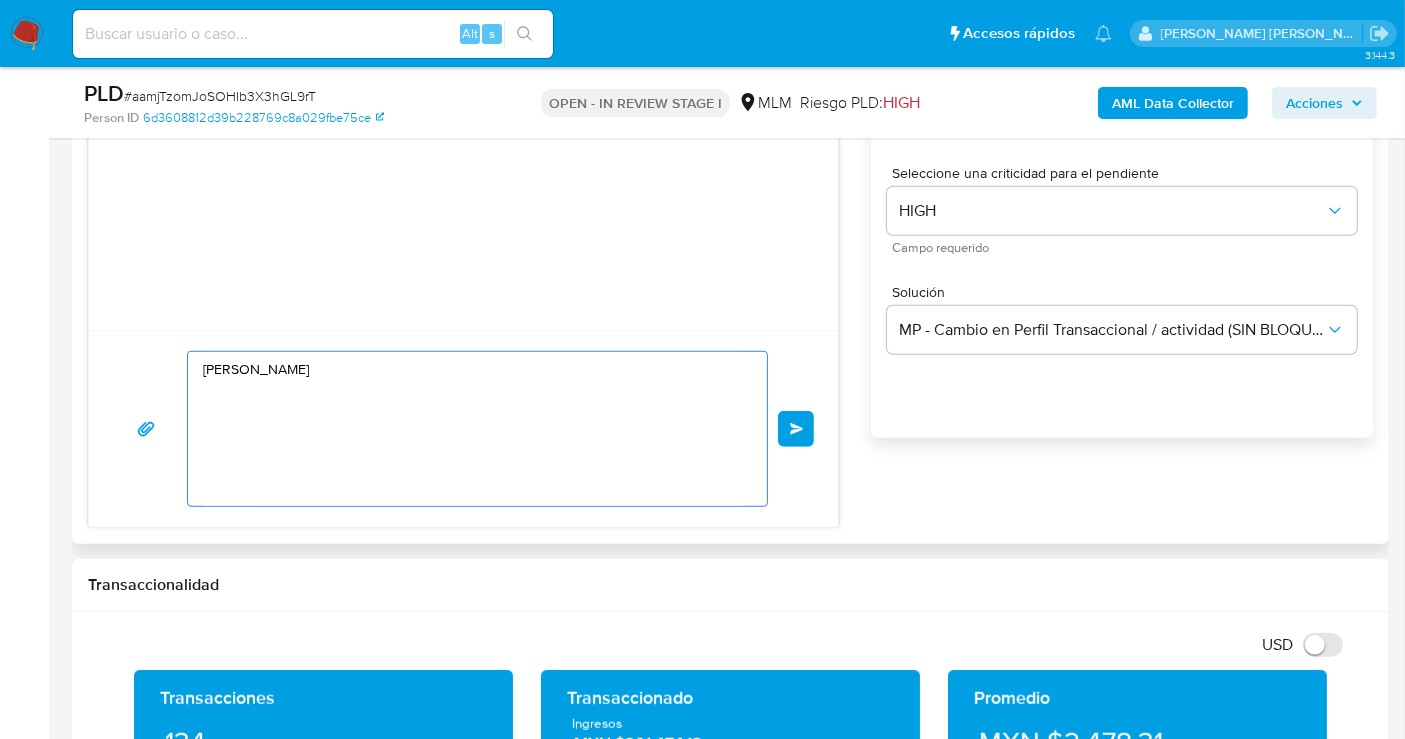 click on "ANGEL MEZA ARIAS" at bounding box center (472, 429) 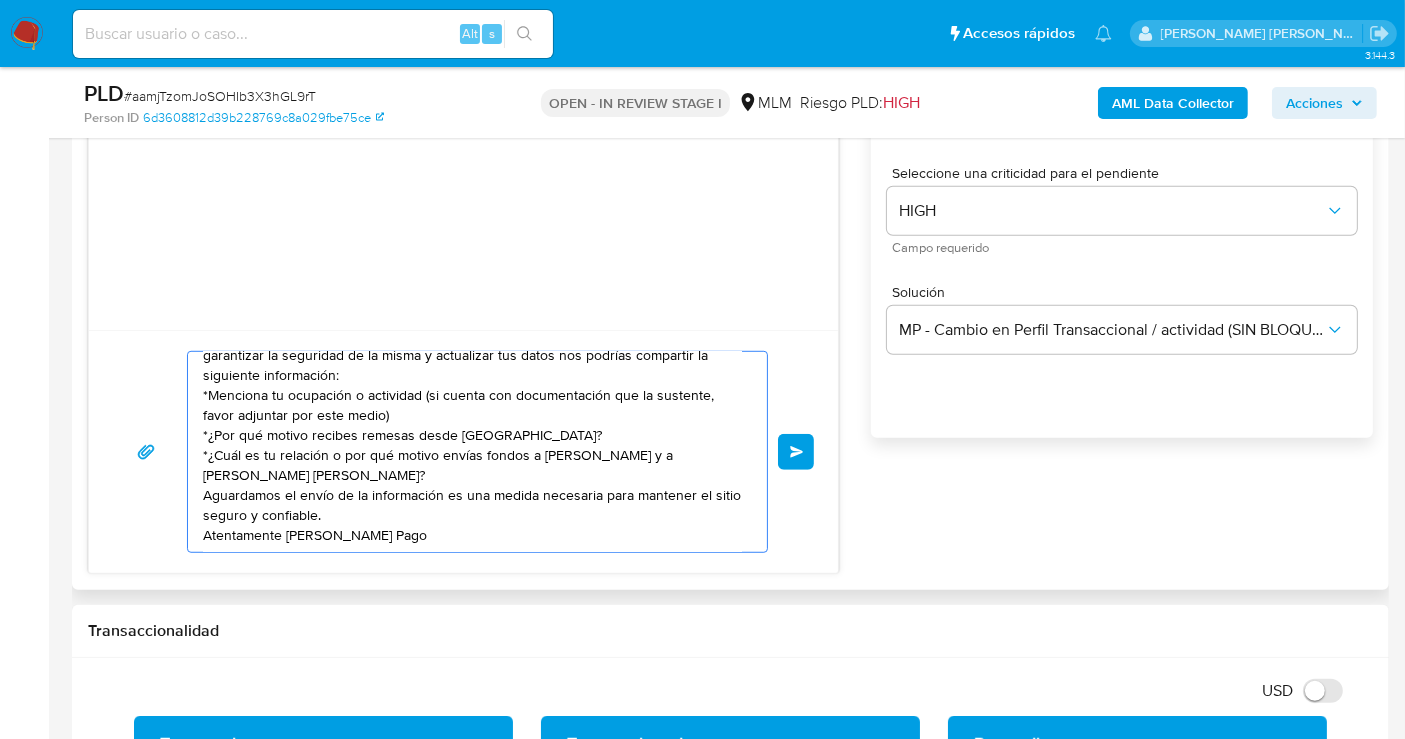 scroll, scrollTop: 34, scrollLeft: 0, axis: vertical 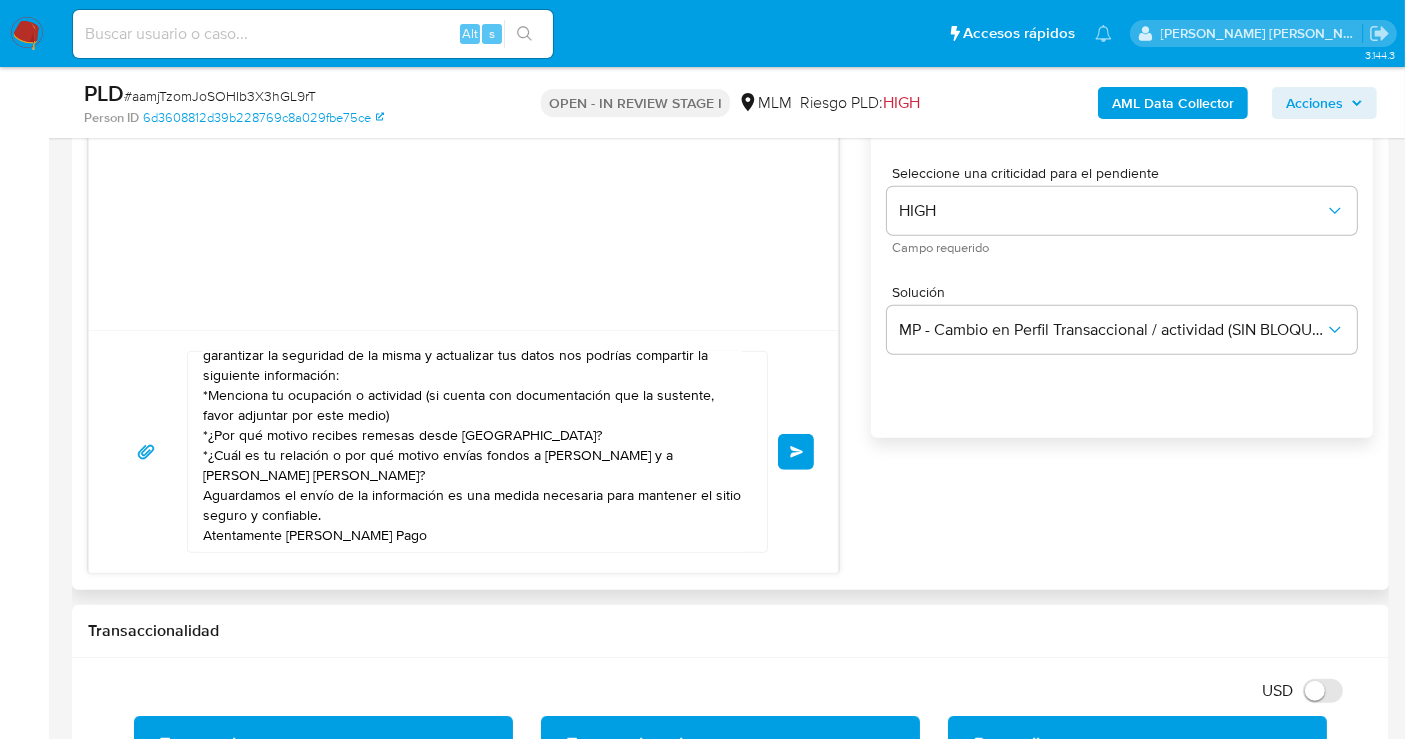 click on "Enviar" at bounding box center [796, 452] 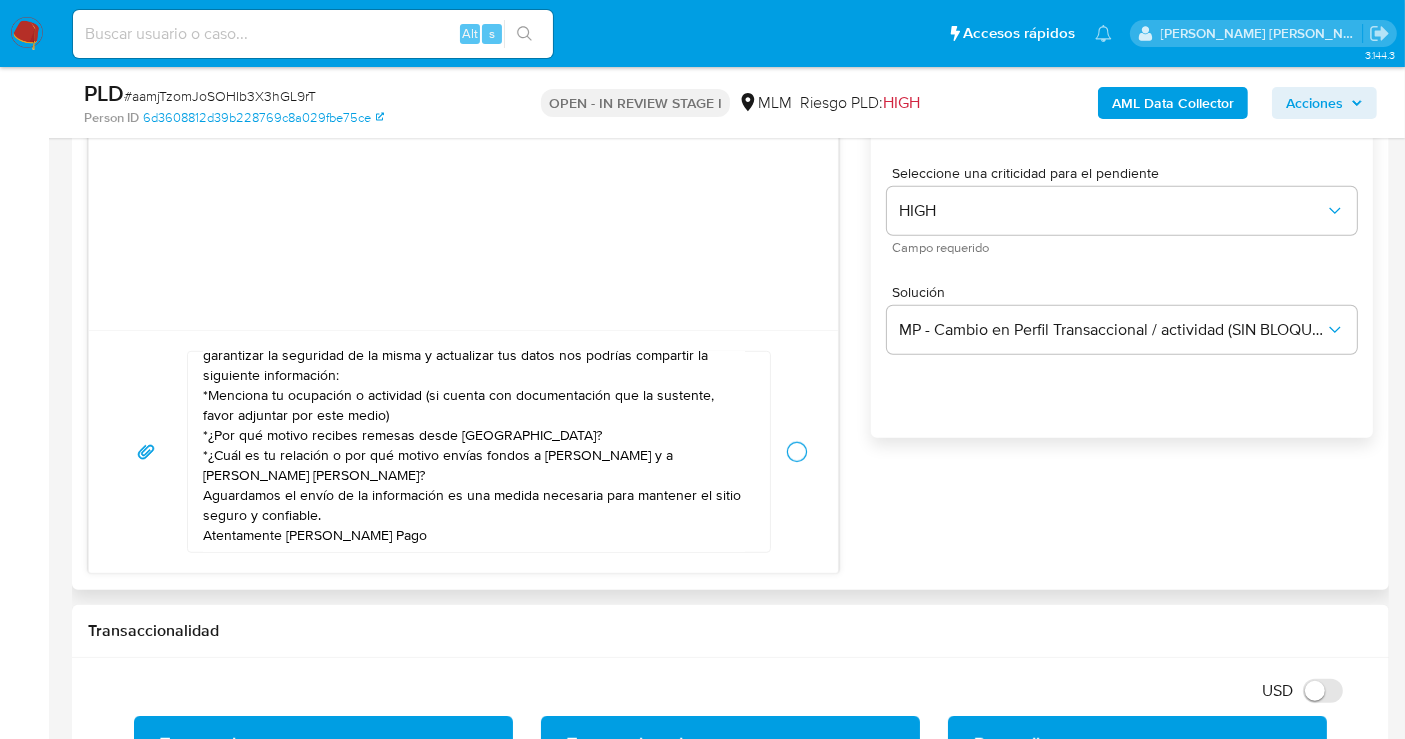 type 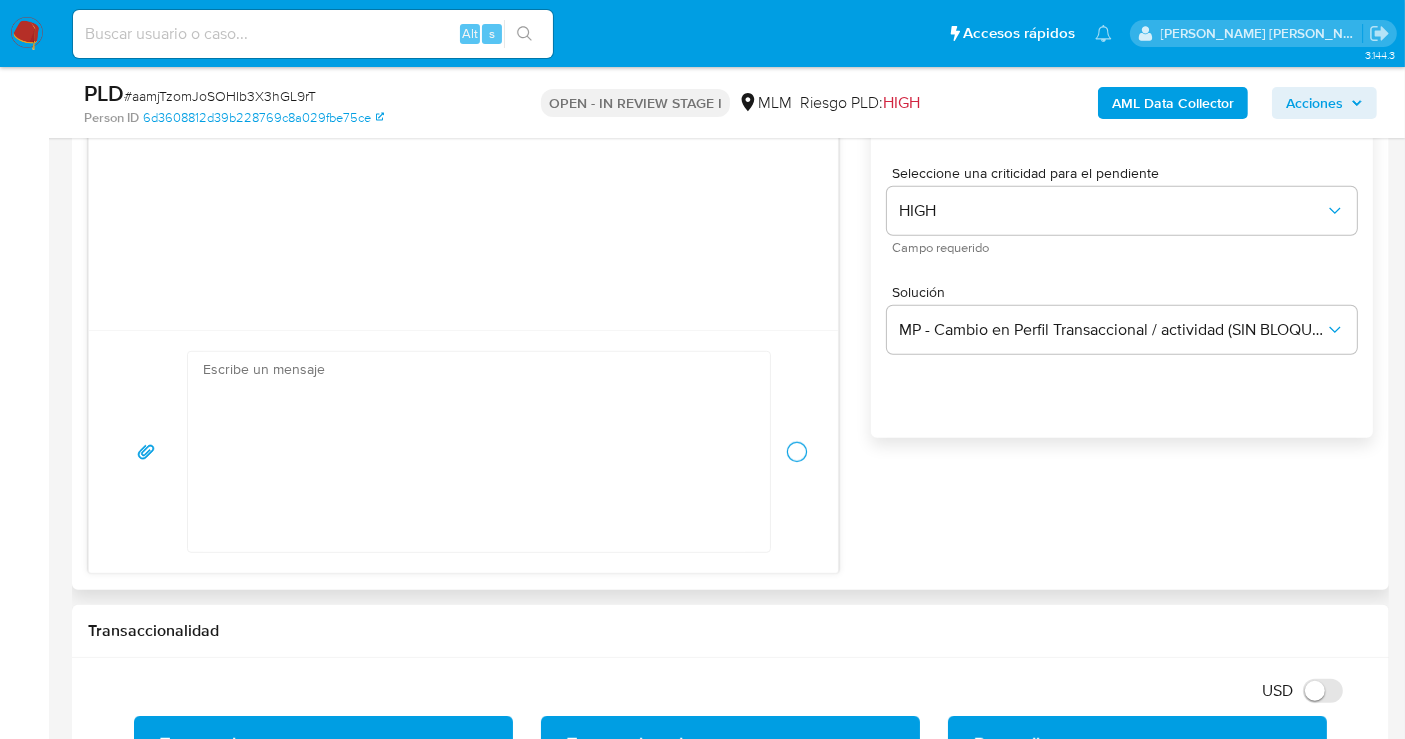 scroll, scrollTop: 0, scrollLeft: 0, axis: both 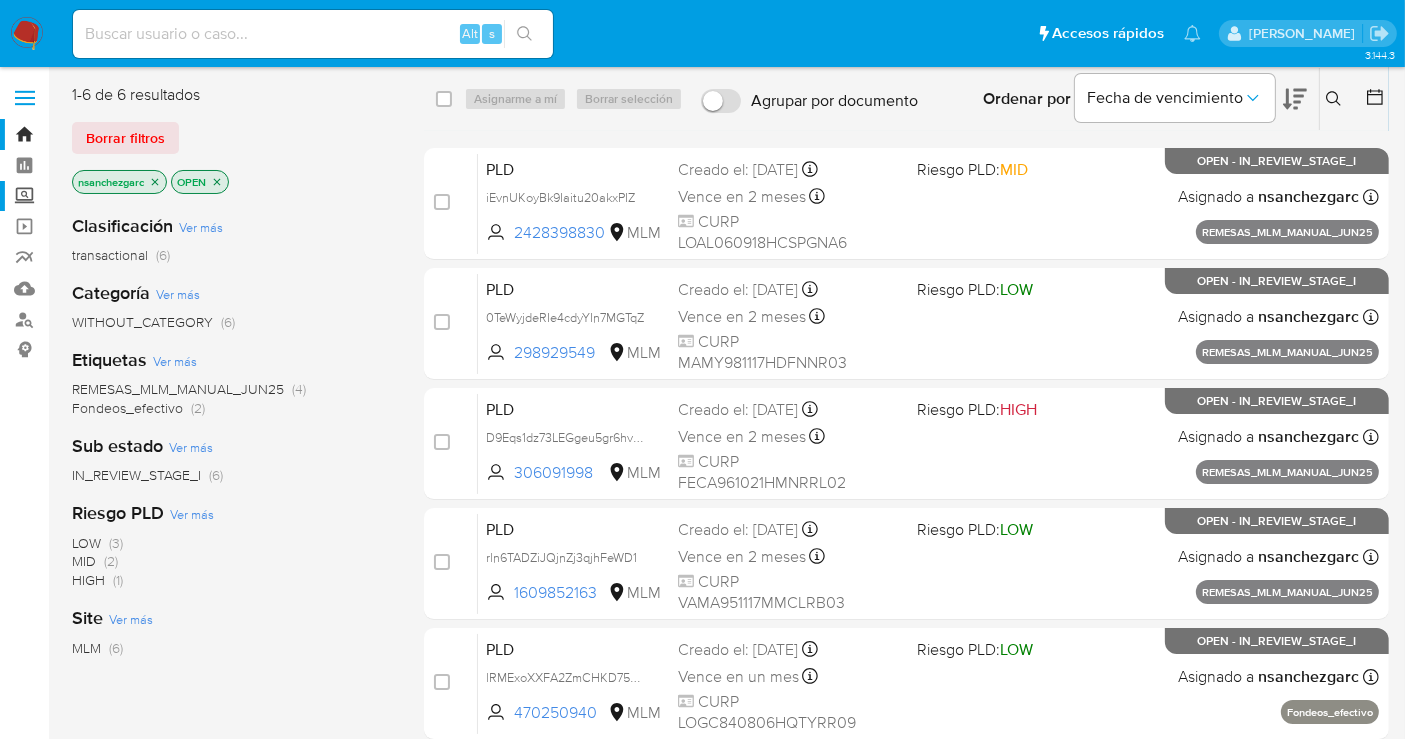 click on "Screening" at bounding box center [119, 196] 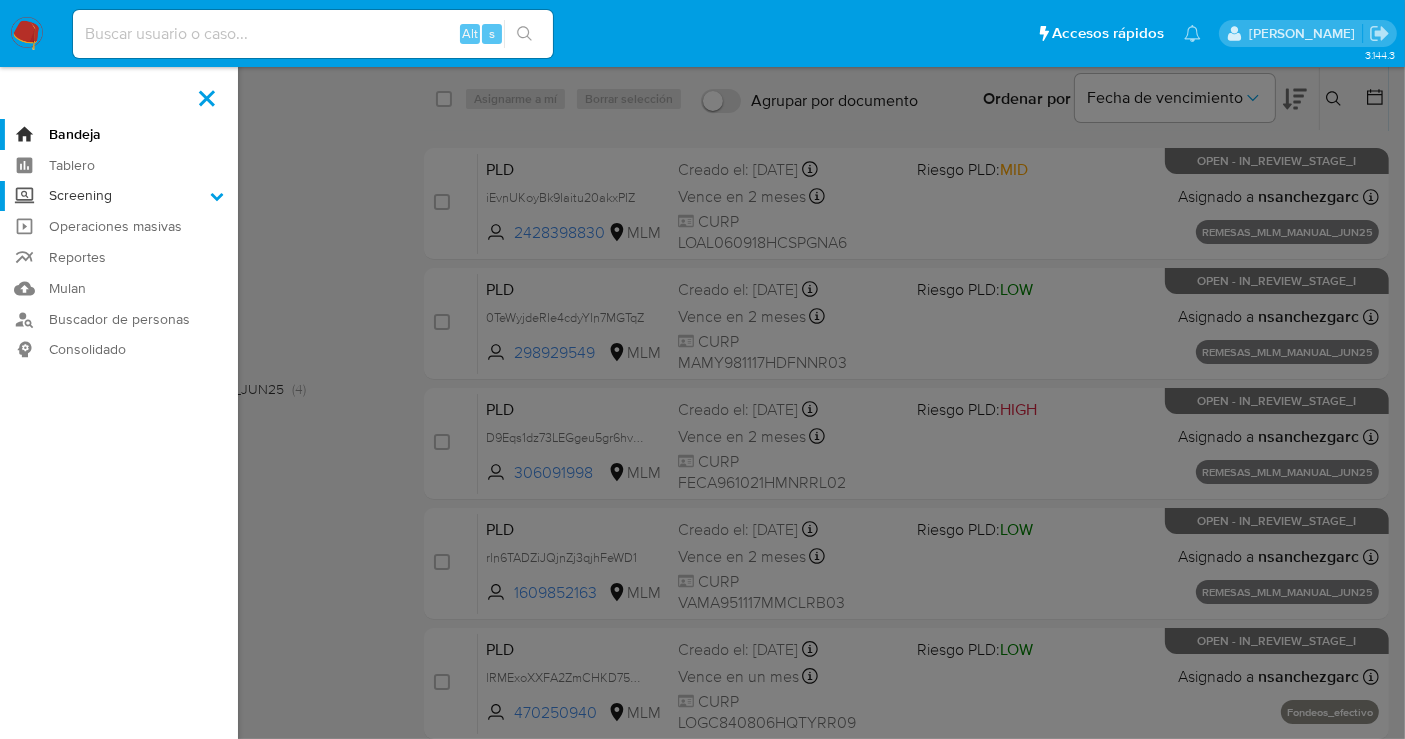 click on "Screening" at bounding box center [0, 0] 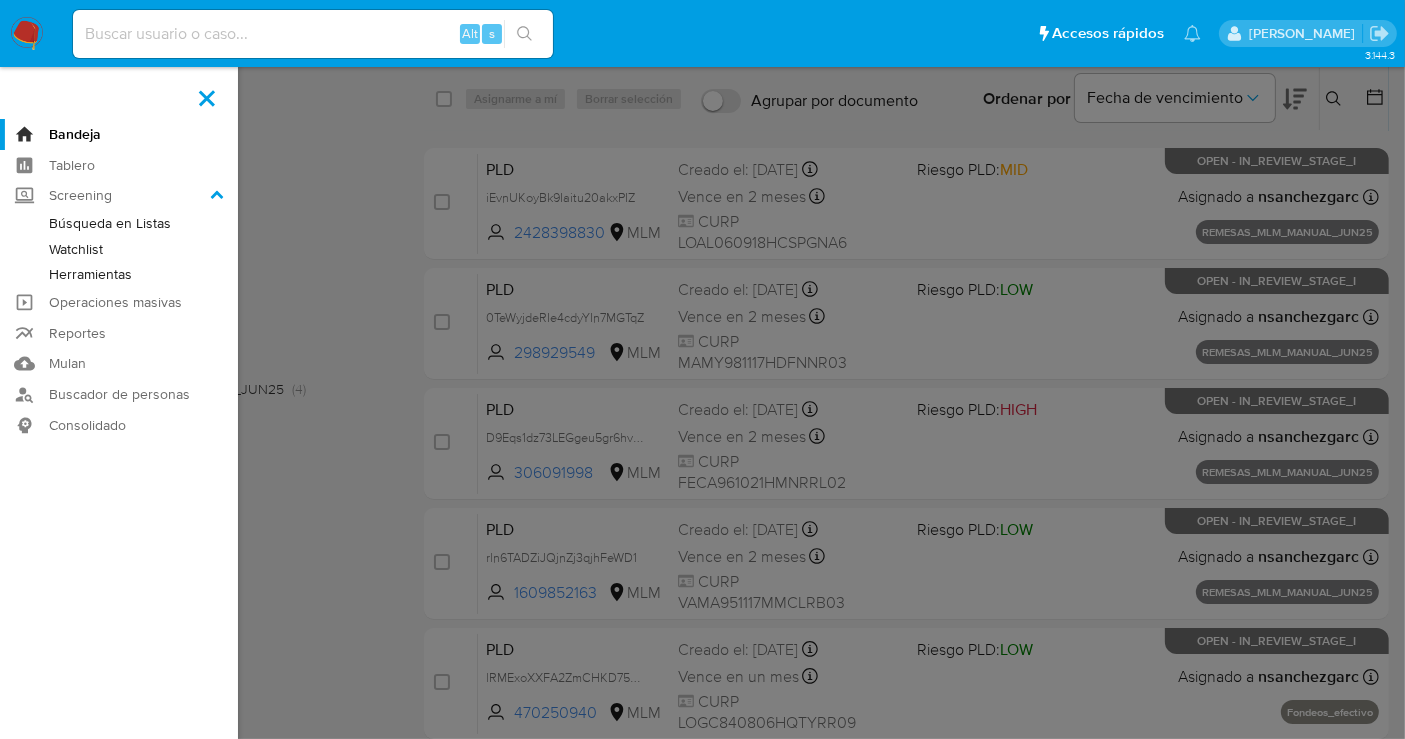 click on "Herramientas" at bounding box center (119, 274) 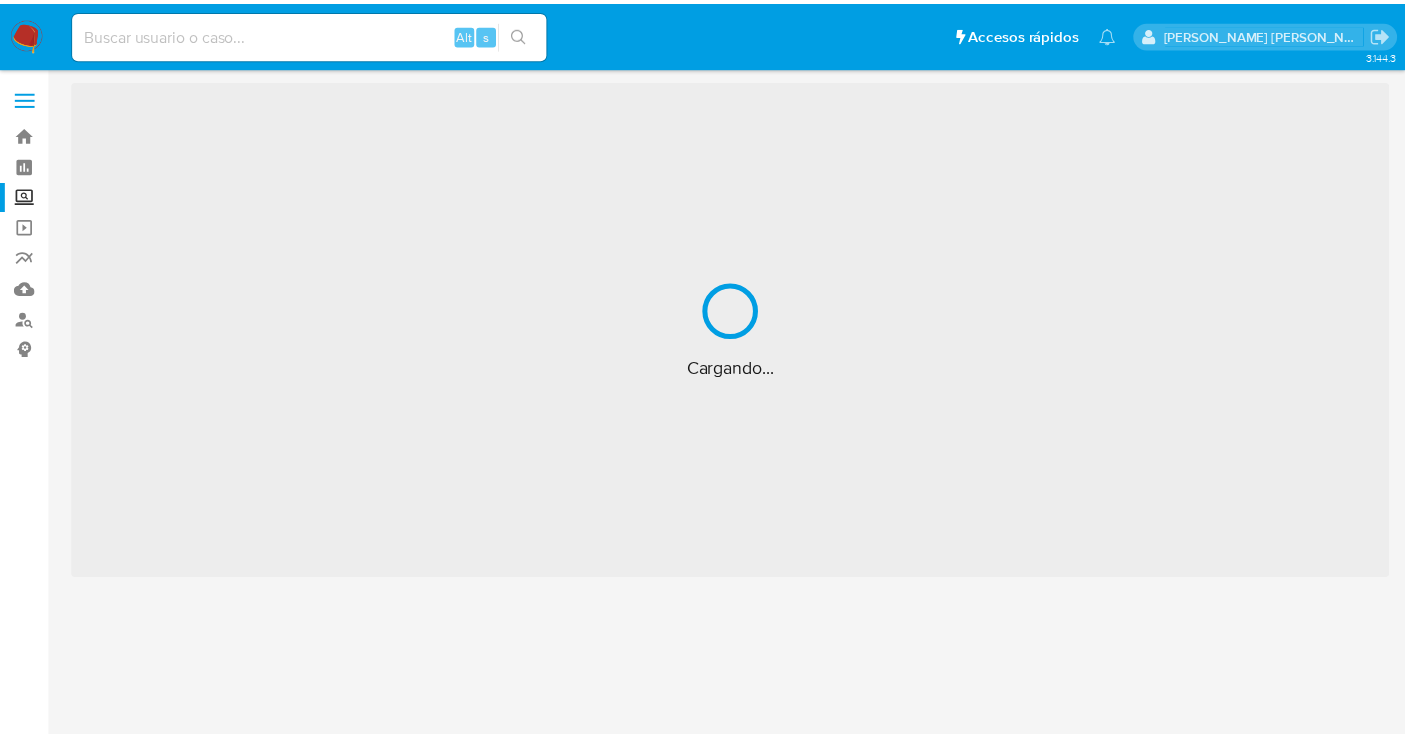 scroll, scrollTop: 0, scrollLeft: 0, axis: both 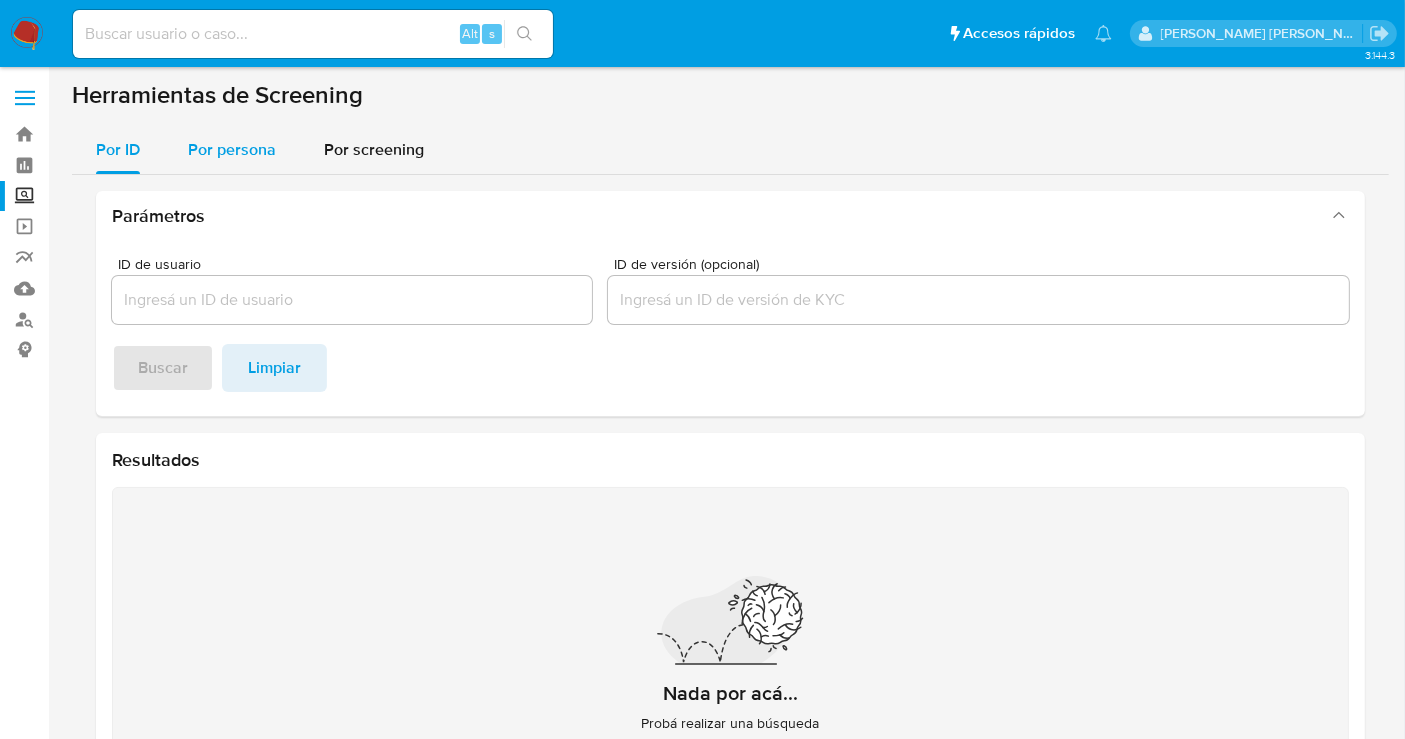 click on "Por persona" at bounding box center [232, 149] 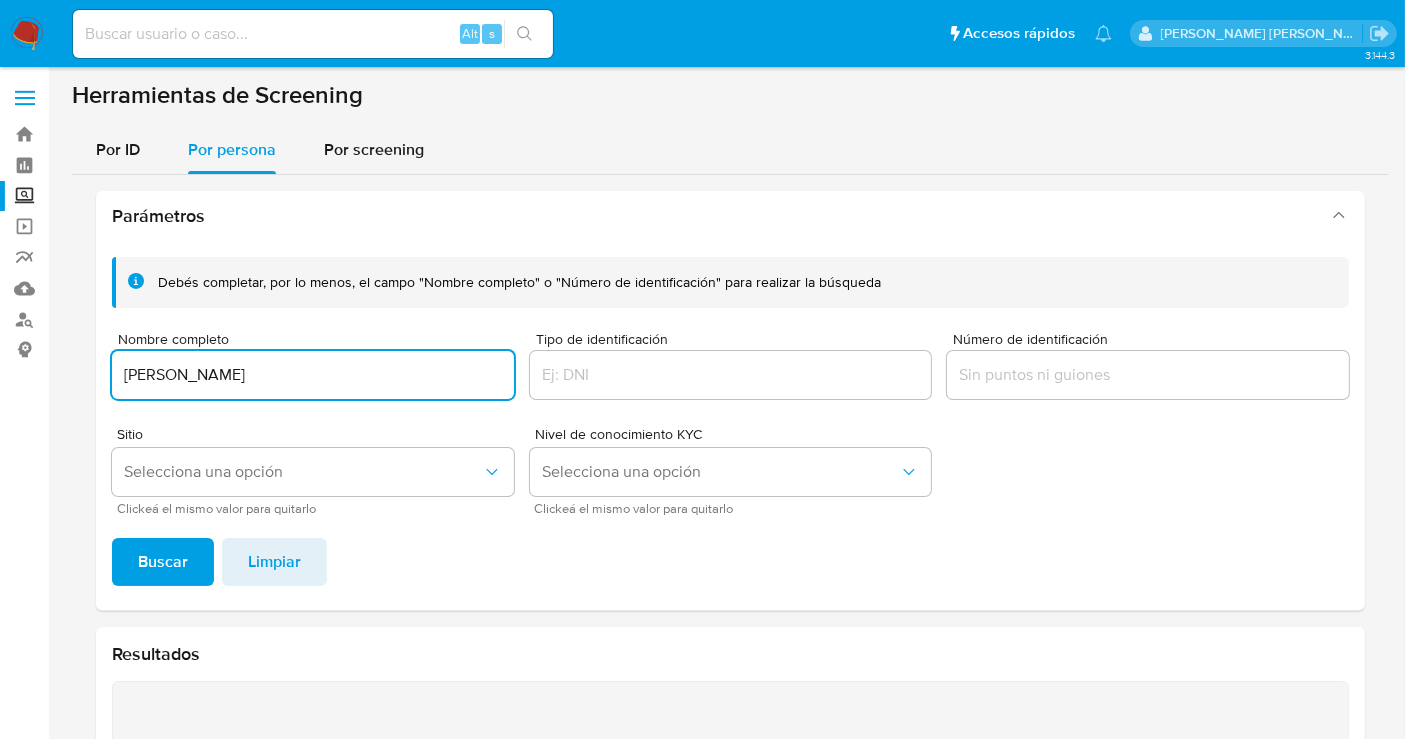 click on "ANGEL MEZA ARIAS" at bounding box center [313, 375] 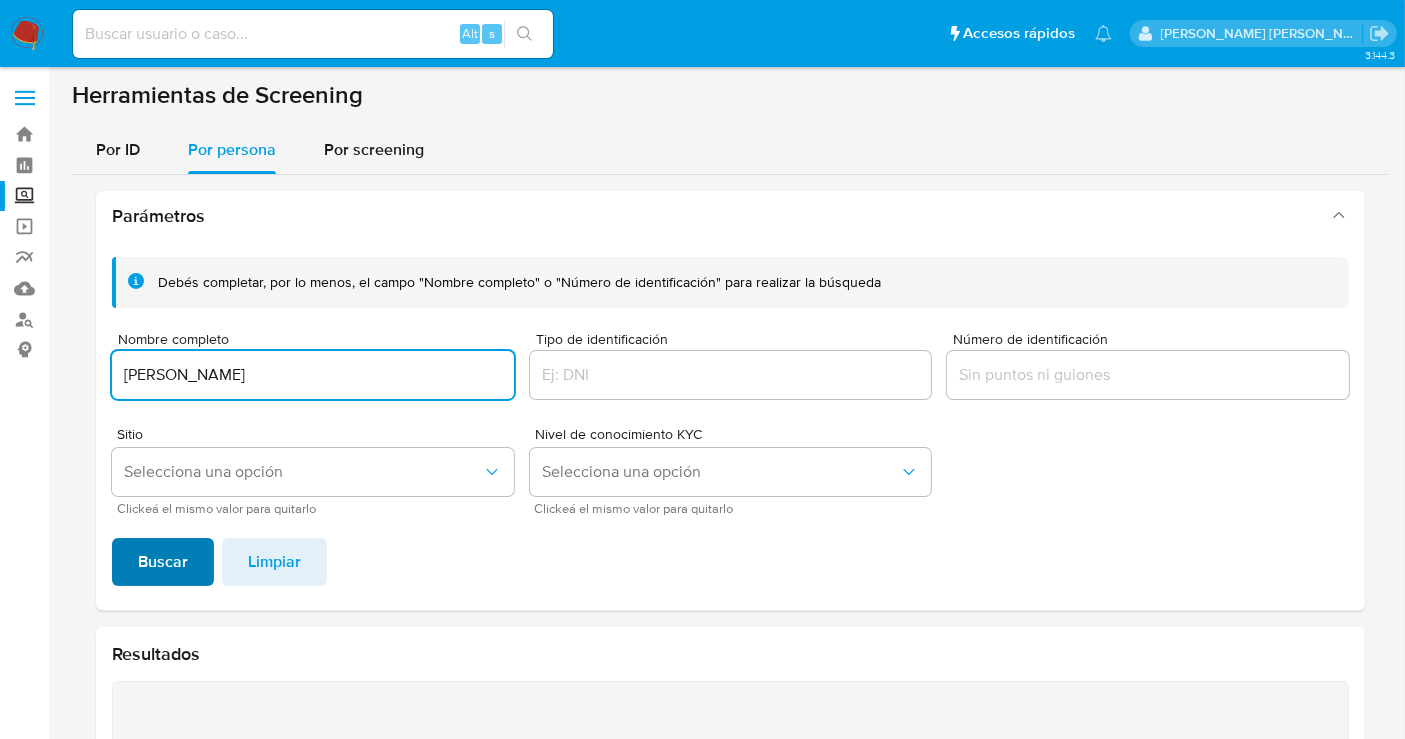 type on "ANGEL MEZA ARIAS" 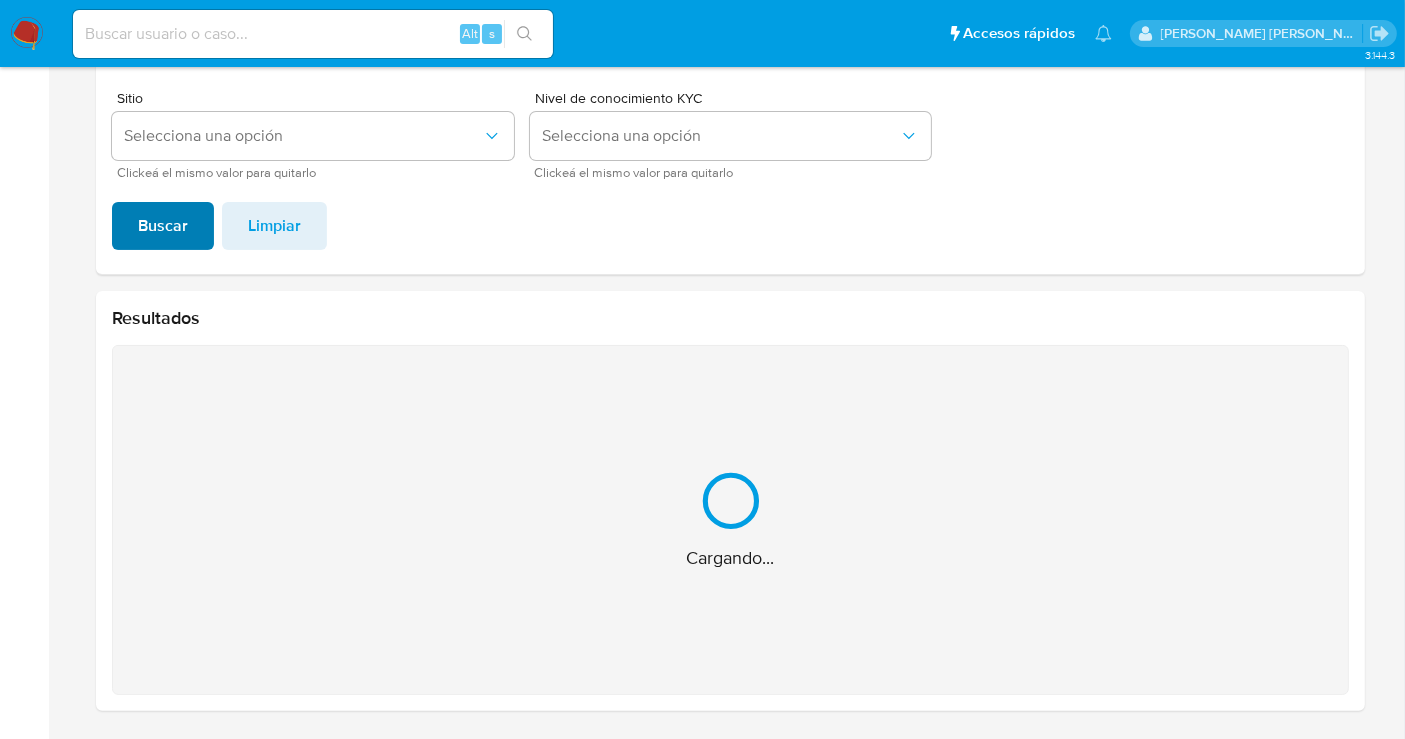 scroll, scrollTop: 17, scrollLeft: 0, axis: vertical 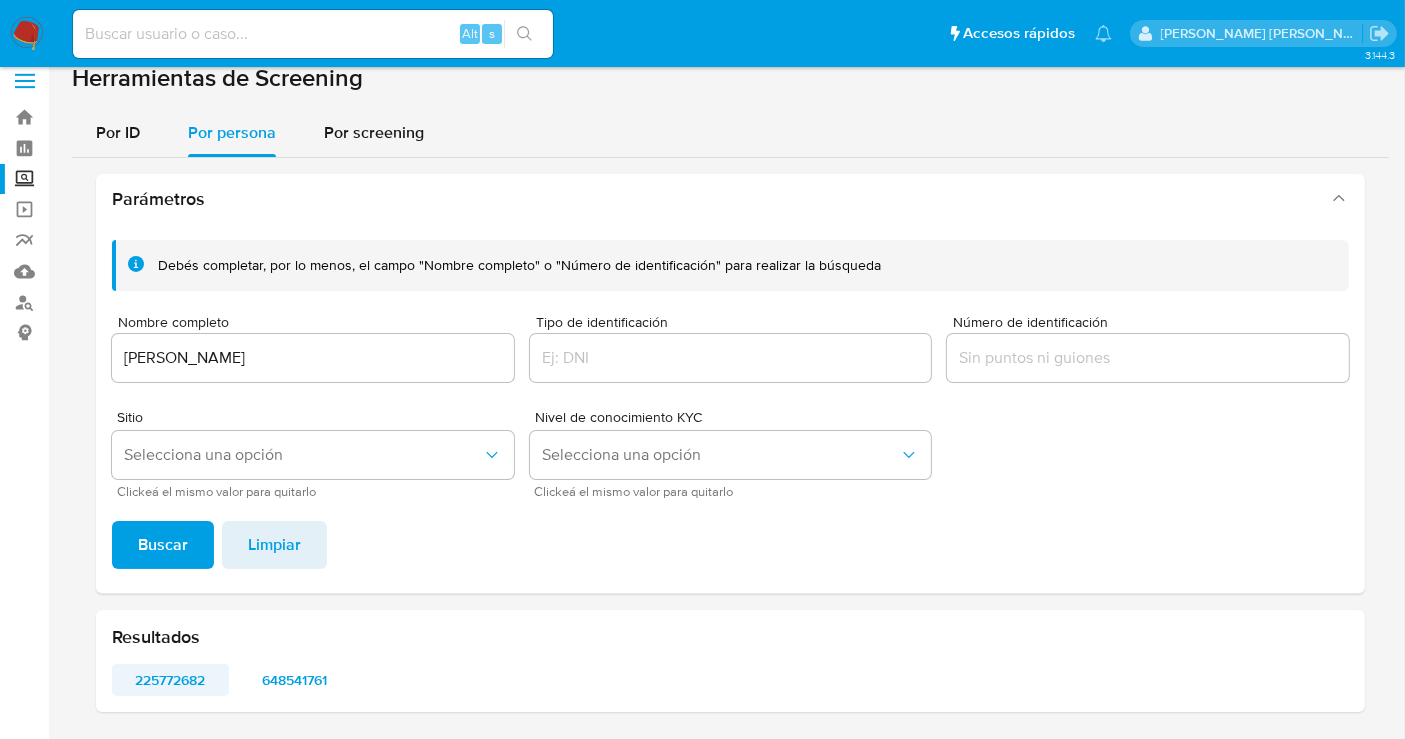 click on "225772682" at bounding box center [170, 680] 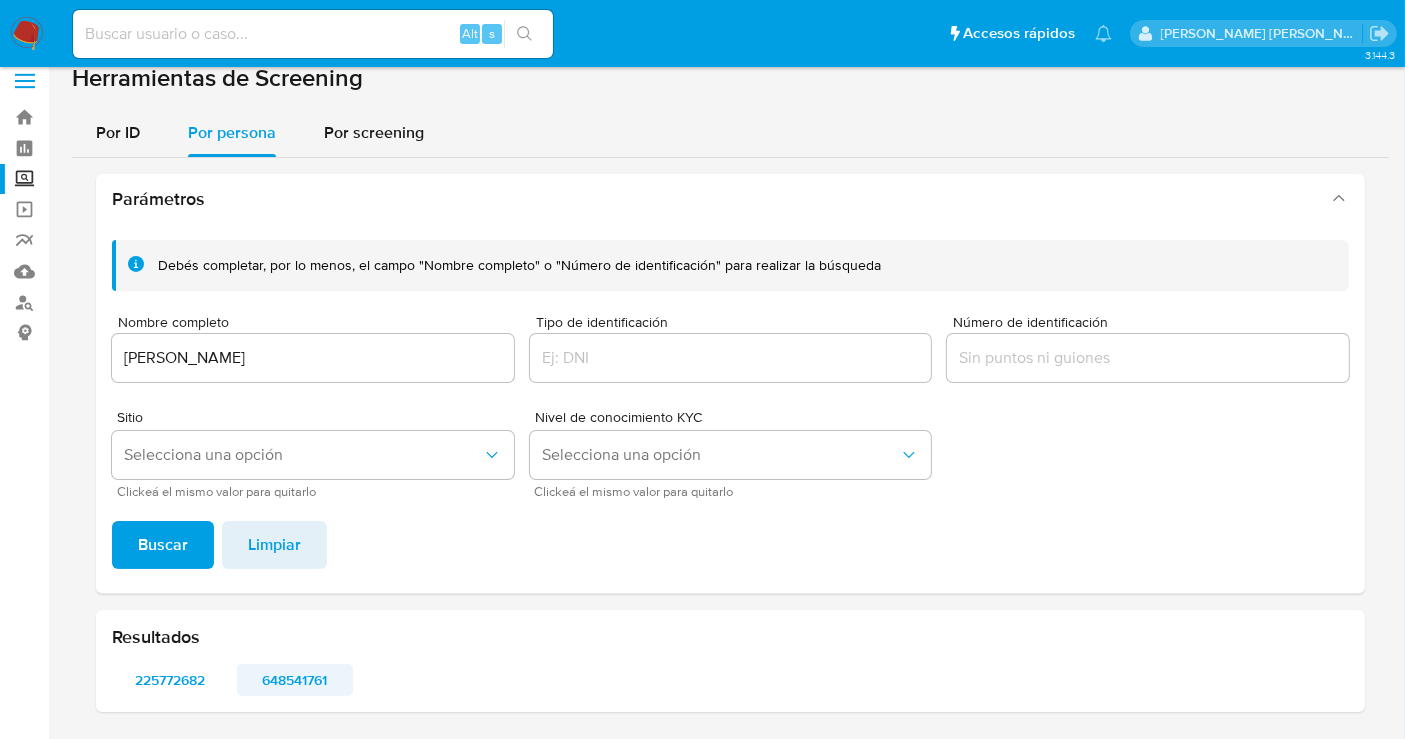 click on "648541761" at bounding box center [295, 680] 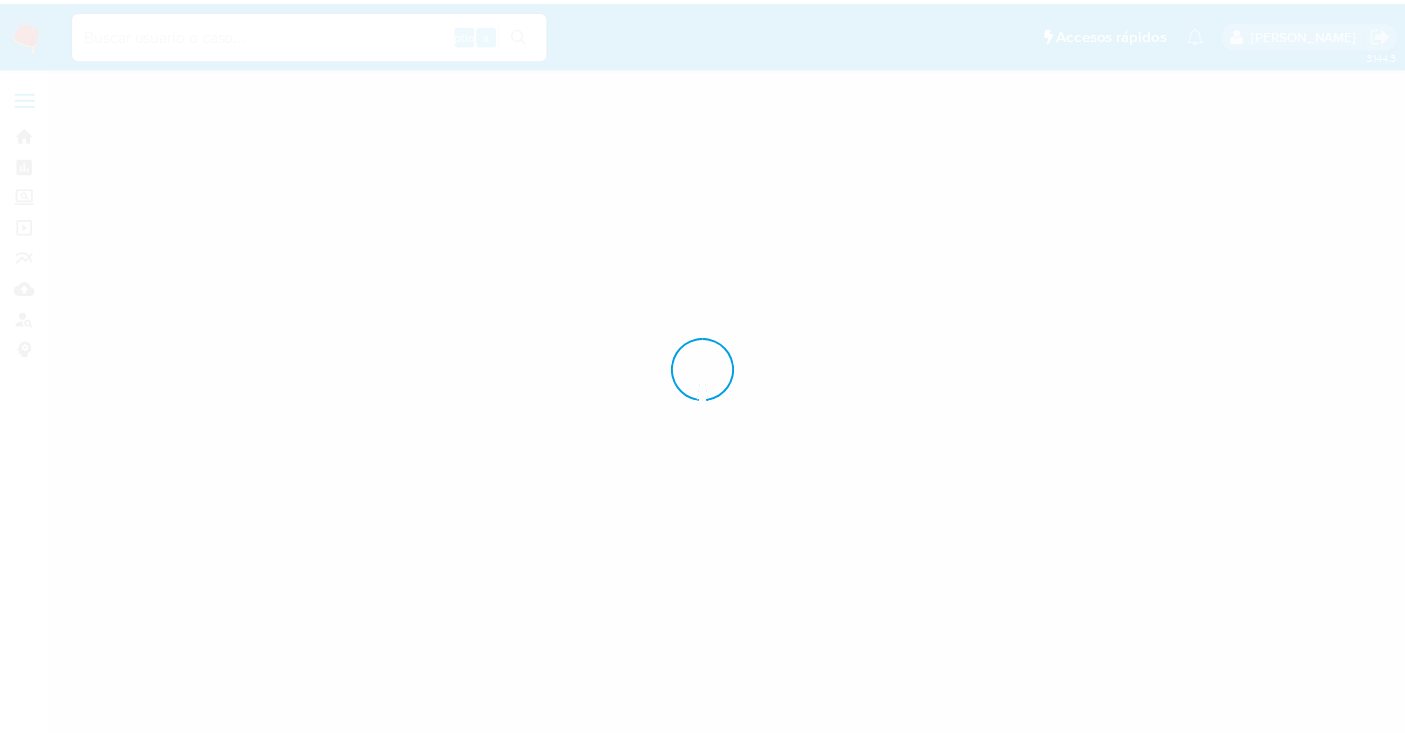 scroll, scrollTop: 0, scrollLeft: 0, axis: both 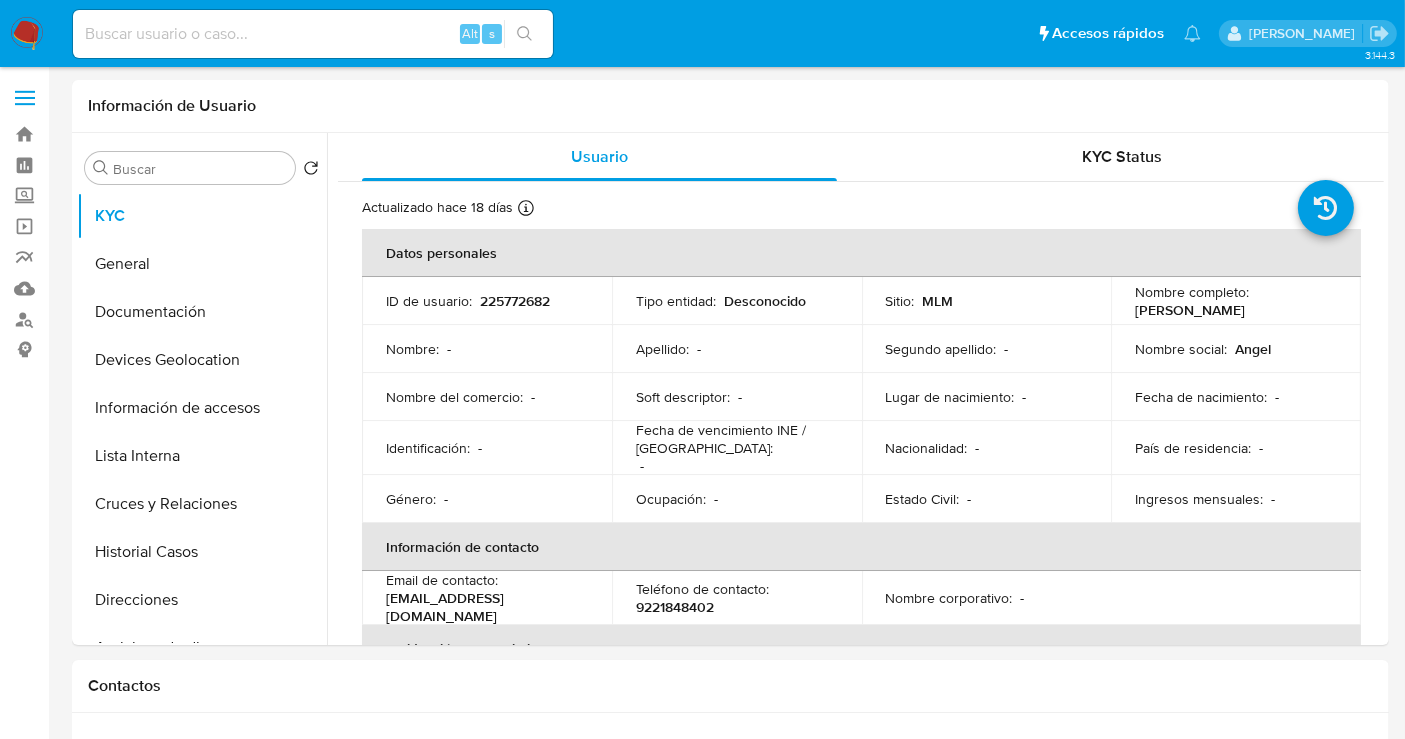 select on "10" 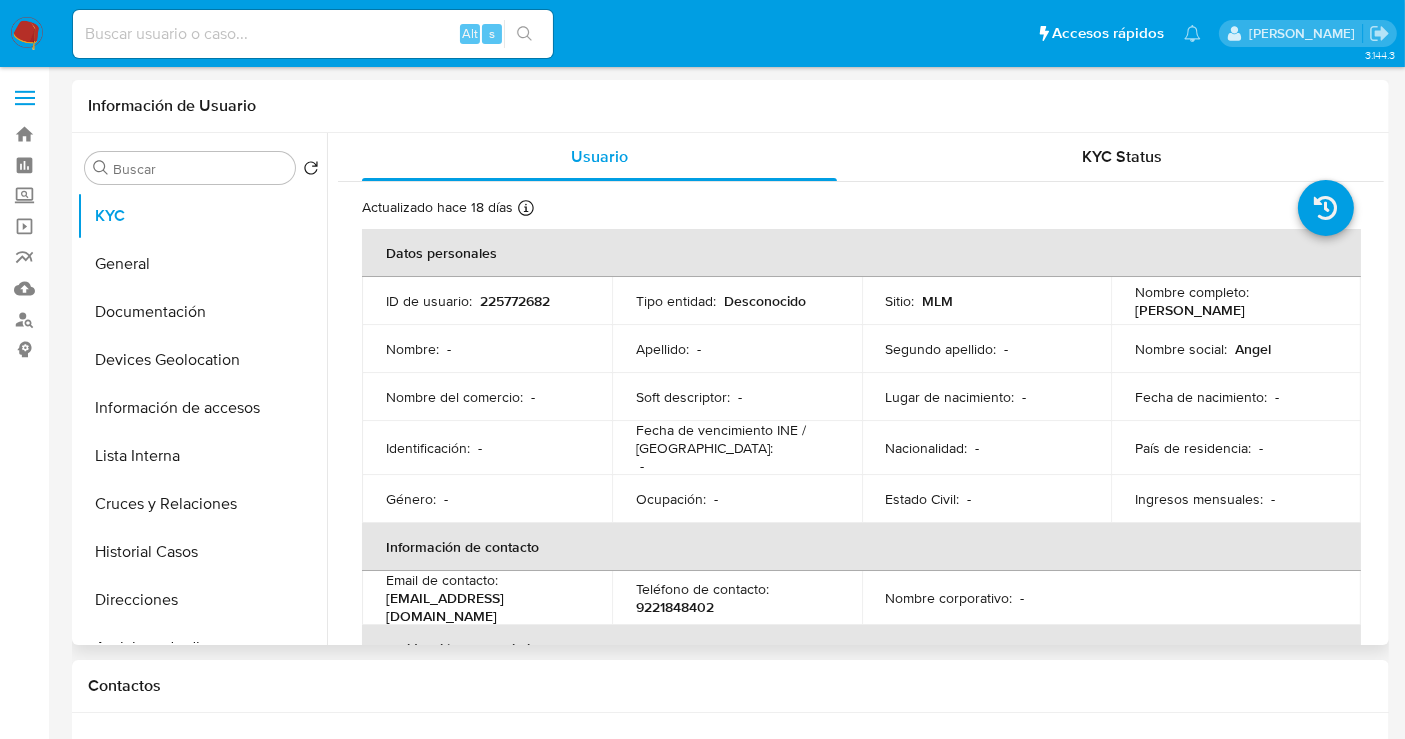 scroll, scrollTop: 342, scrollLeft: 0, axis: vertical 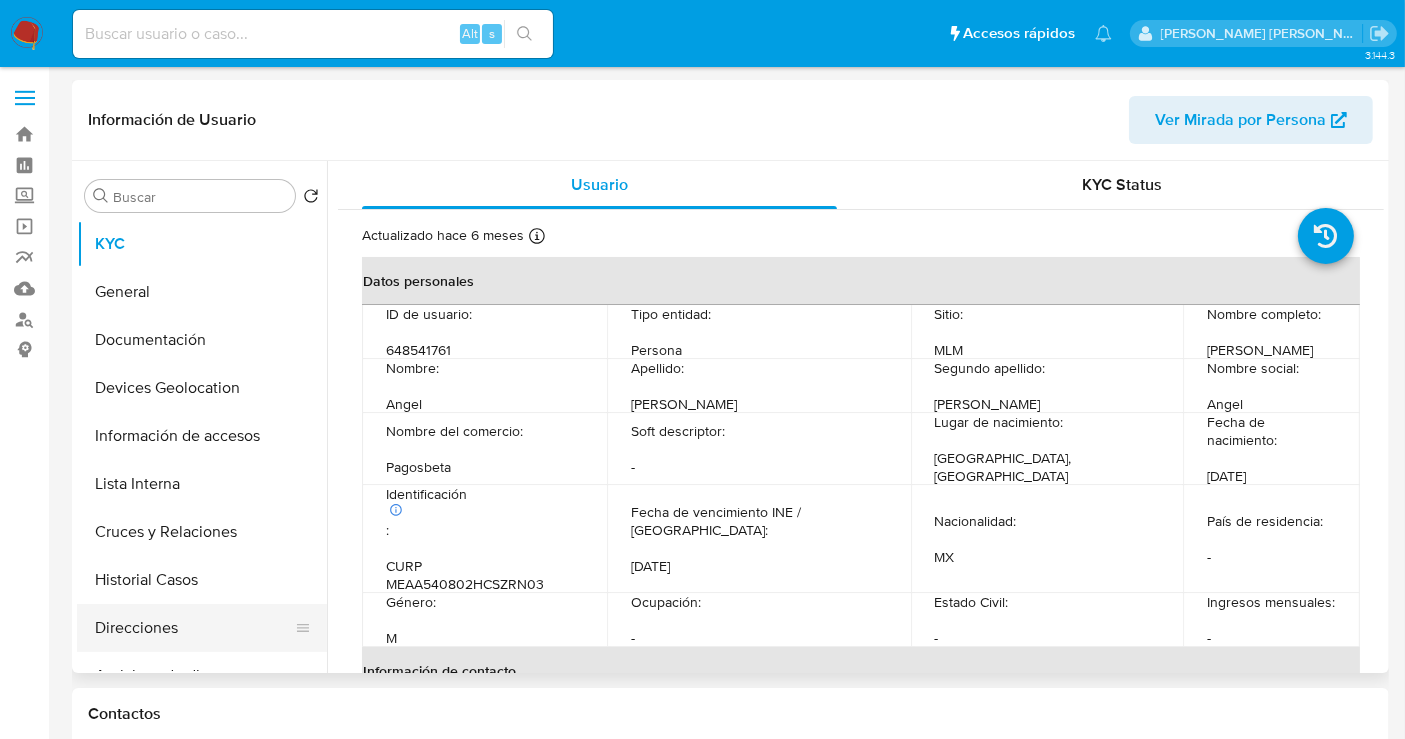 select on "10" 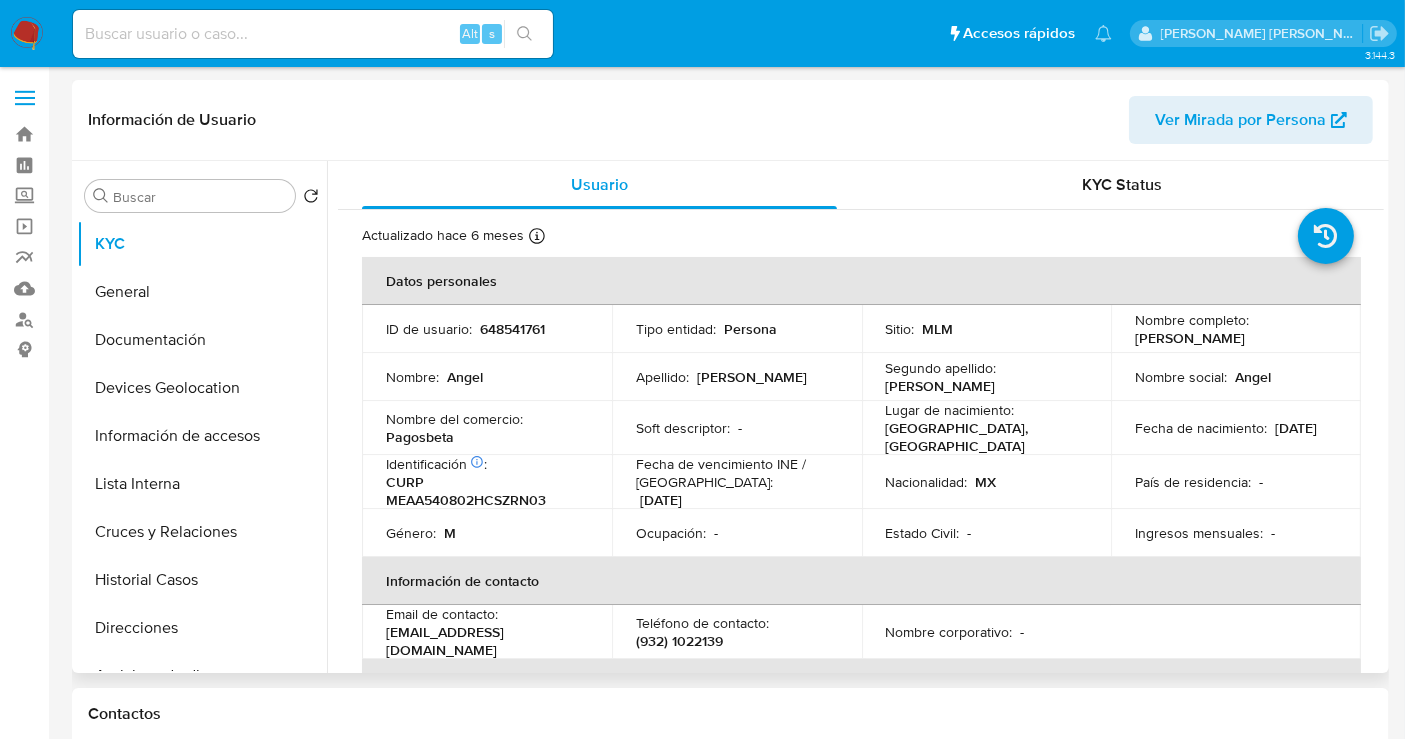 click on "648541761" at bounding box center (512, 329) 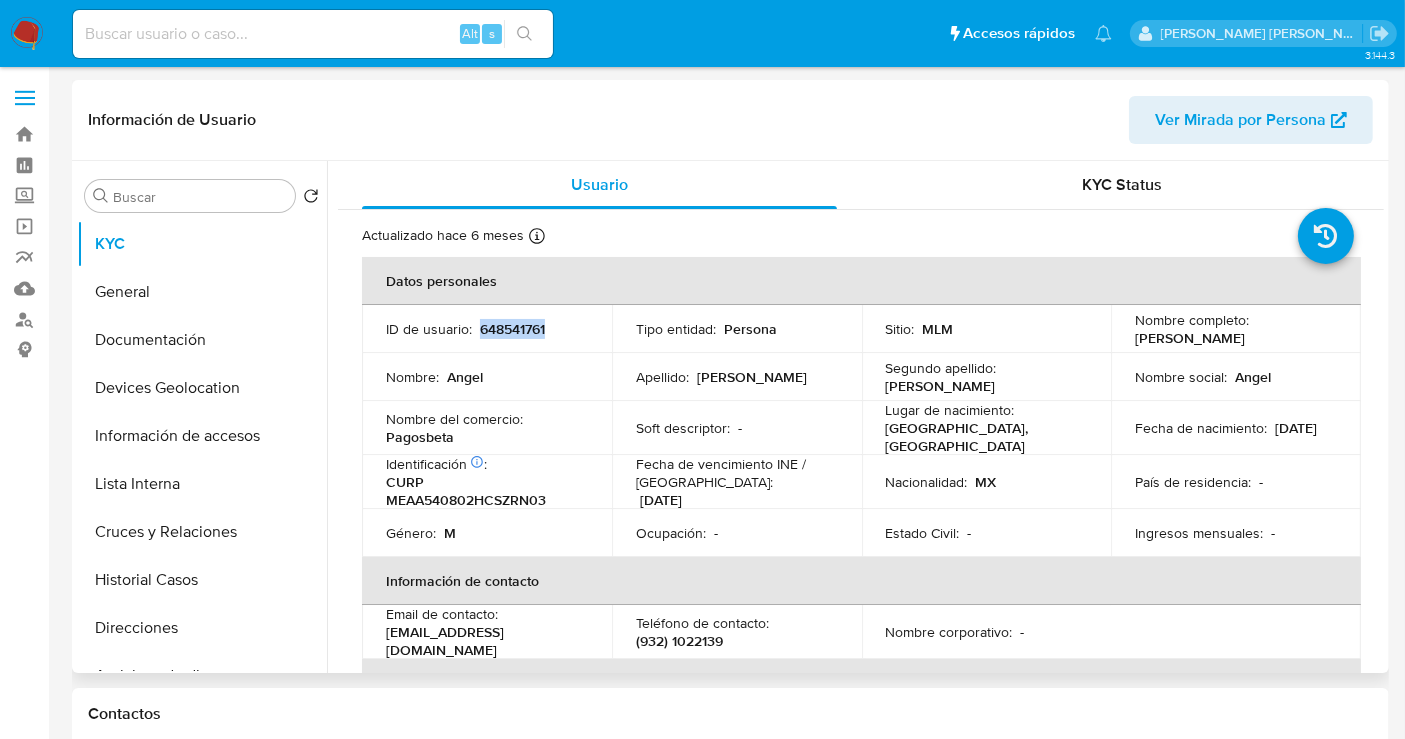 click on "648541761" at bounding box center (512, 329) 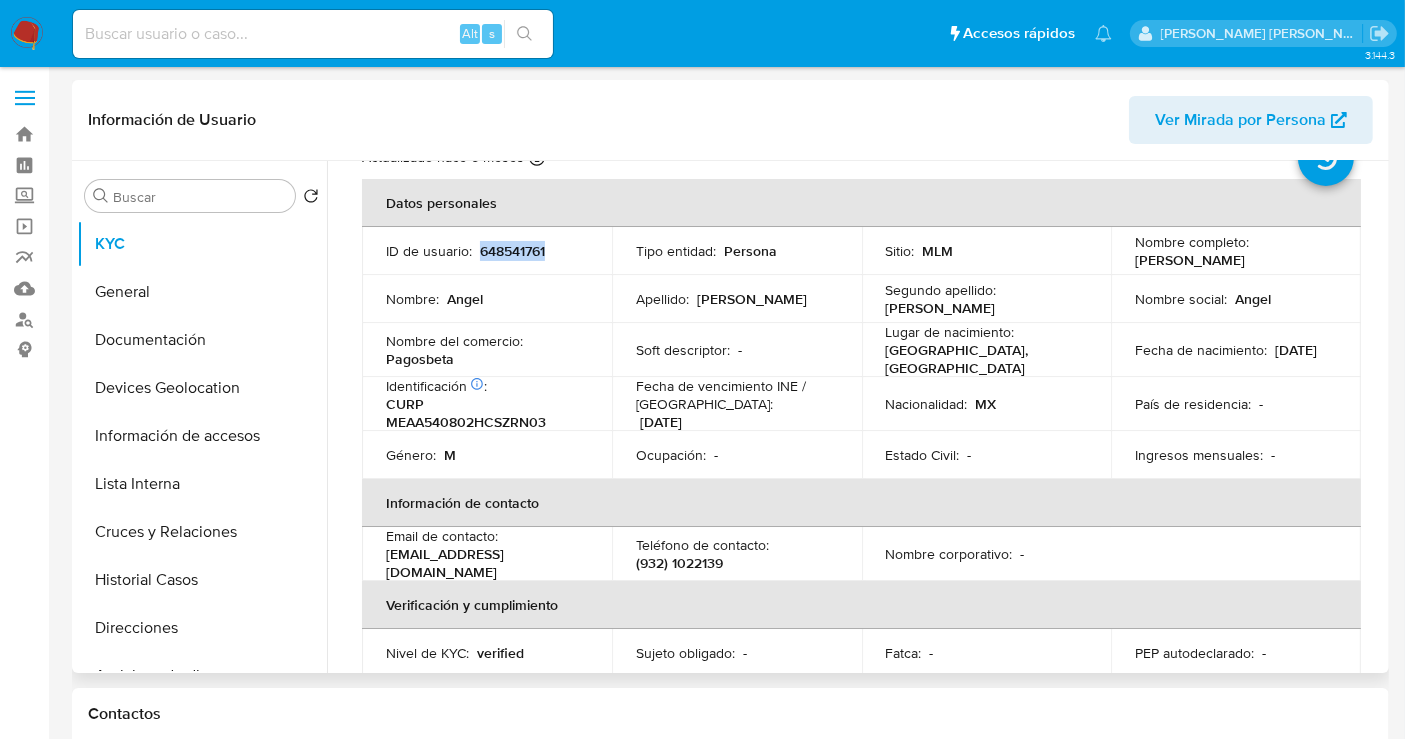 scroll, scrollTop: 111, scrollLeft: 0, axis: vertical 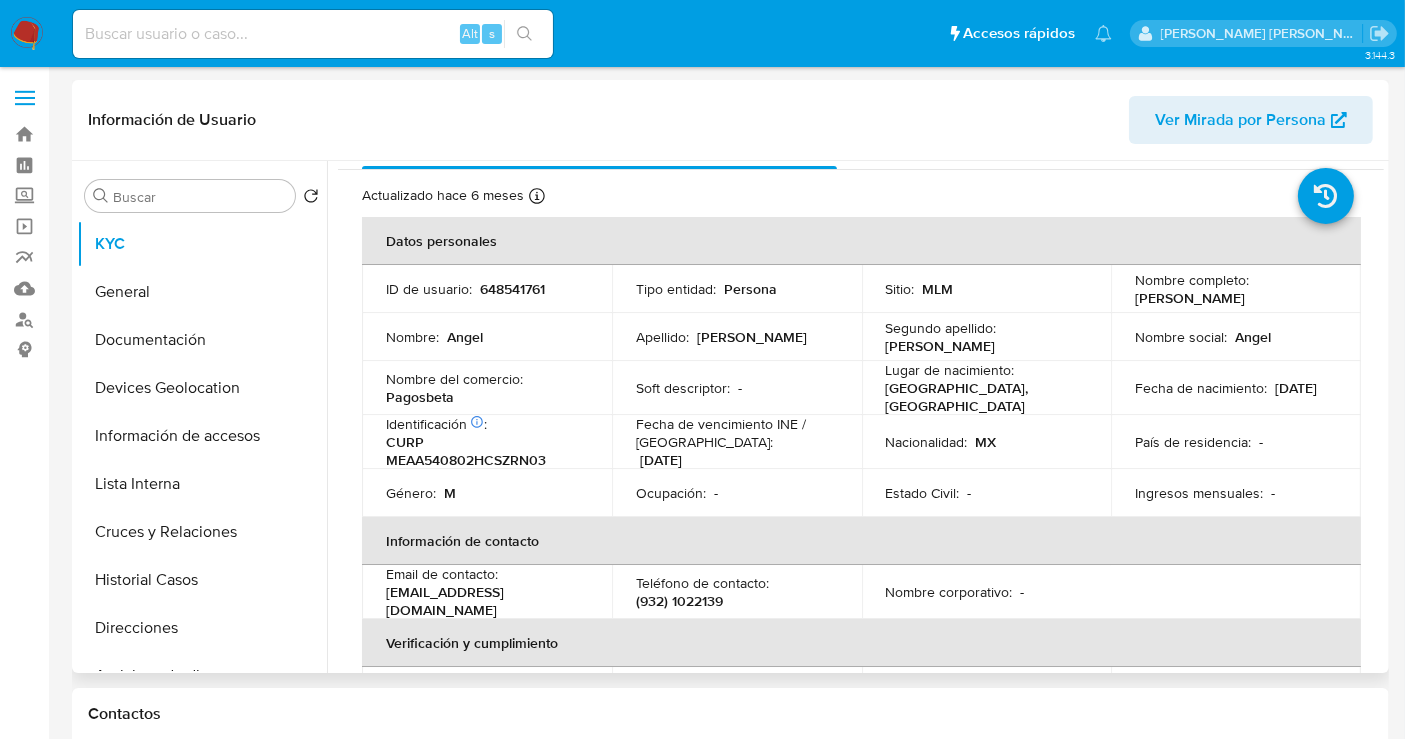 click on "Pagosbeta" at bounding box center [420, 397] 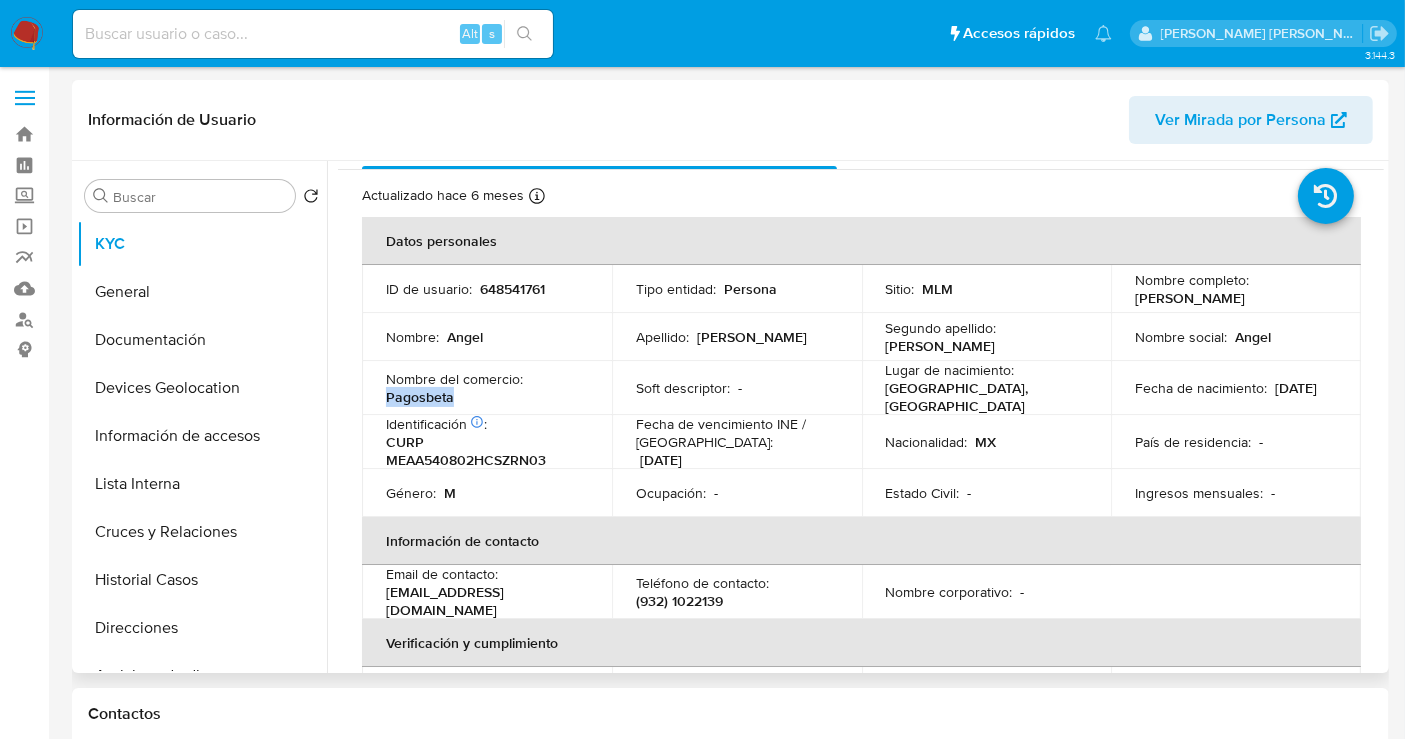 click on "Pagosbeta" at bounding box center (420, 397) 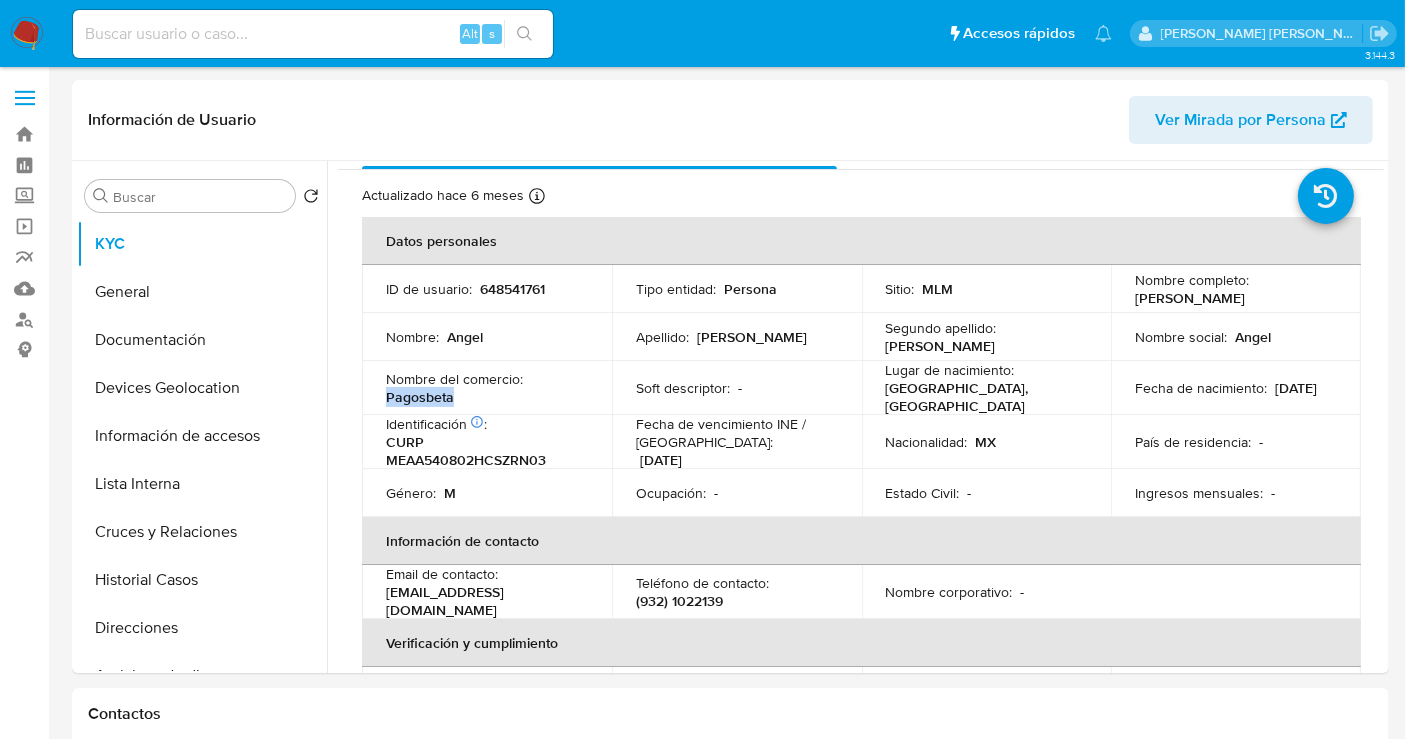 copy on "Pagosbeta" 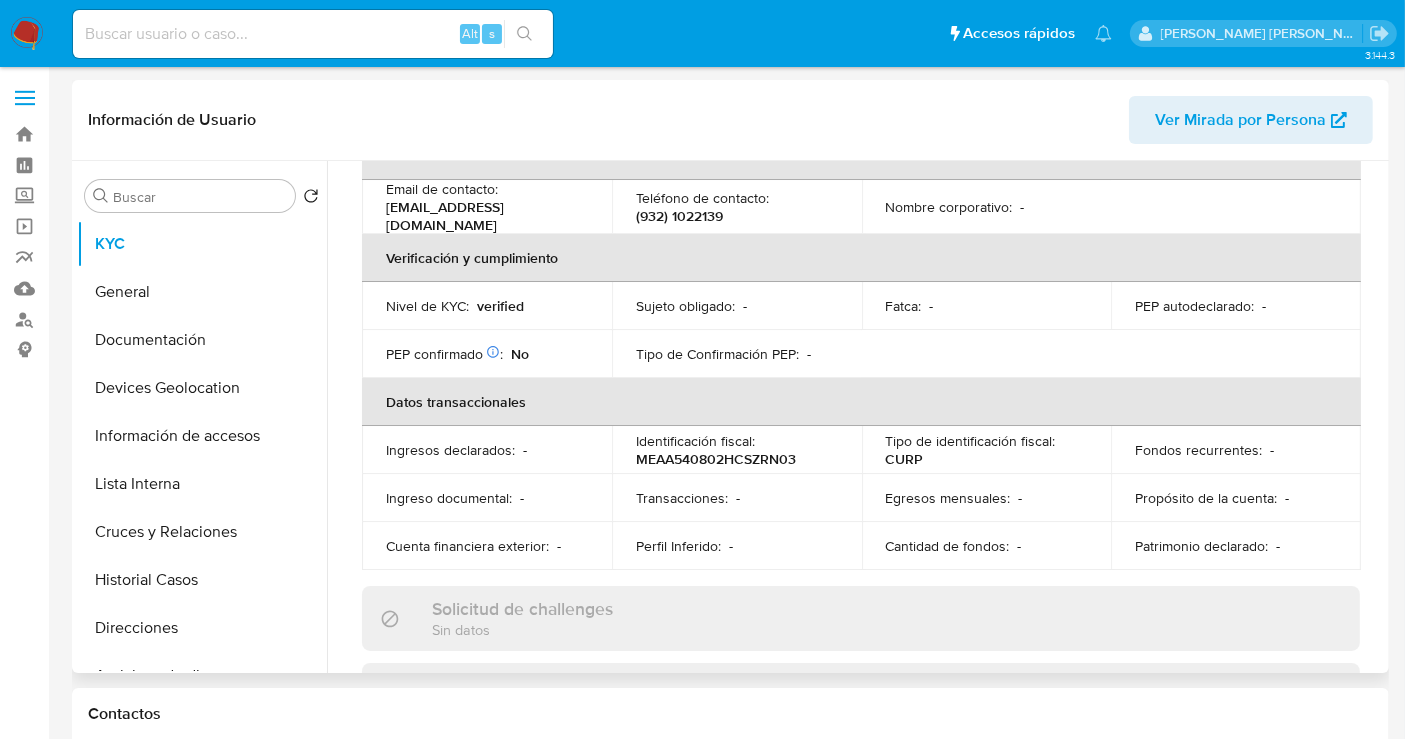 scroll, scrollTop: 595, scrollLeft: 0, axis: vertical 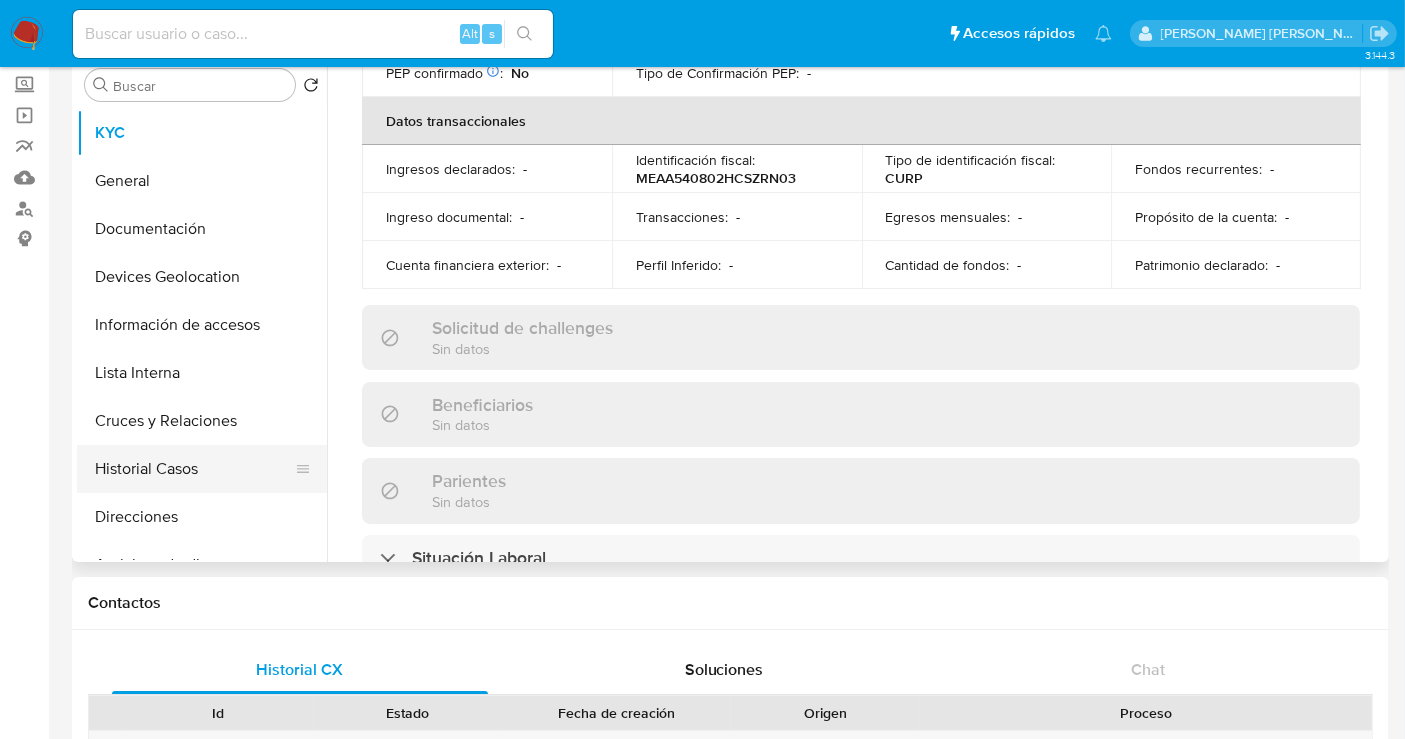 click on "Historial Casos" at bounding box center (194, 469) 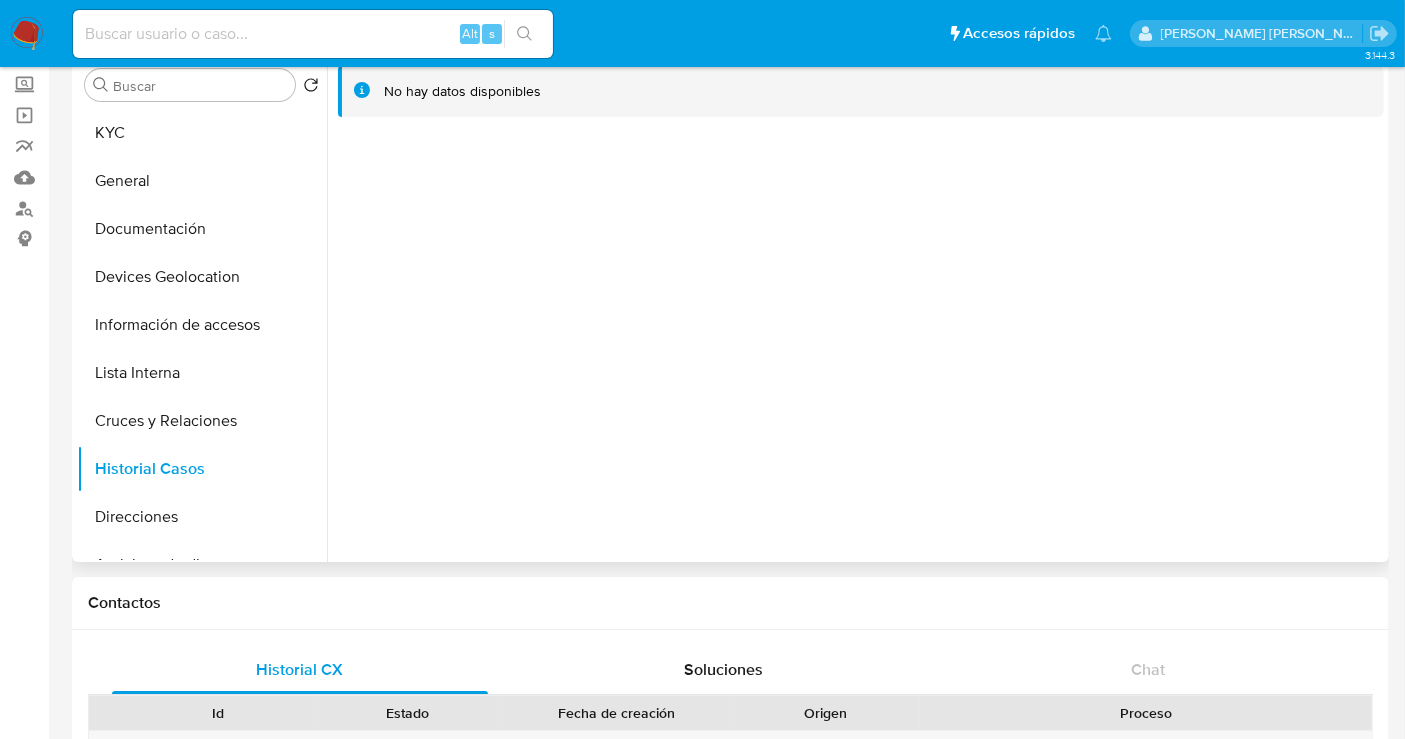 scroll, scrollTop: 0, scrollLeft: 0, axis: both 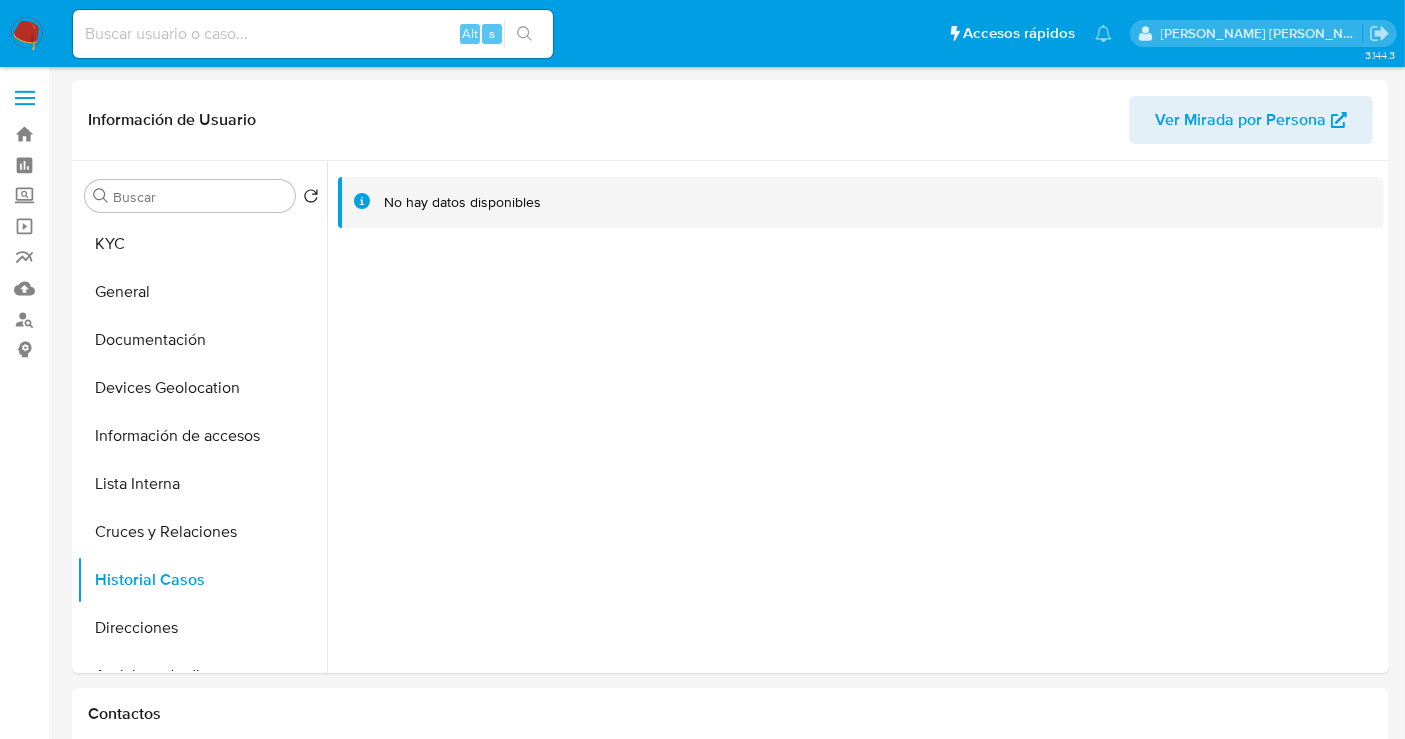 type 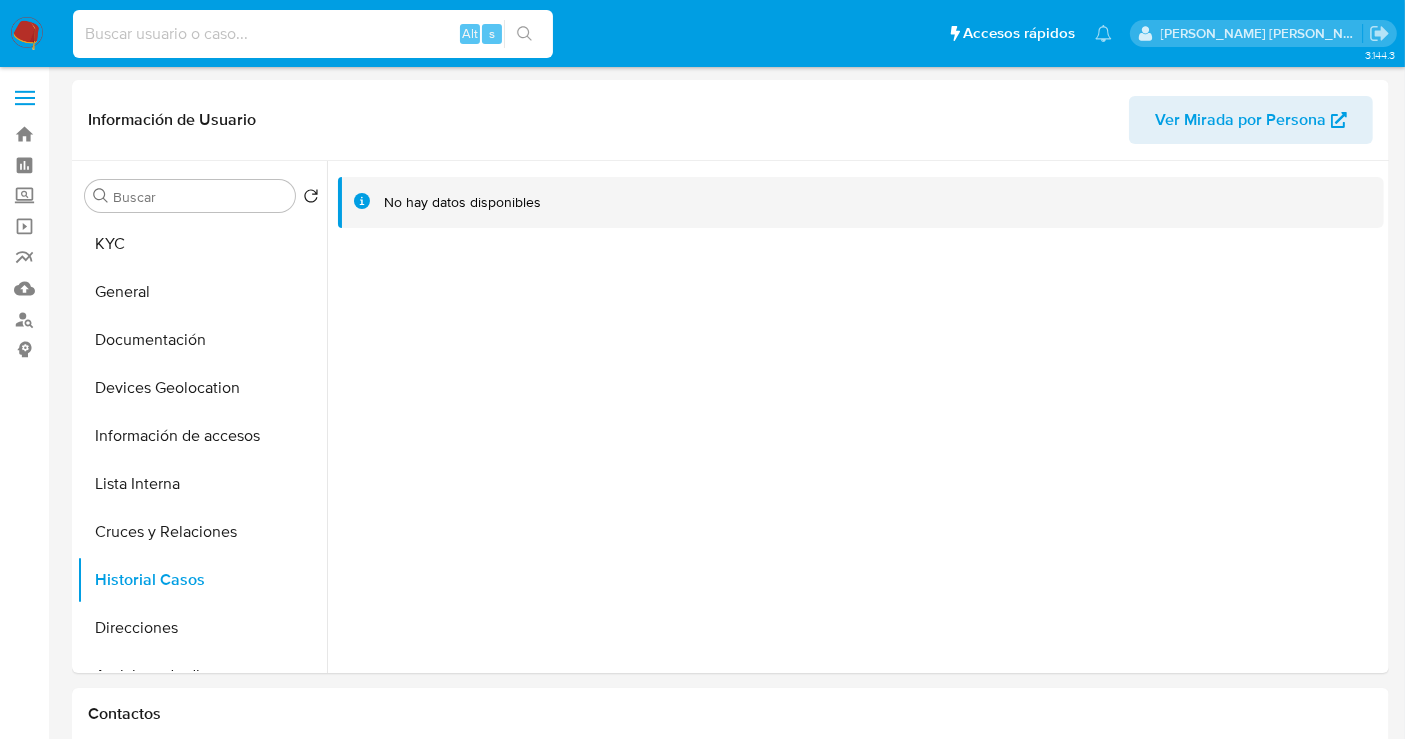 click at bounding box center [313, 34] 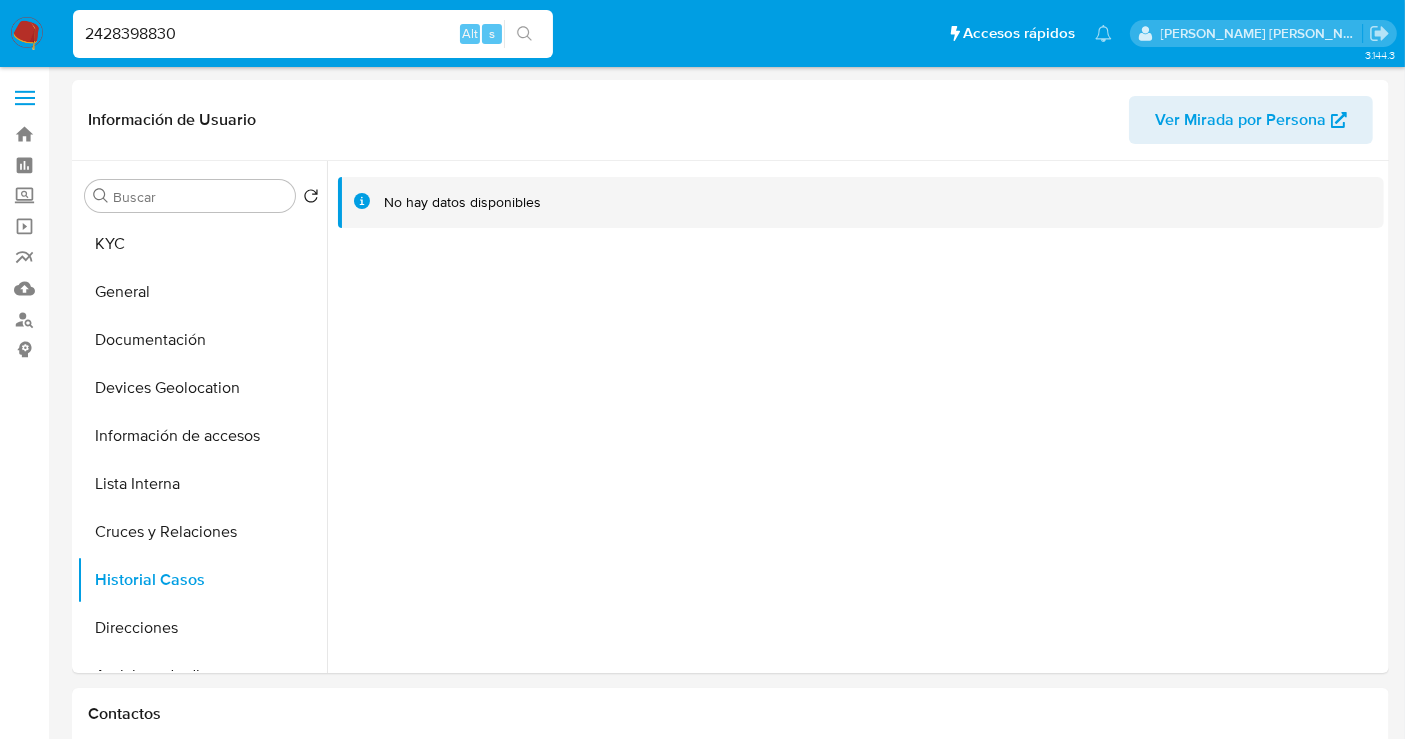 type on "2428398830" 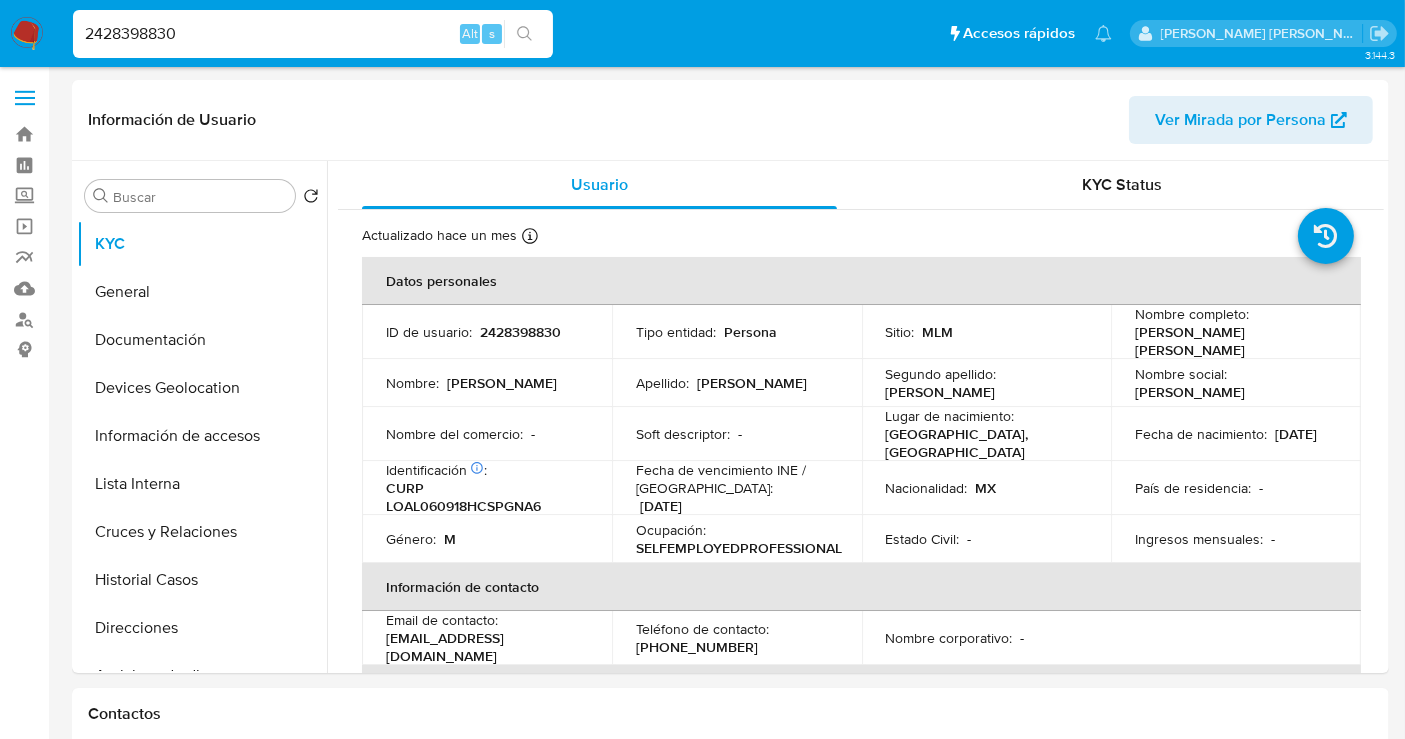 select on "10" 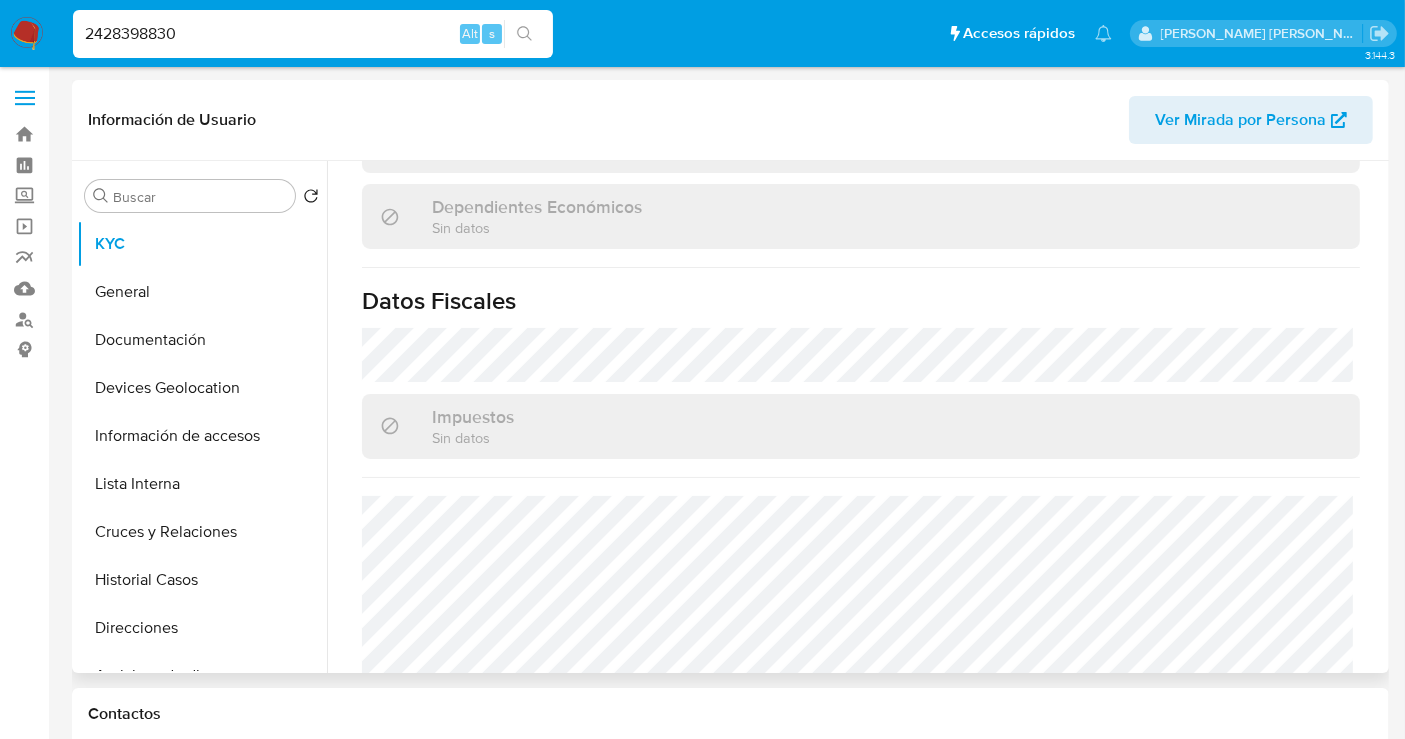 scroll, scrollTop: 1248, scrollLeft: 0, axis: vertical 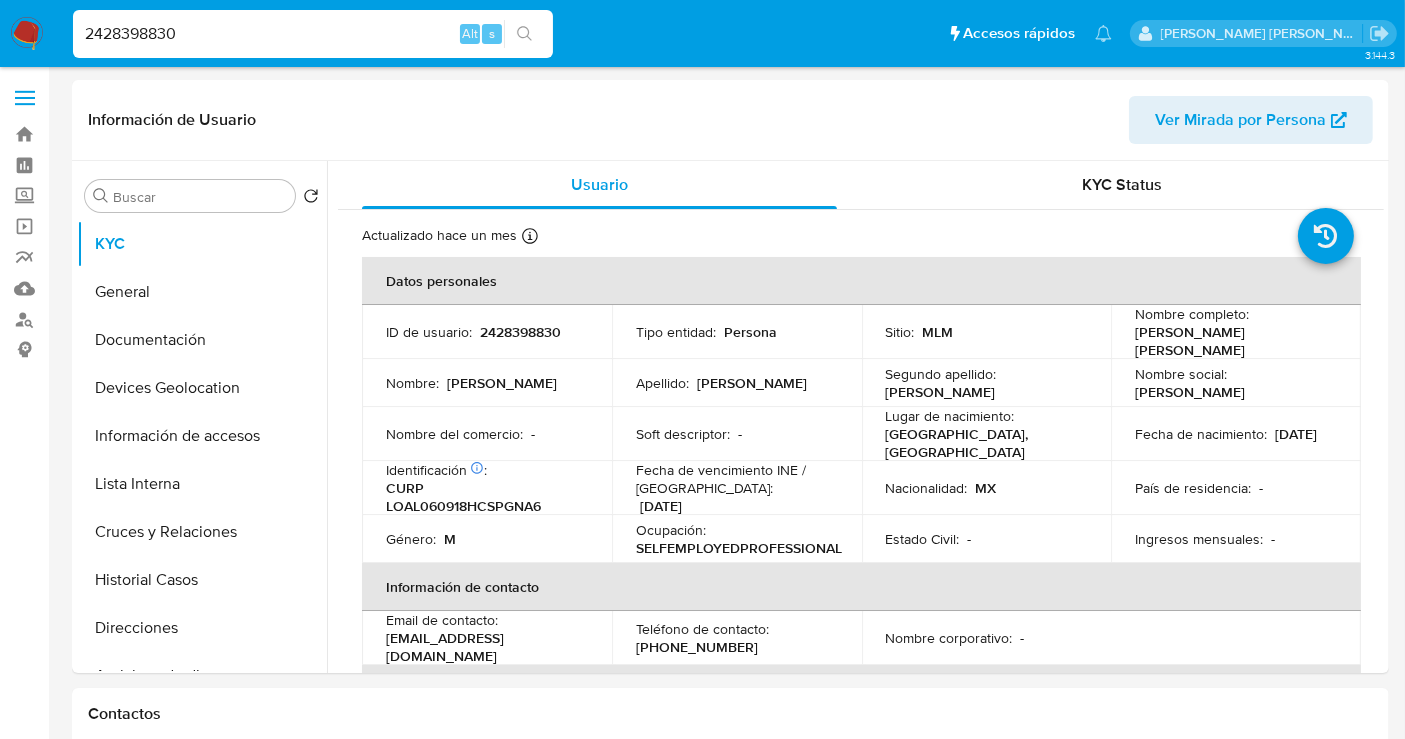 click on "2428398830" at bounding box center [313, 34] 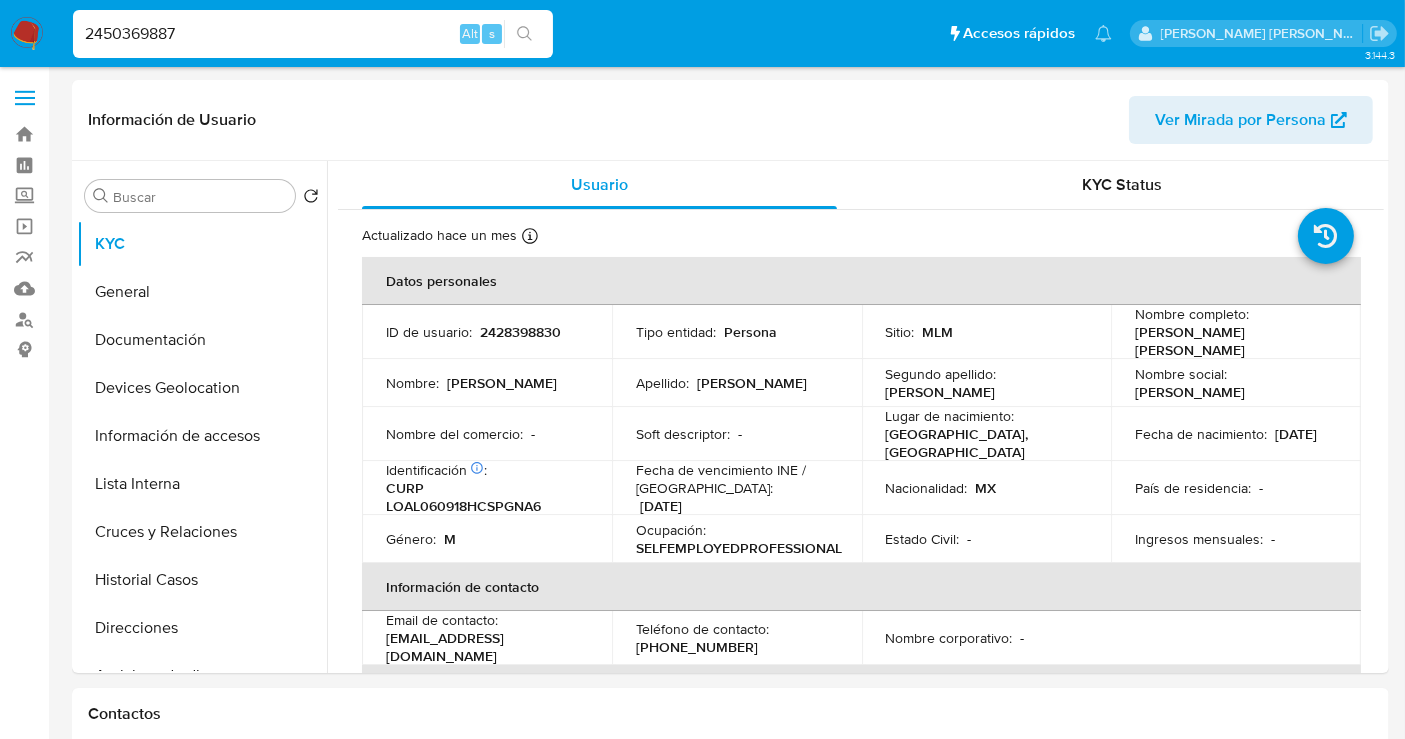 type on "2450369887" 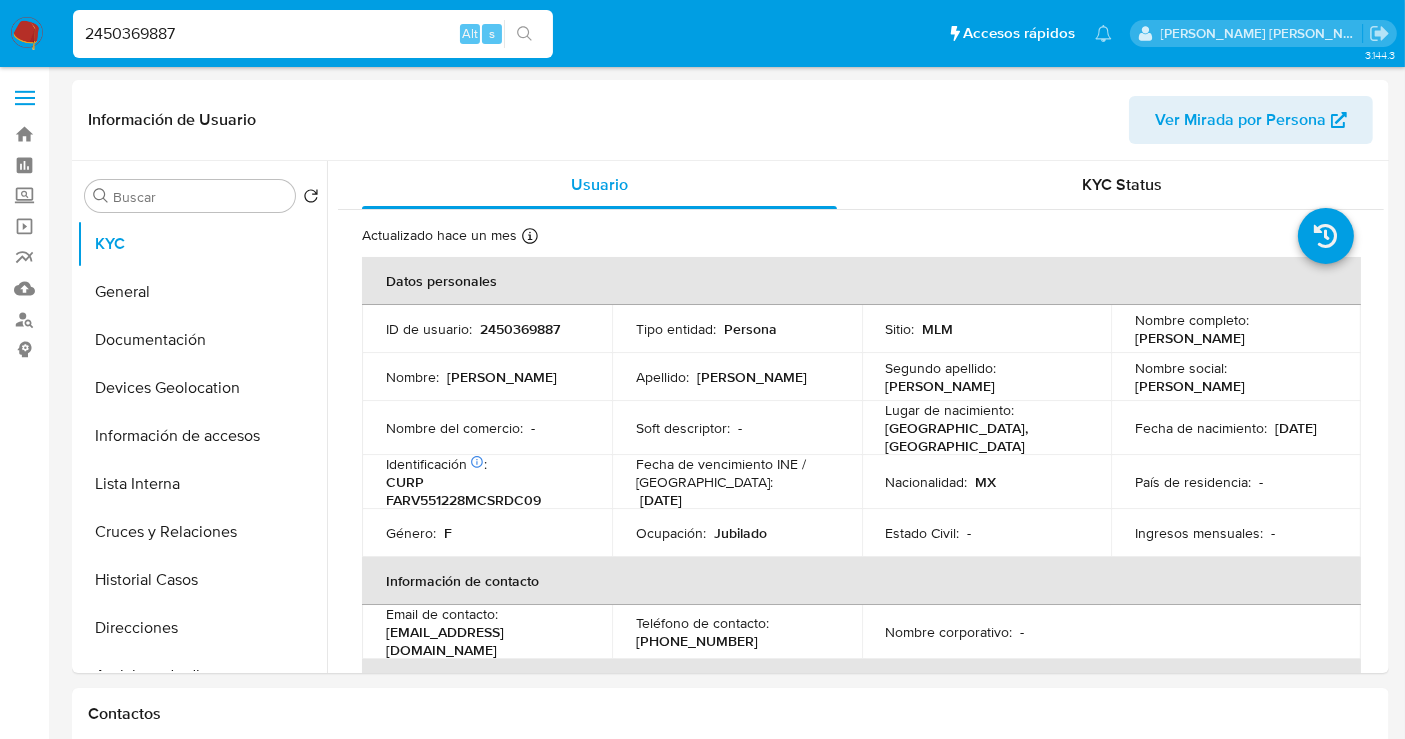 select on "10" 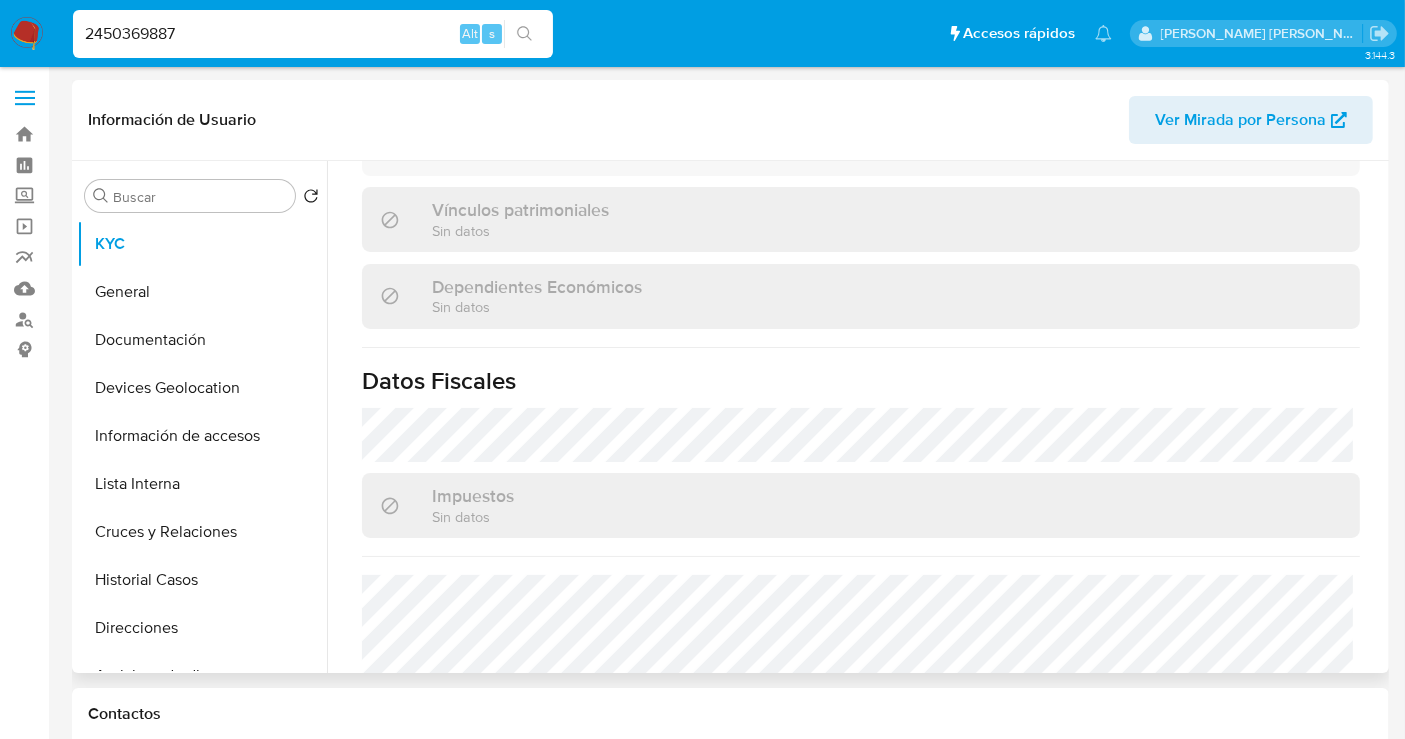 scroll, scrollTop: 1262, scrollLeft: 0, axis: vertical 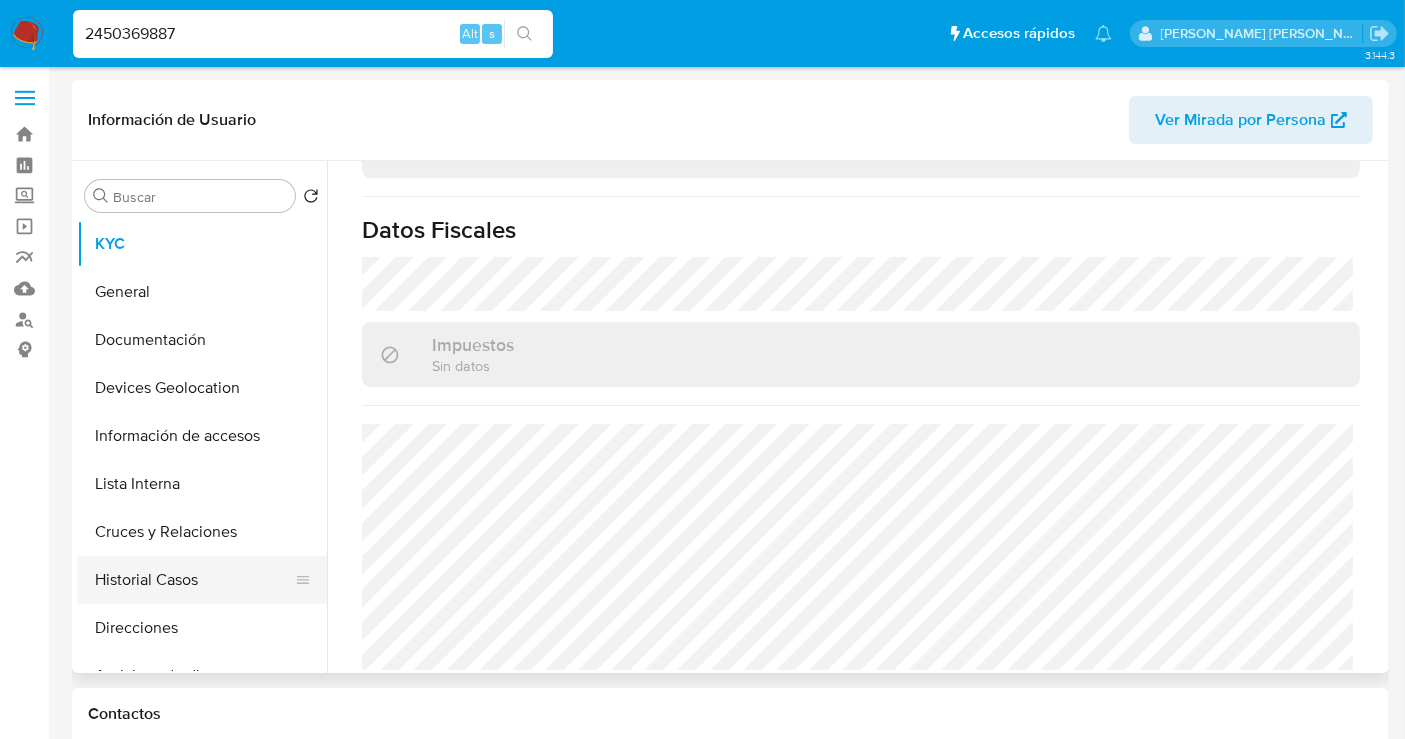 click on "Historial Casos" at bounding box center [194, 580] 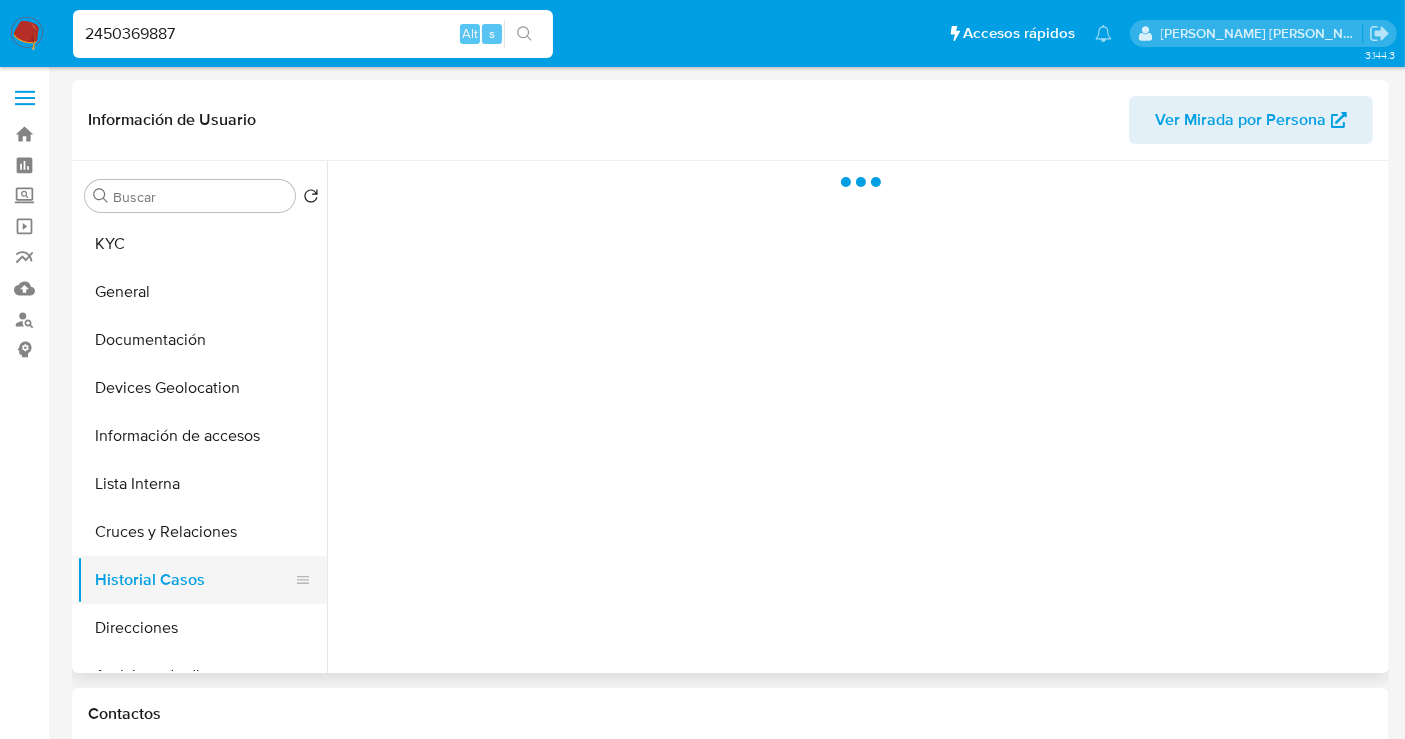 scroll, scrollTop: 0, scrollLeft: 0, axis: both 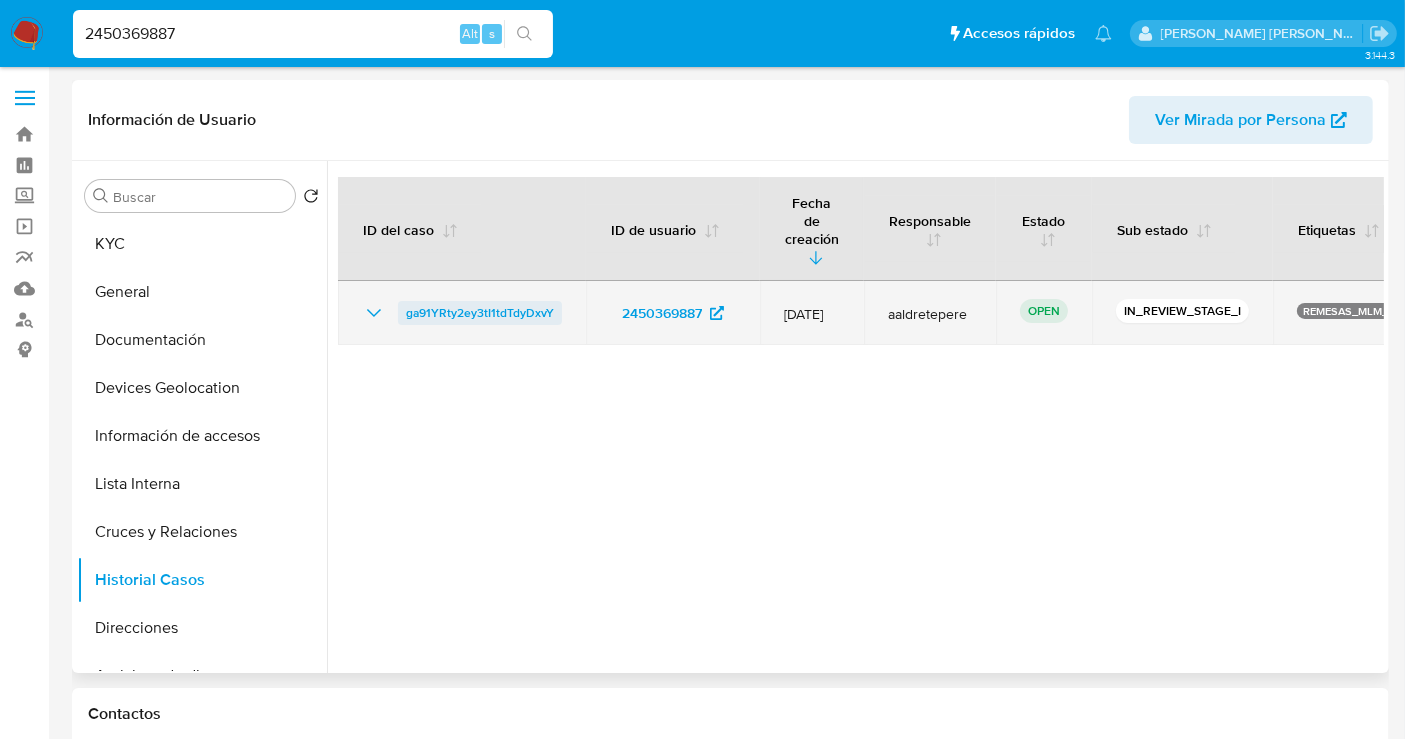 click on "ga91YRty2ey3tI1tdTdyDxvY" at bounding box center (480, 313) 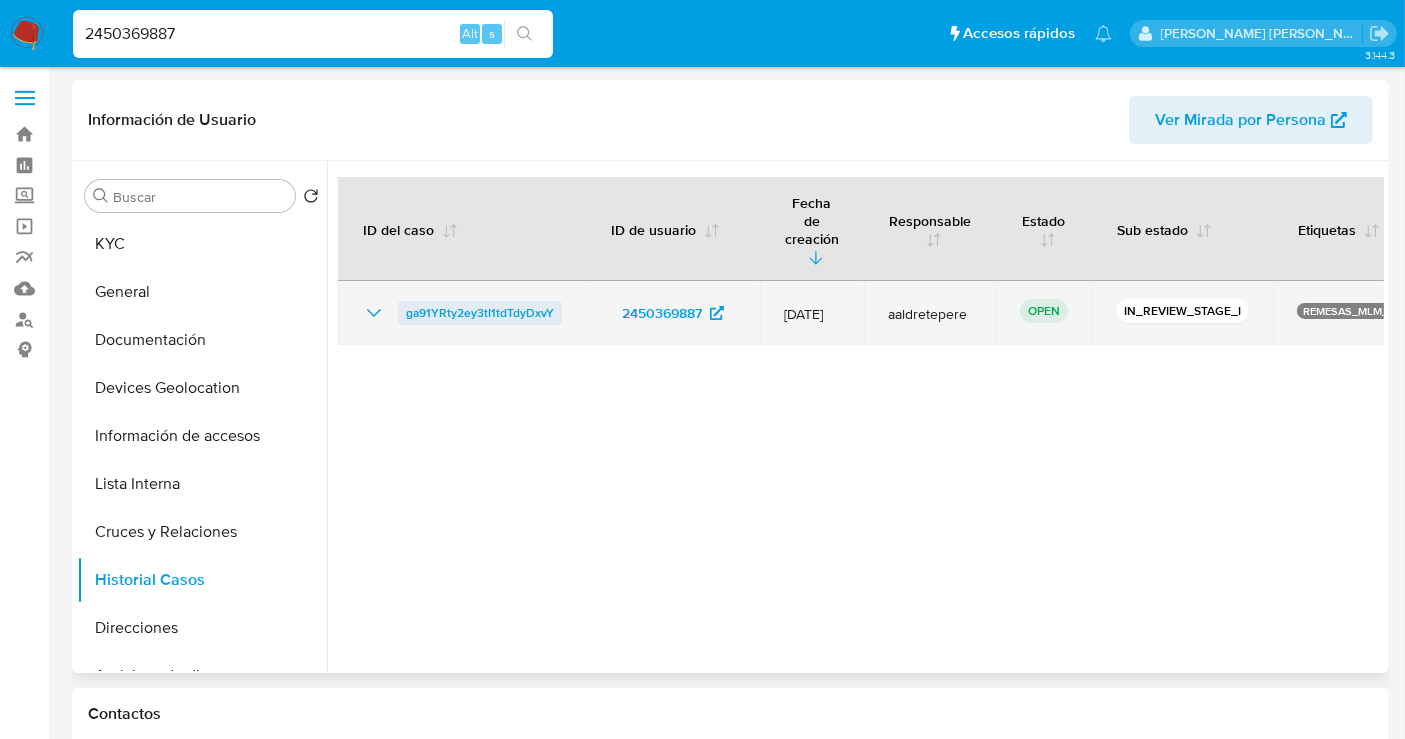 click on "ga91YRty2ey3tI1tdTdyDxvY" at bounding box center (480, 313) 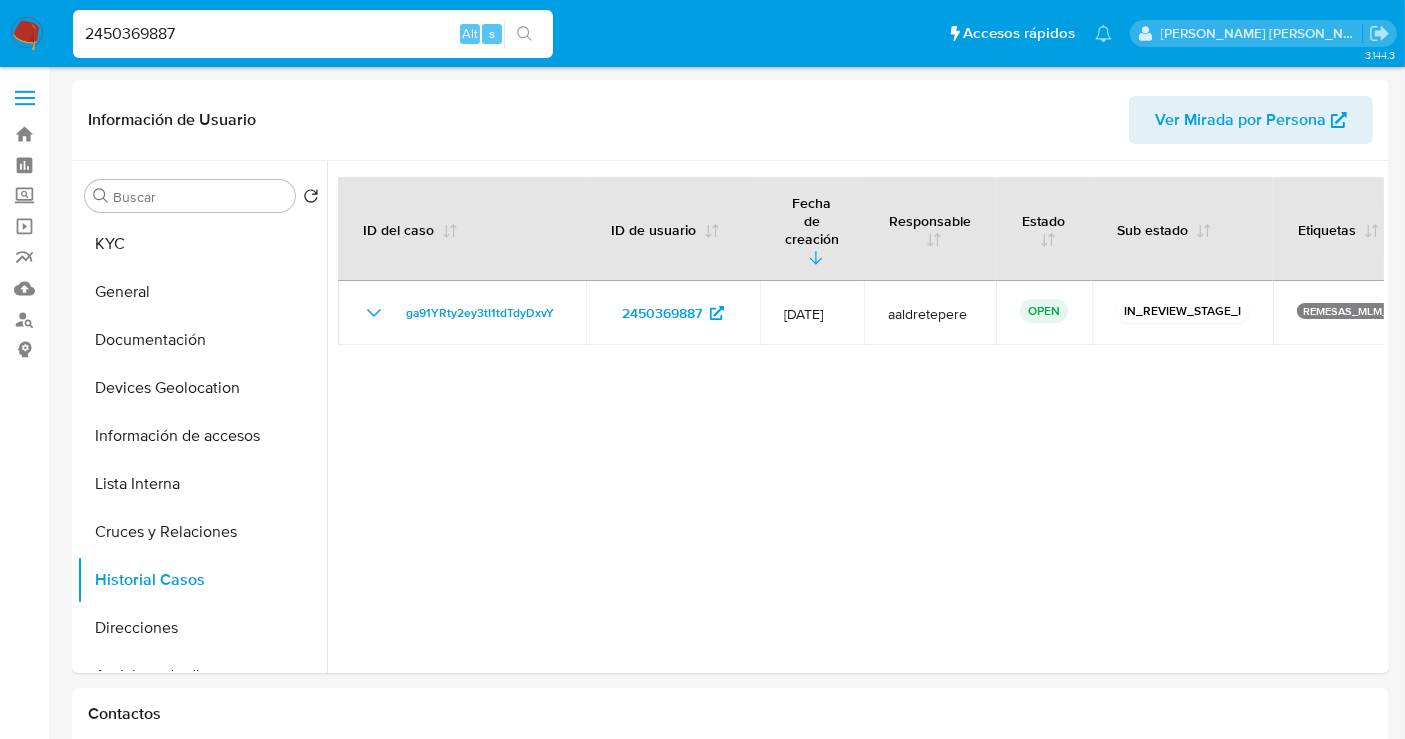 click on "2450369887" at bounding box center [313, 34] 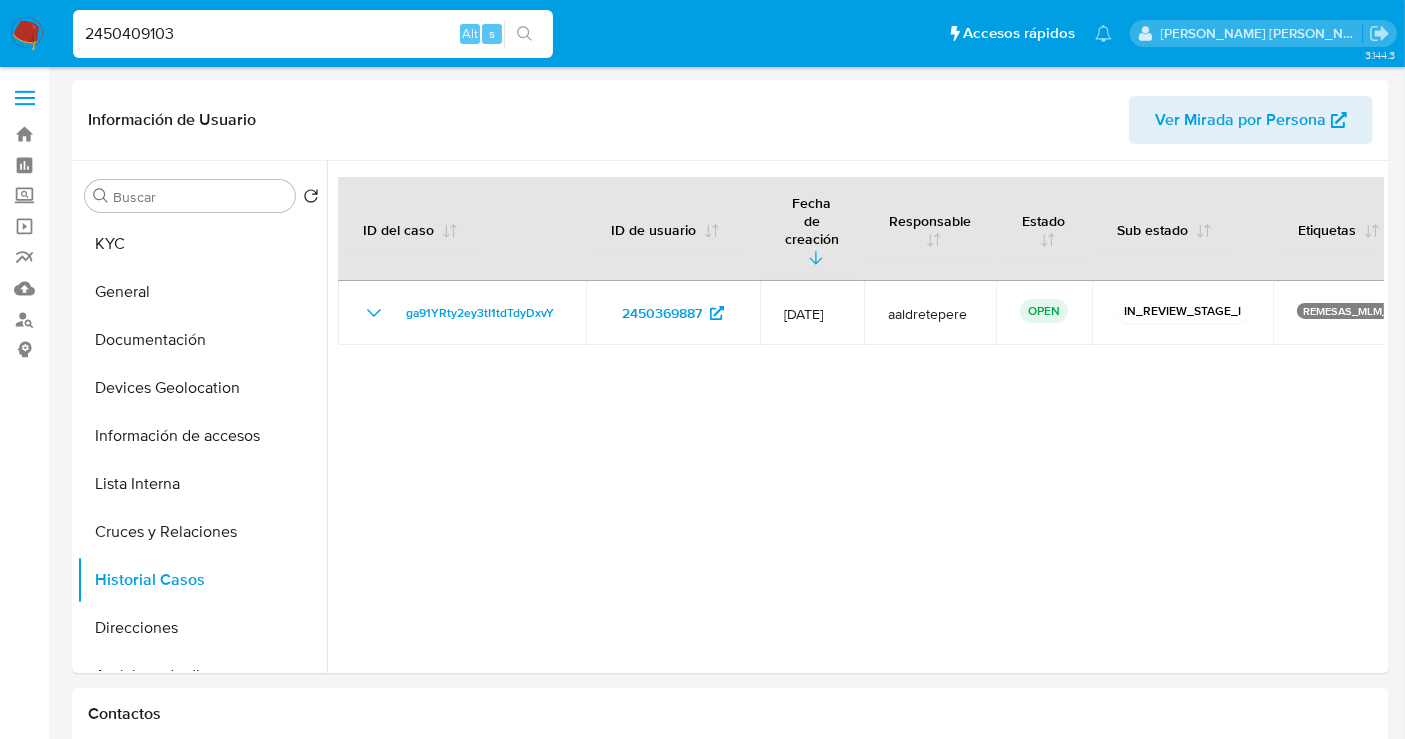 type on "2450409103" 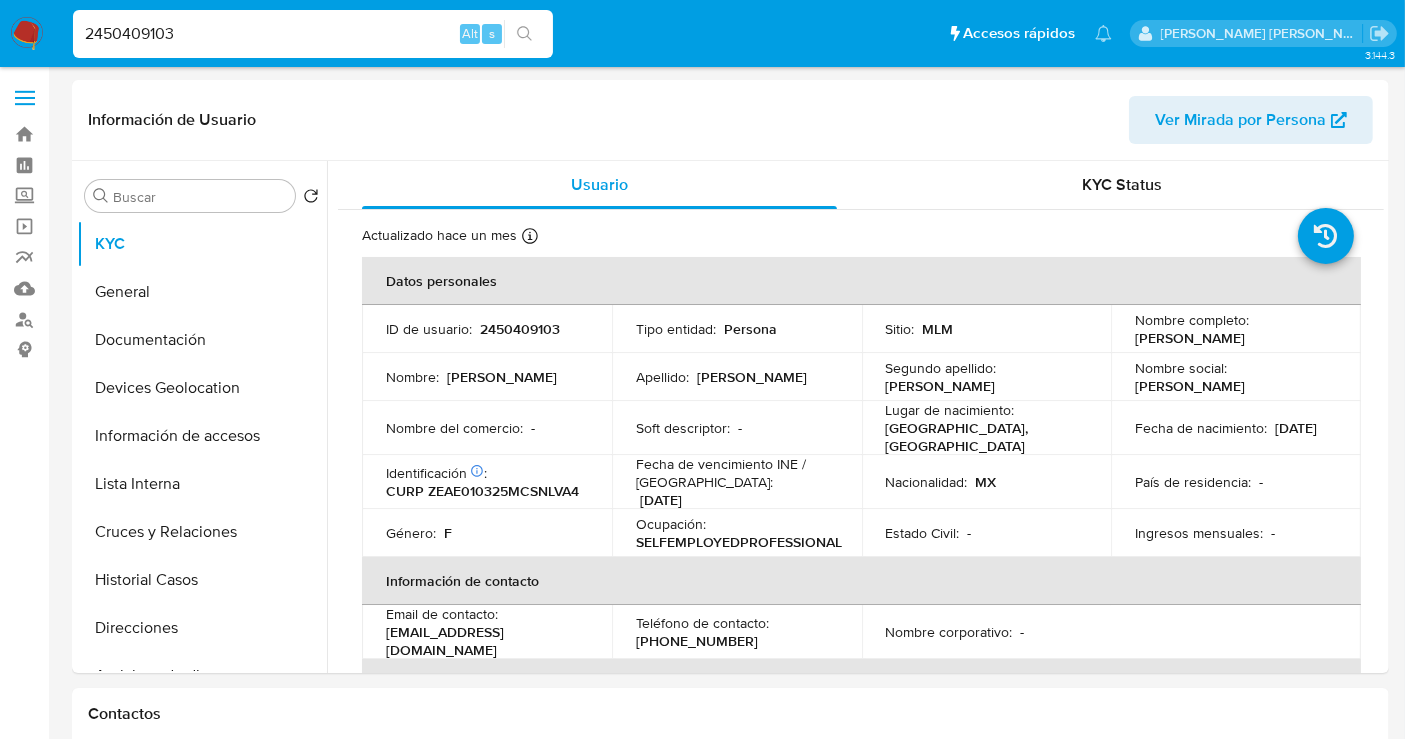 select on "10" 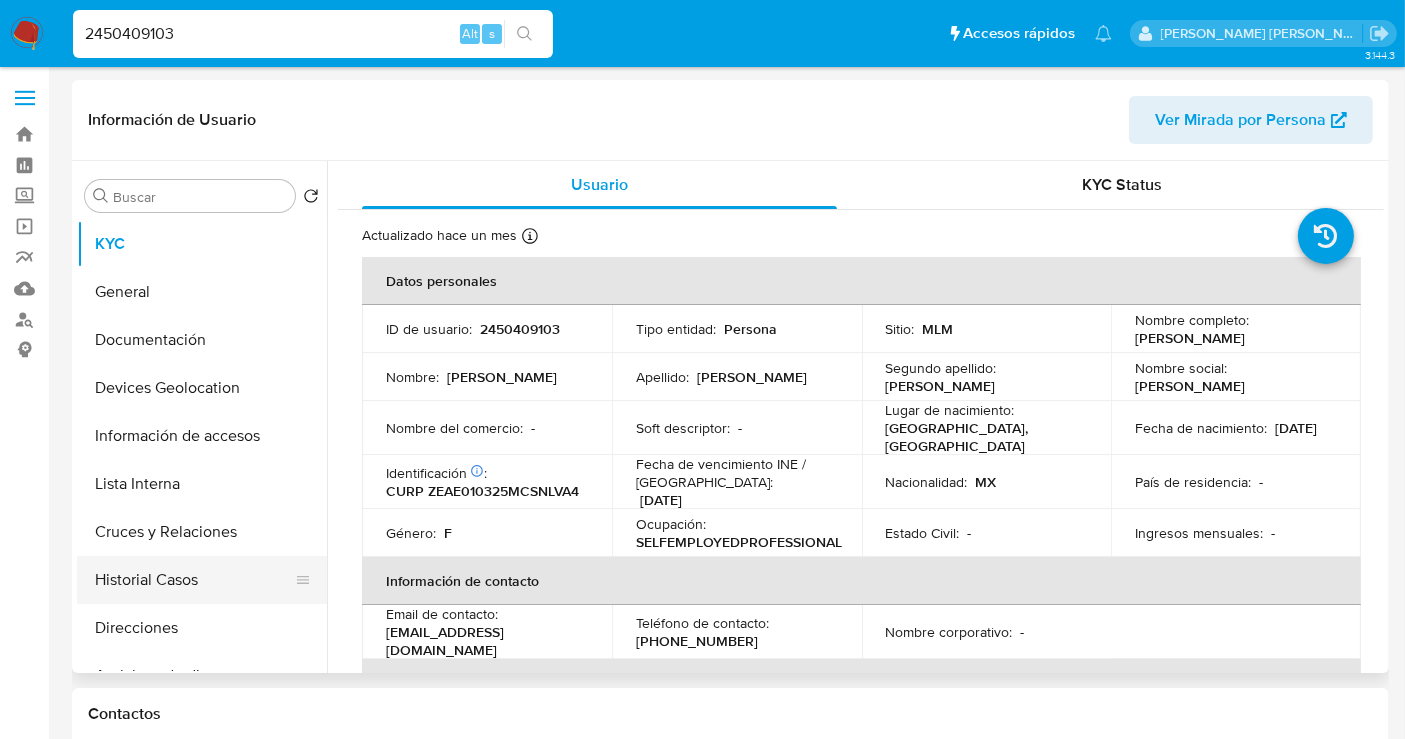 click on "Historial Casos" at bounding box center (194, 580) 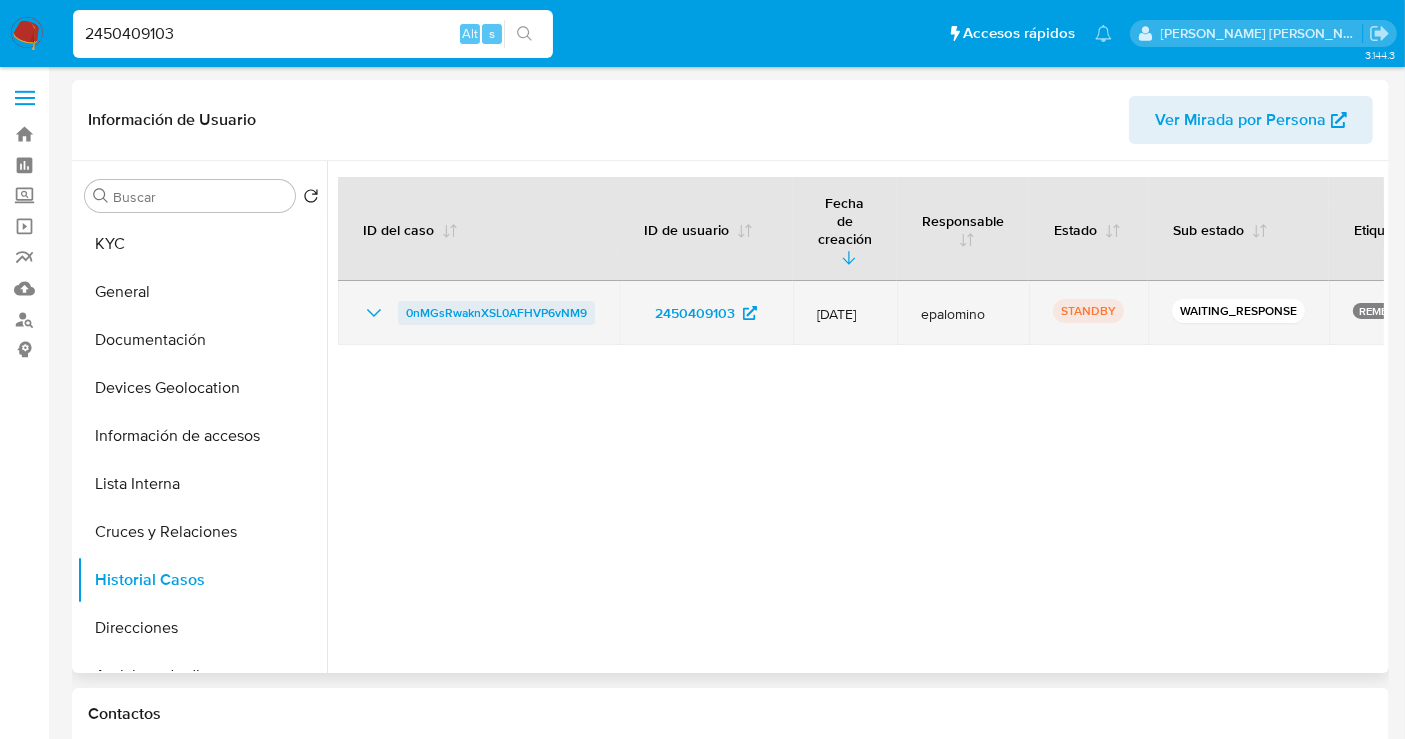 click on "0nMGsRwaknXSL0AFHVP6vNM9" at bounding box center [496, 313] 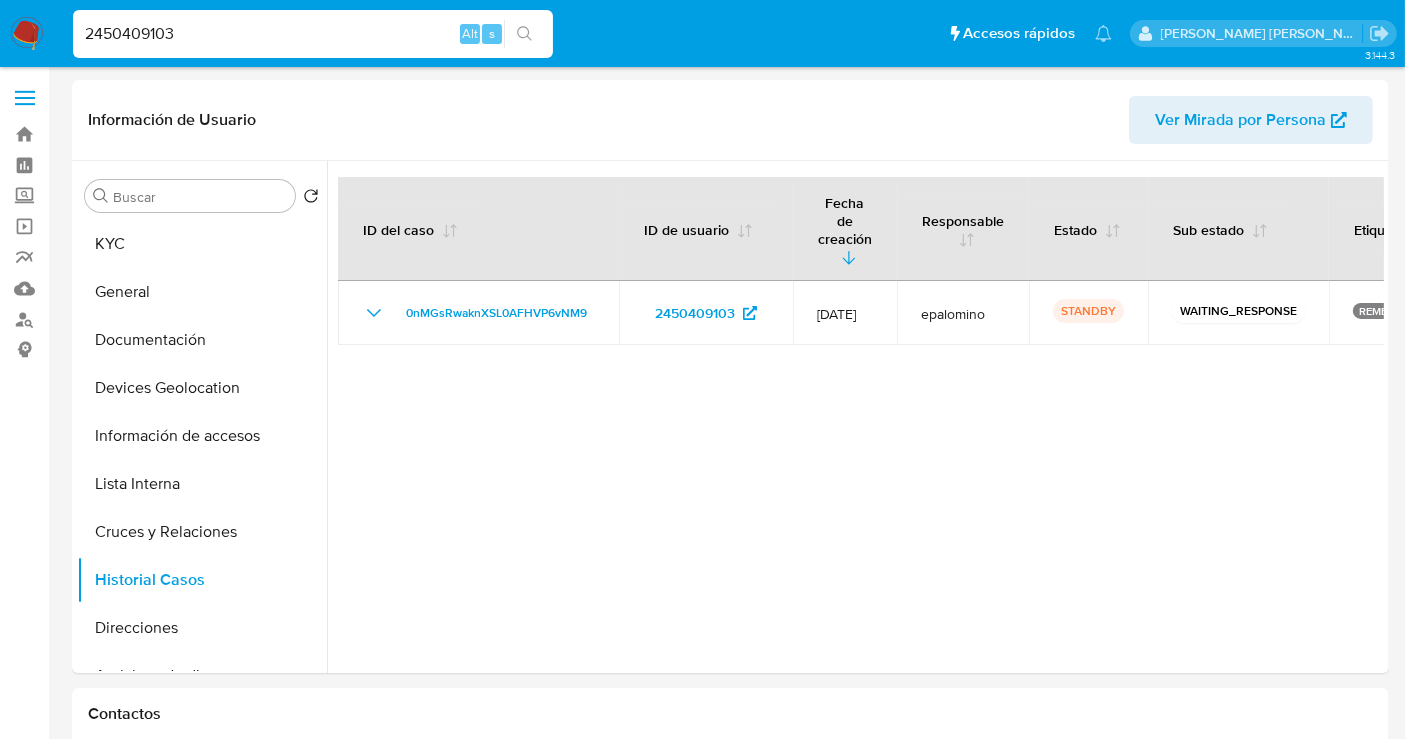 click at bounding box center [27, 34] 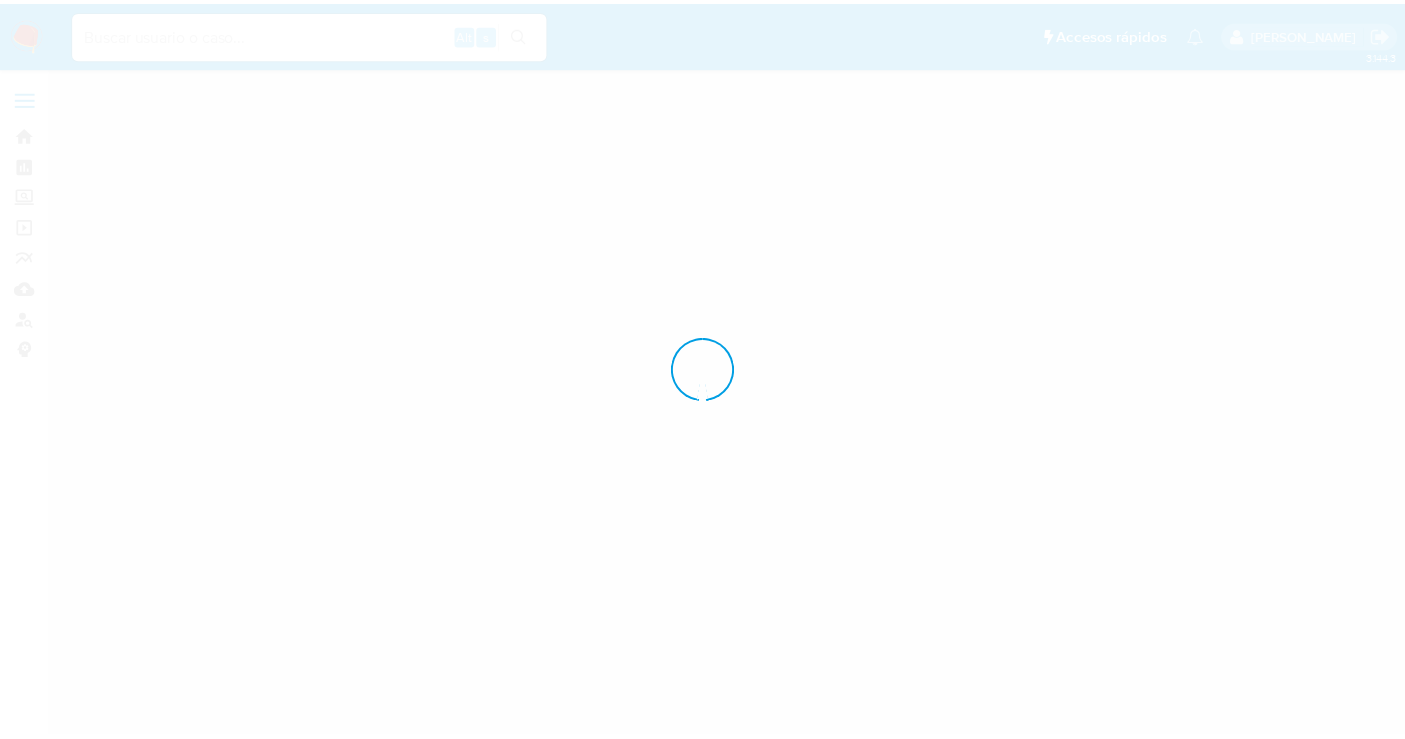 scroll, scrollTop: 0, scrollLeft: 0, axis: both 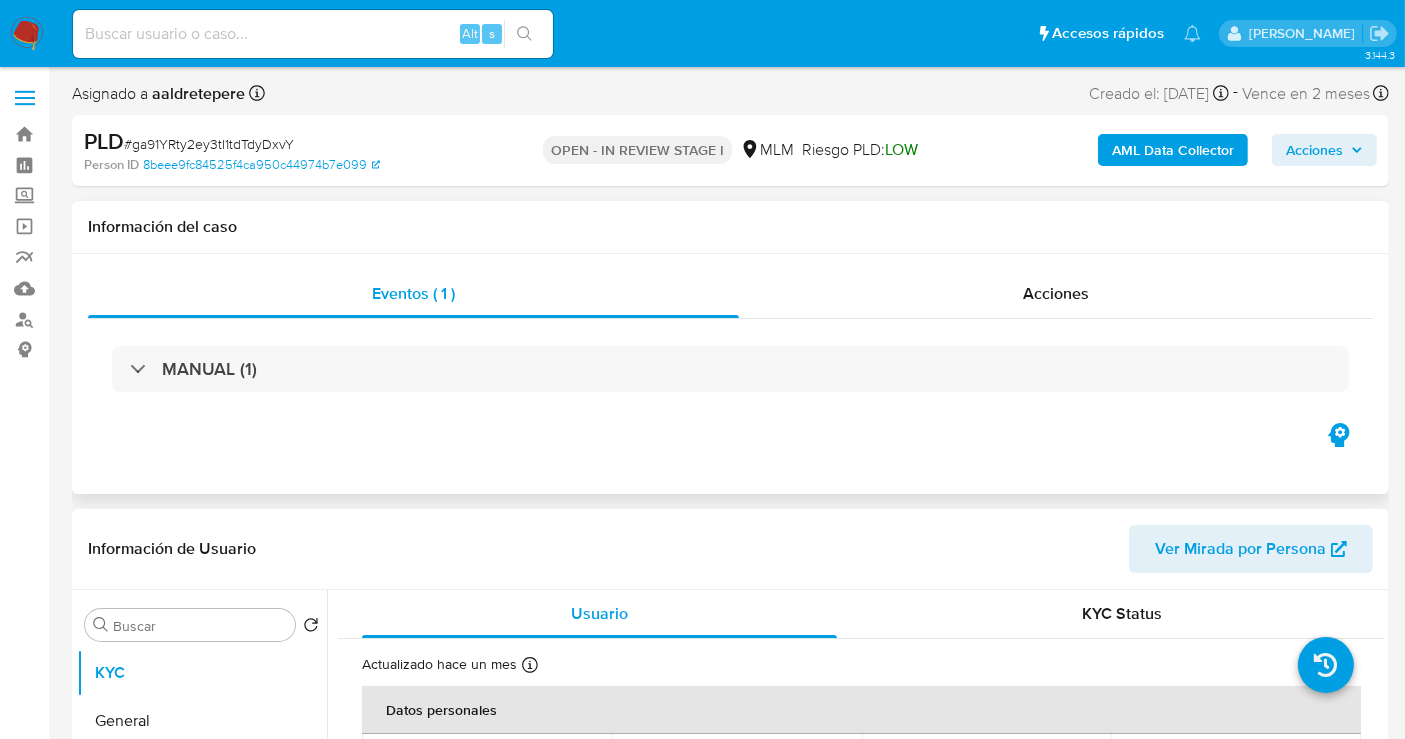 select on "10" 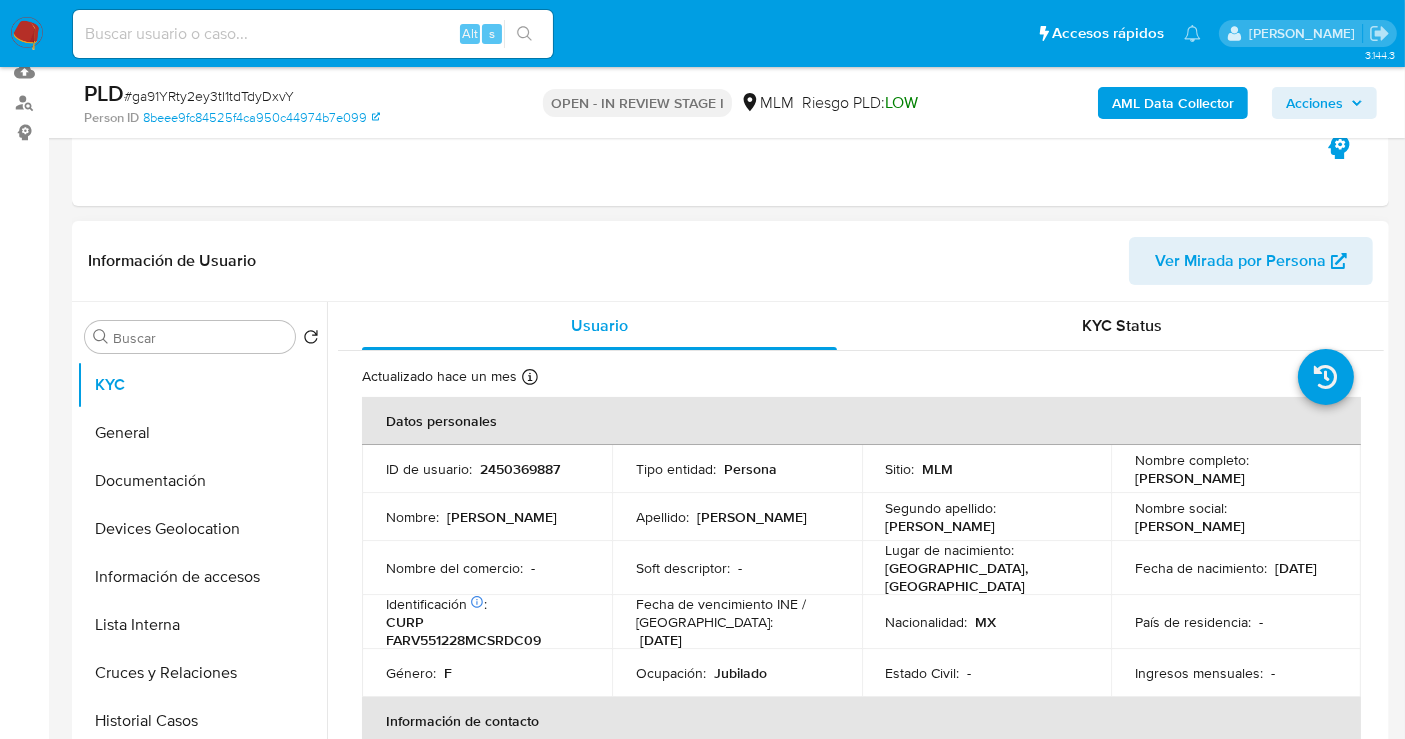 scroll, scrollTop: 333, scrollLeft: 0, axis: vertical 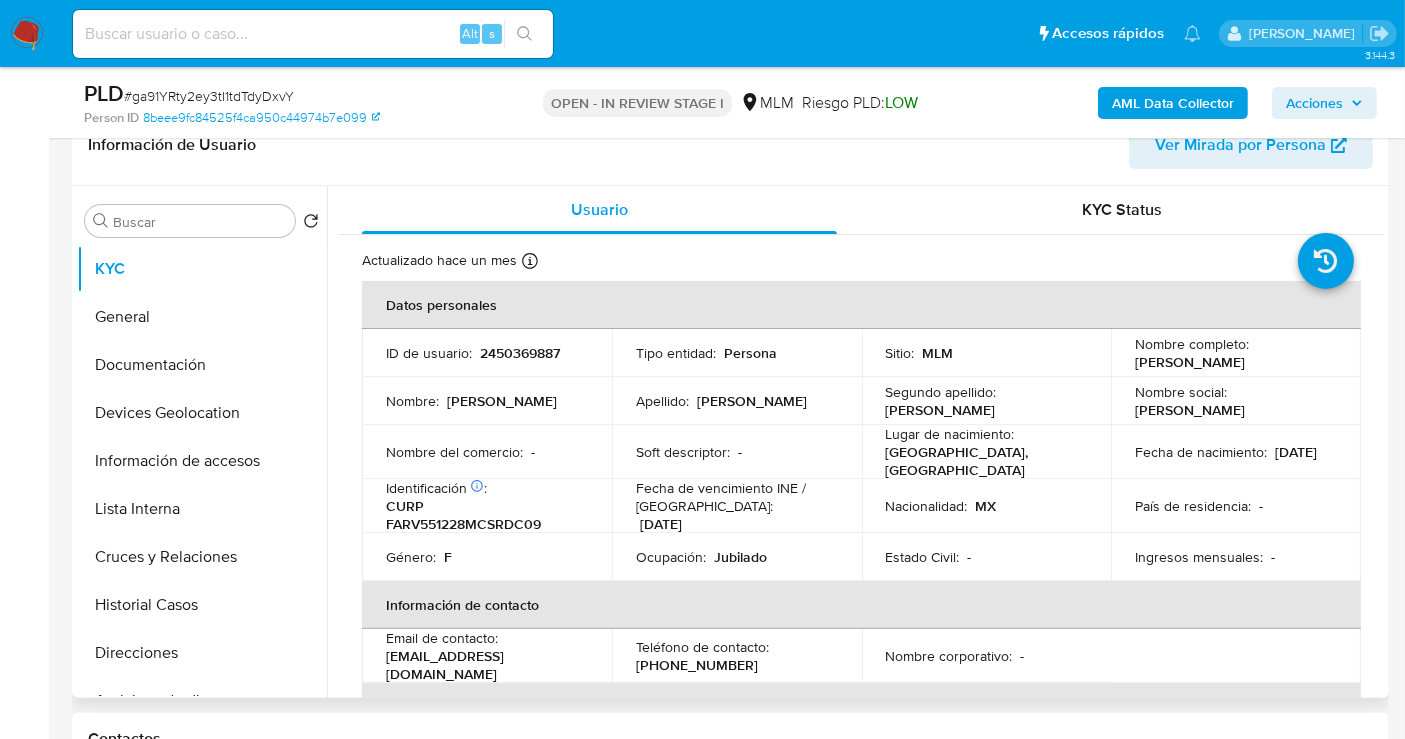 drag, startPoint x: 1302, startPoint y: 360, endPoint x: 1130, endPoint y: 366, distance: 172.10461 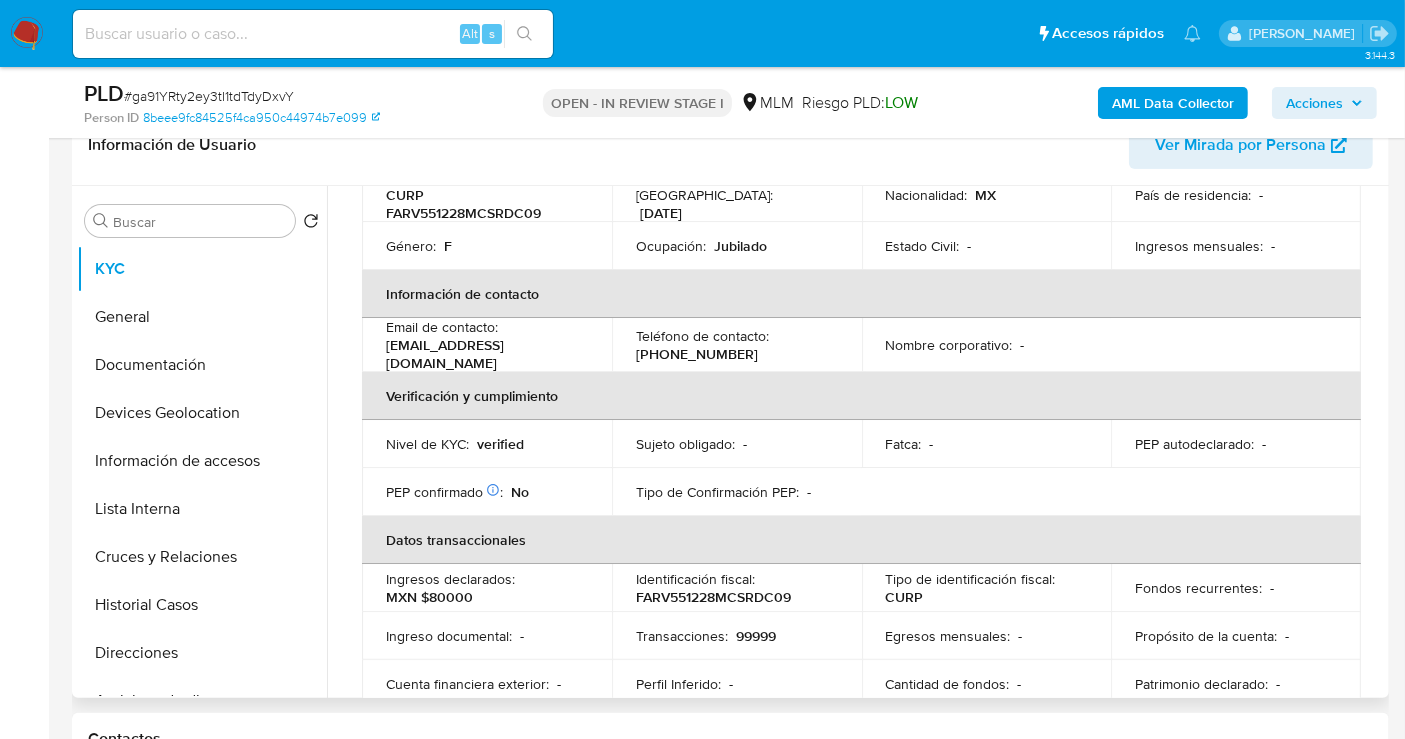 scroll, scrollTop: 59, scrollLeft: 0, axis: vertical 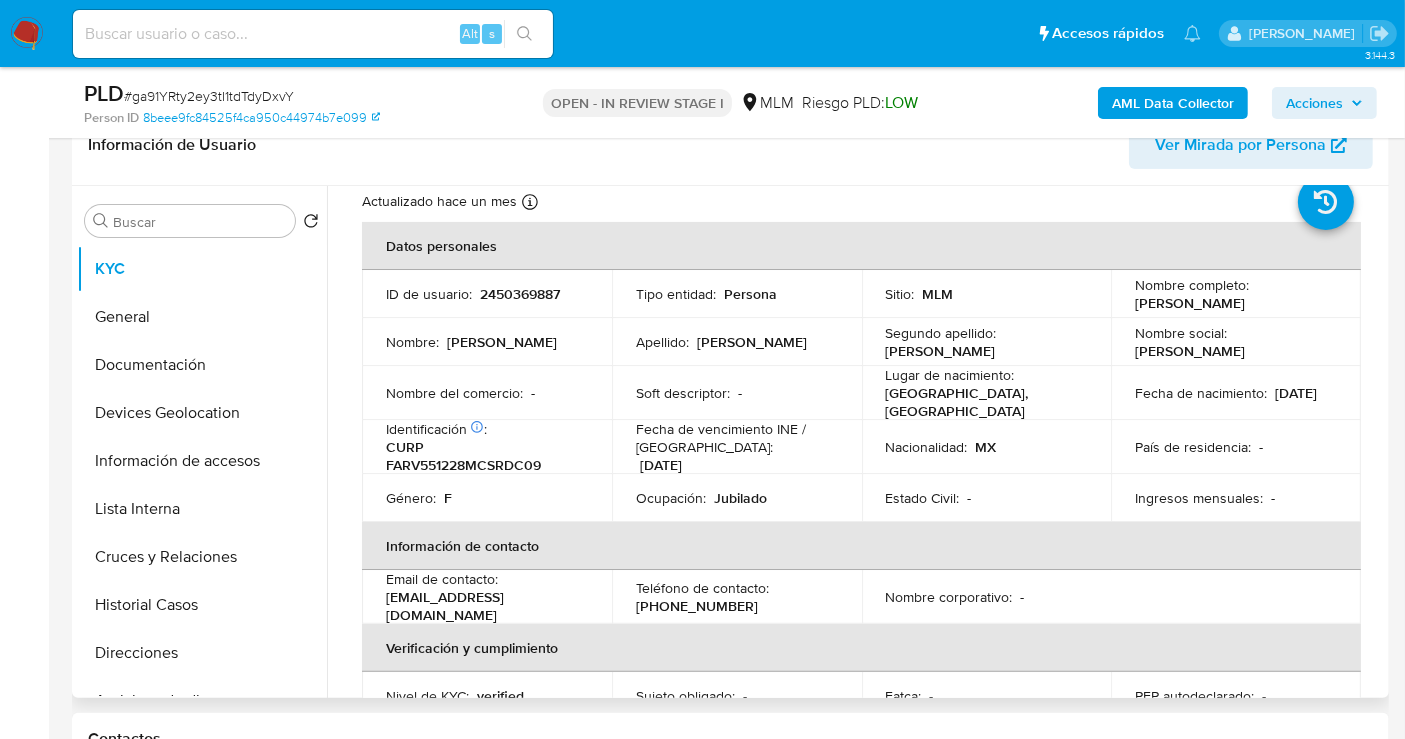 click on "Jubilado" at bounding box center (740, 498) 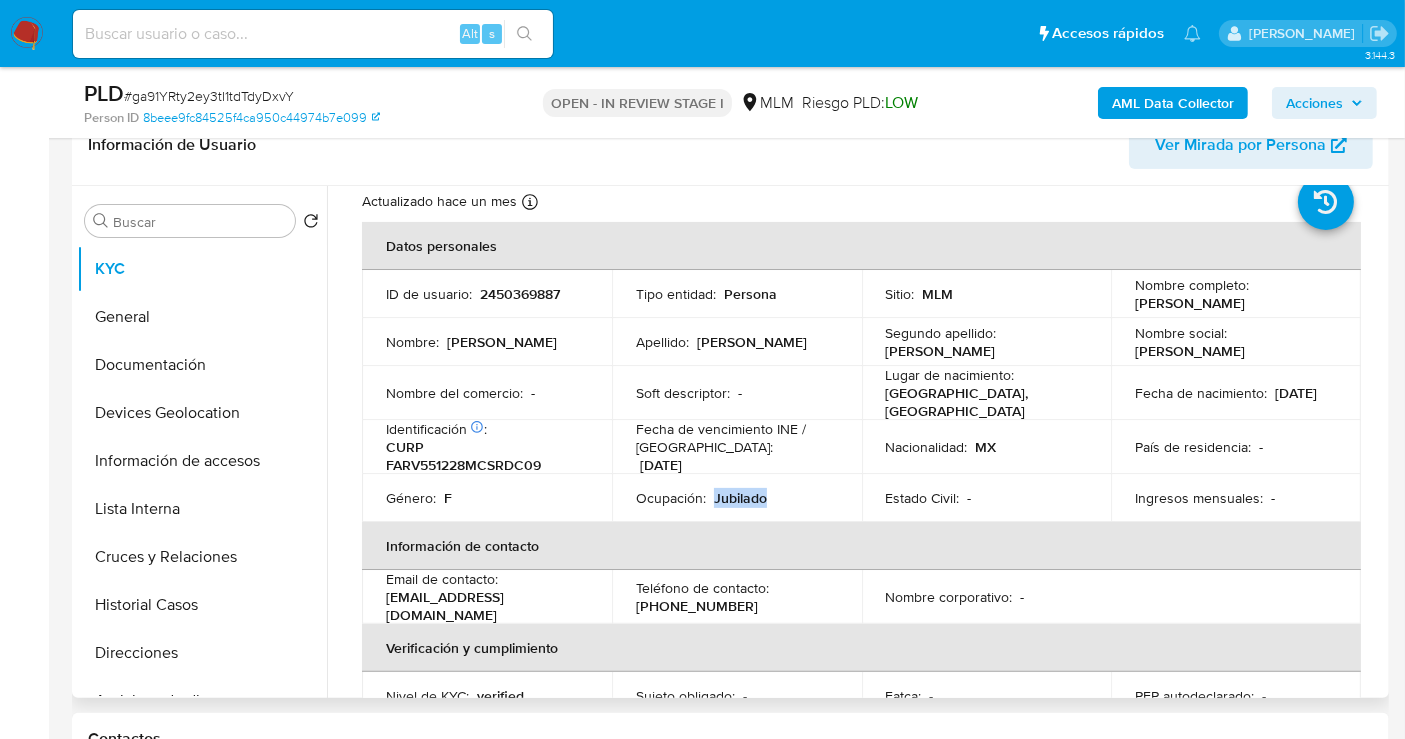 click on "Jubilado" at bounding box center (740, 498) 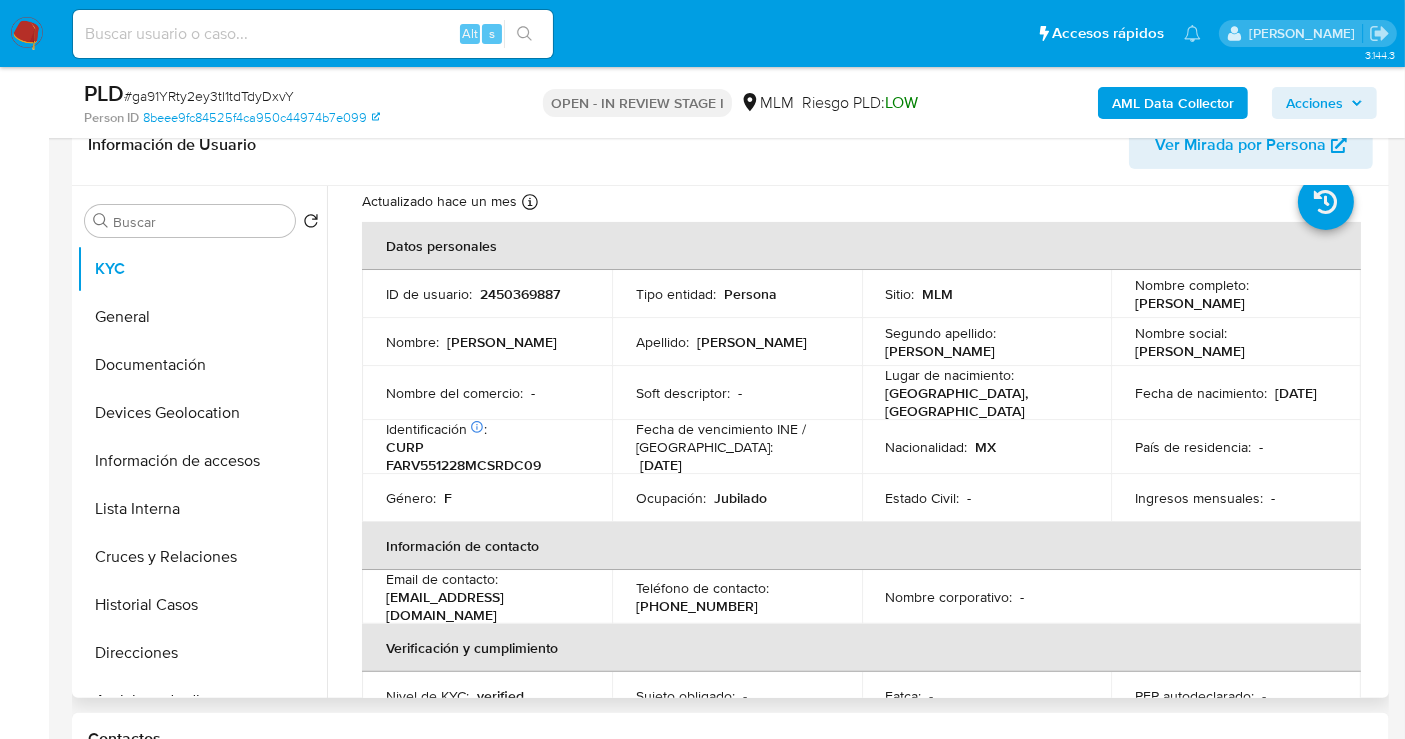 click on "[DATE]" at bounding box center (1296, 393) 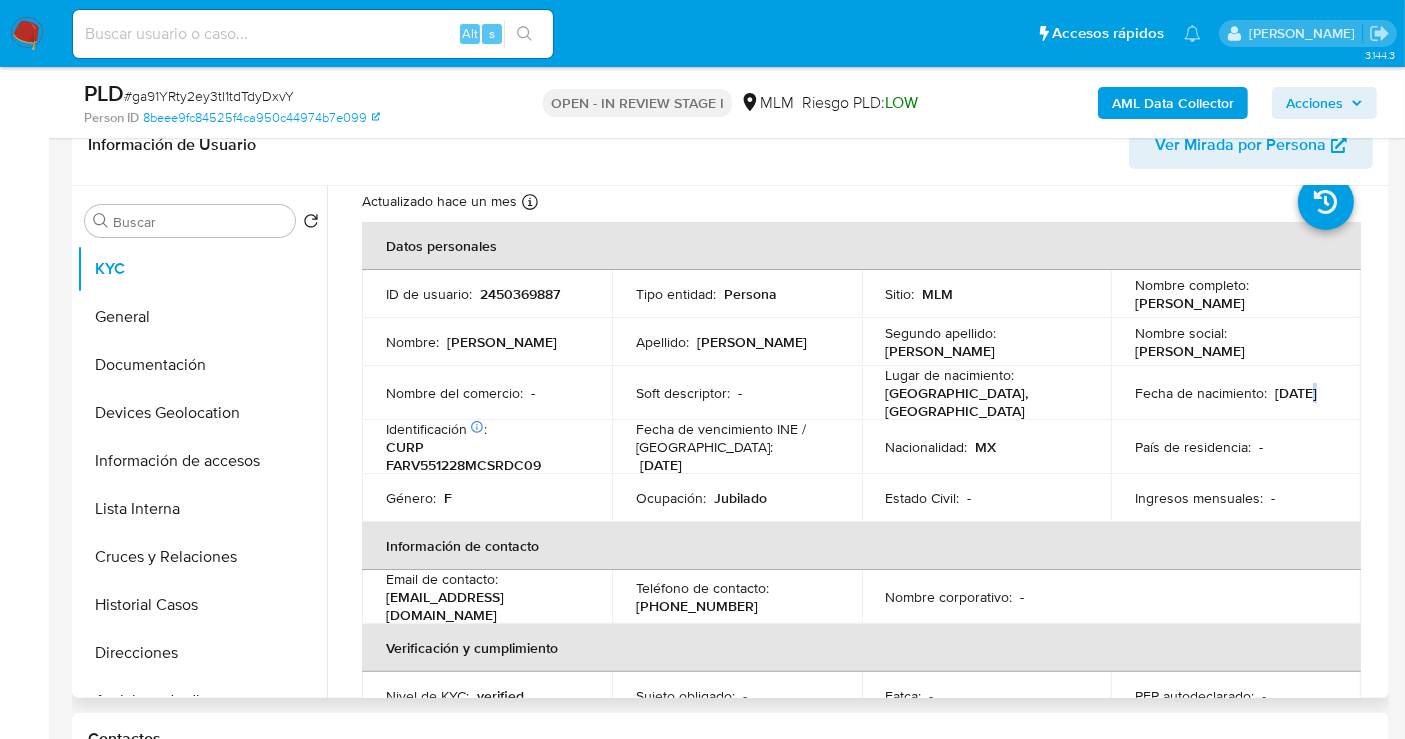 click on "[DATE]" at bounding box center [1296, 393] 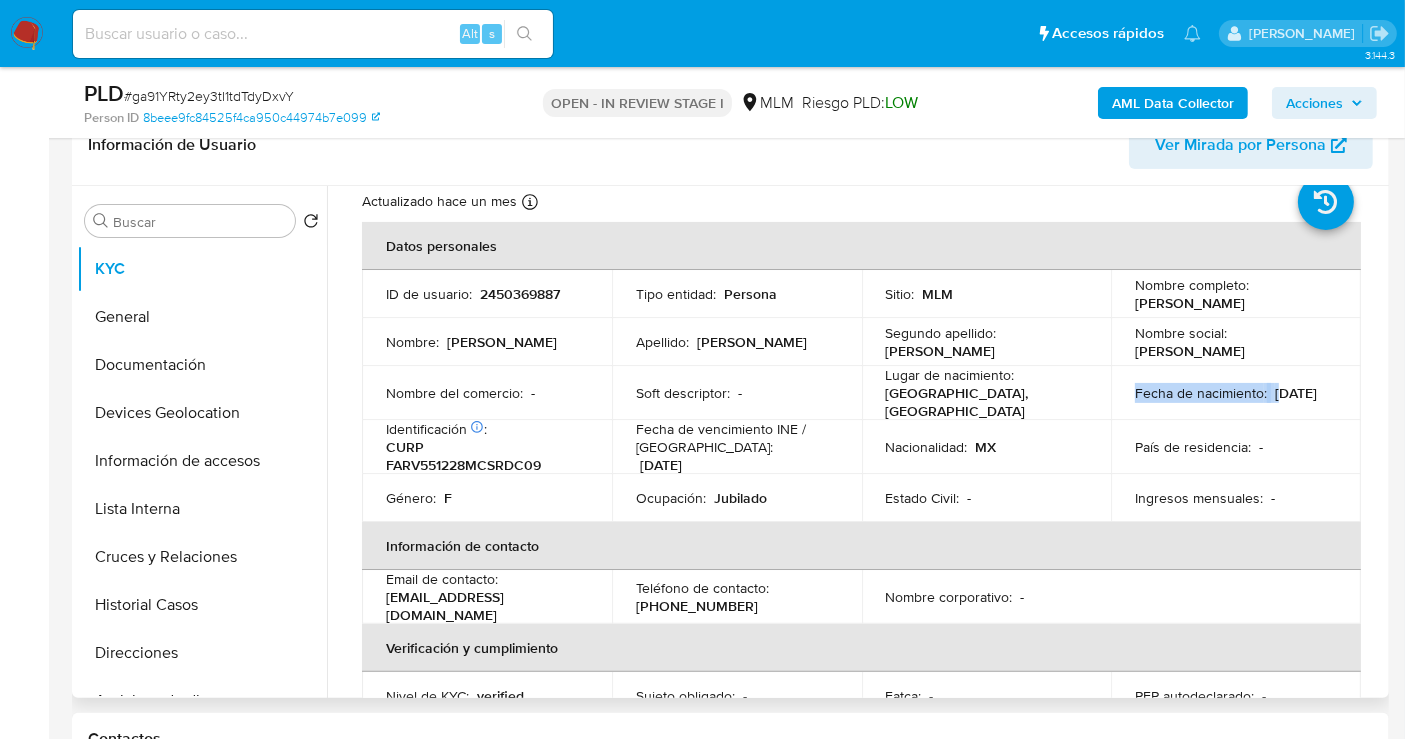 click on "[DATE]" at bounding box center (1296, 393) 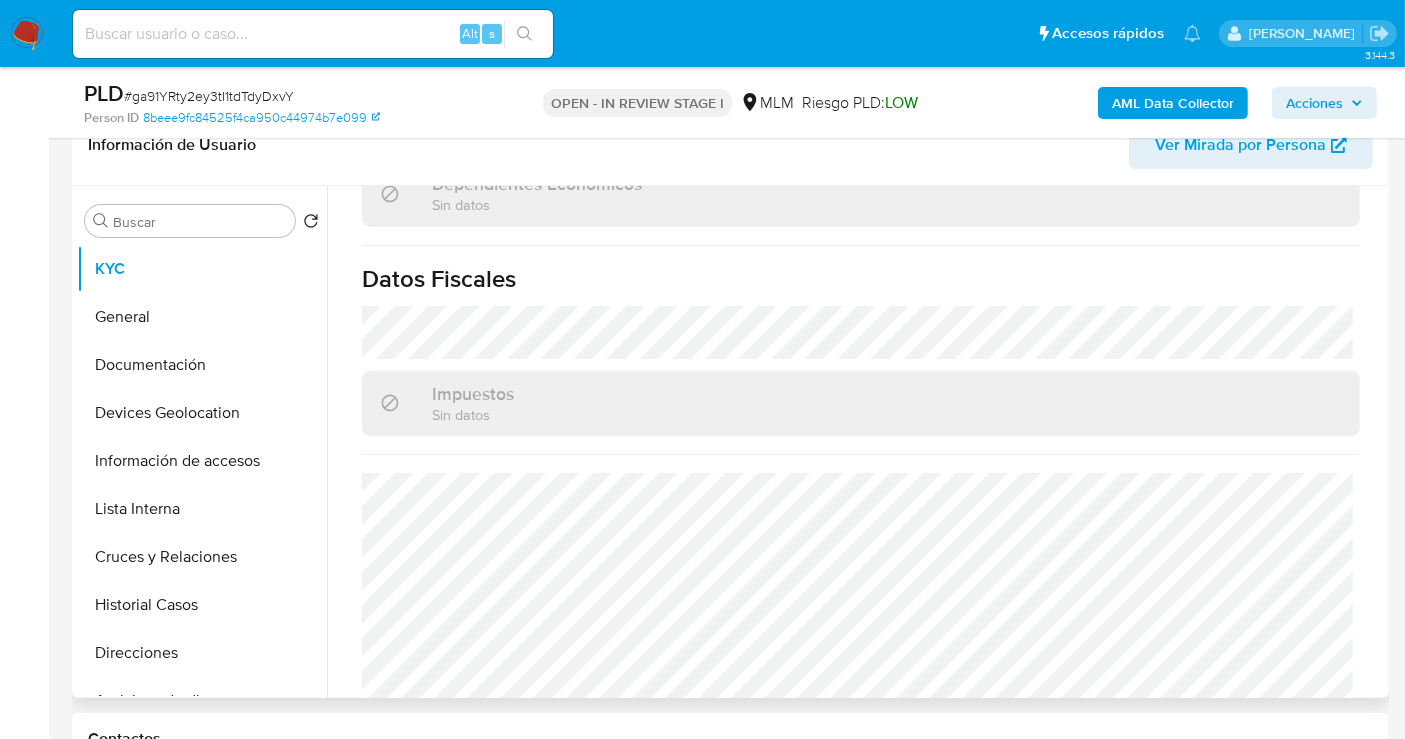 scroll, scrollTop: 1262, scrollLeft: 0, axis: vertical 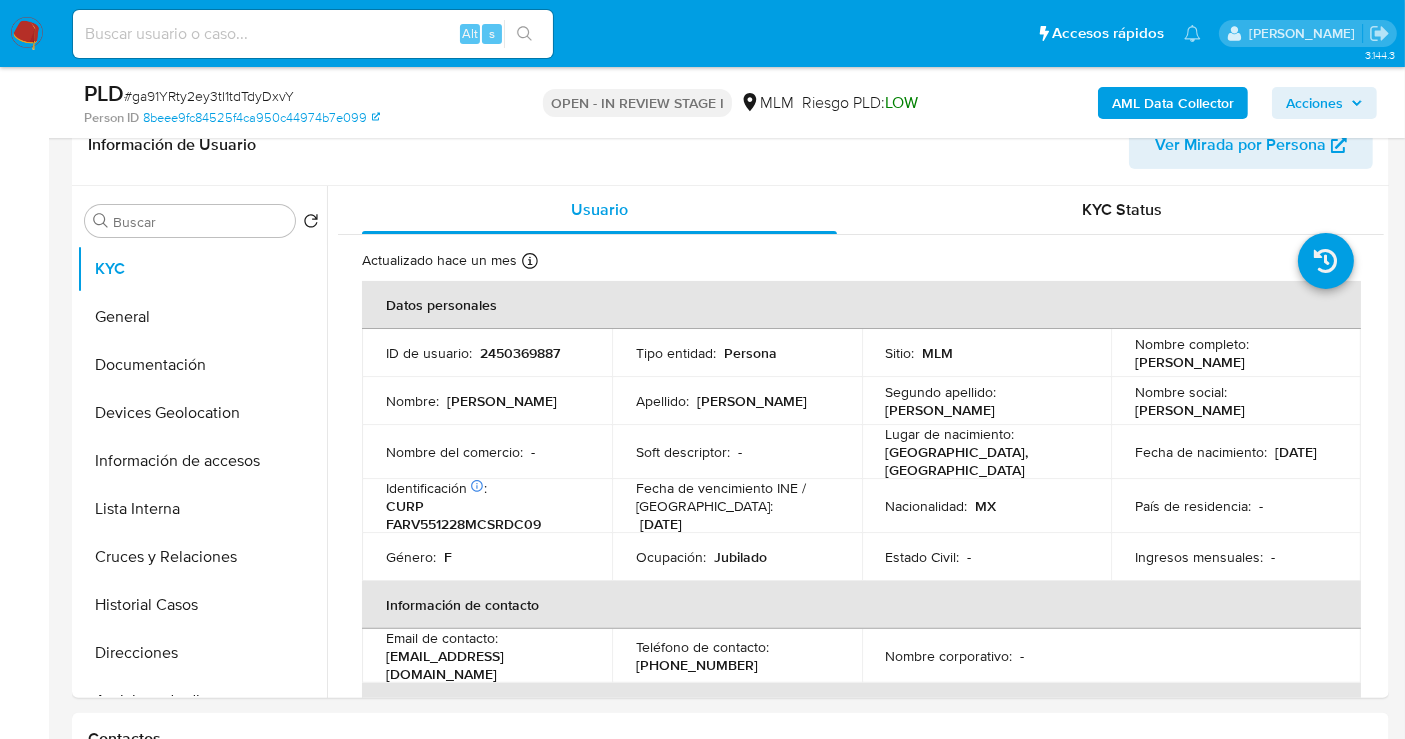 click at bounding box center [313, 34] 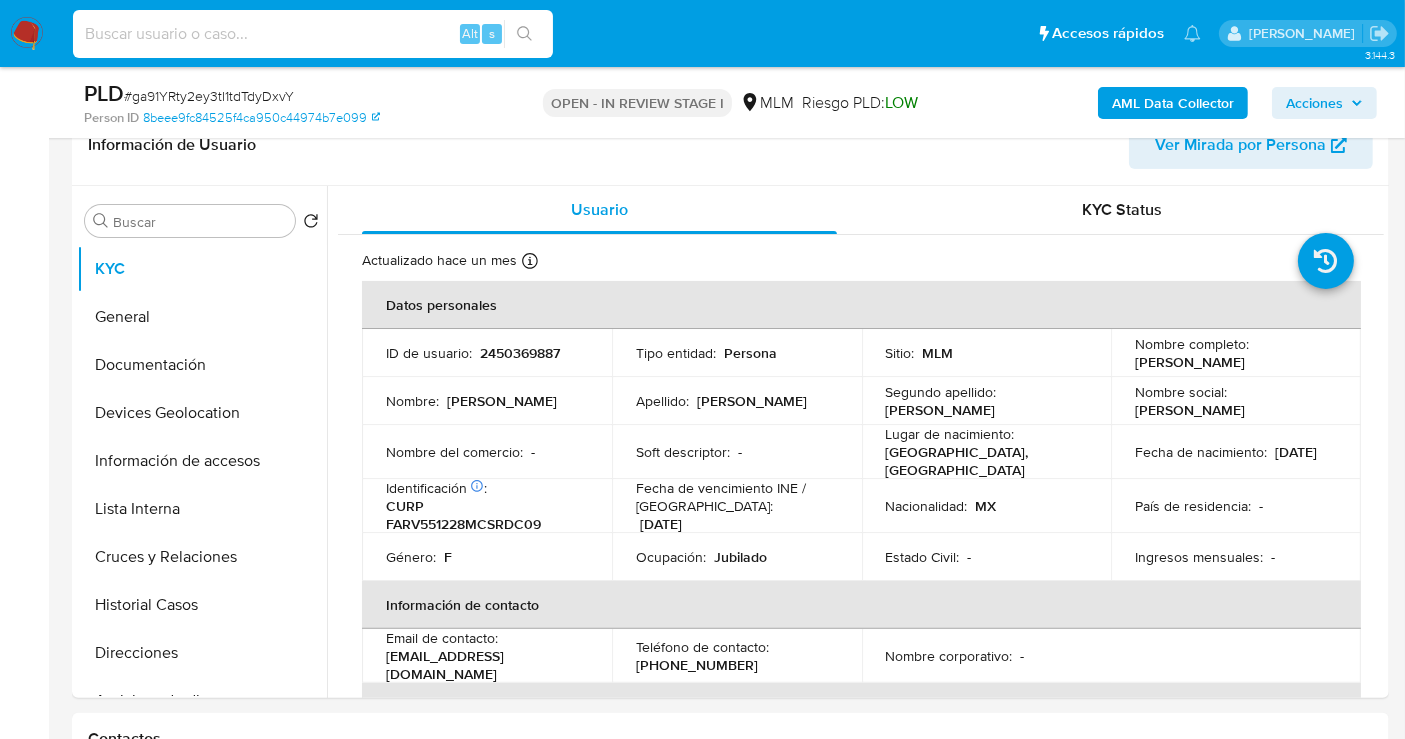 paste on "2440168929" 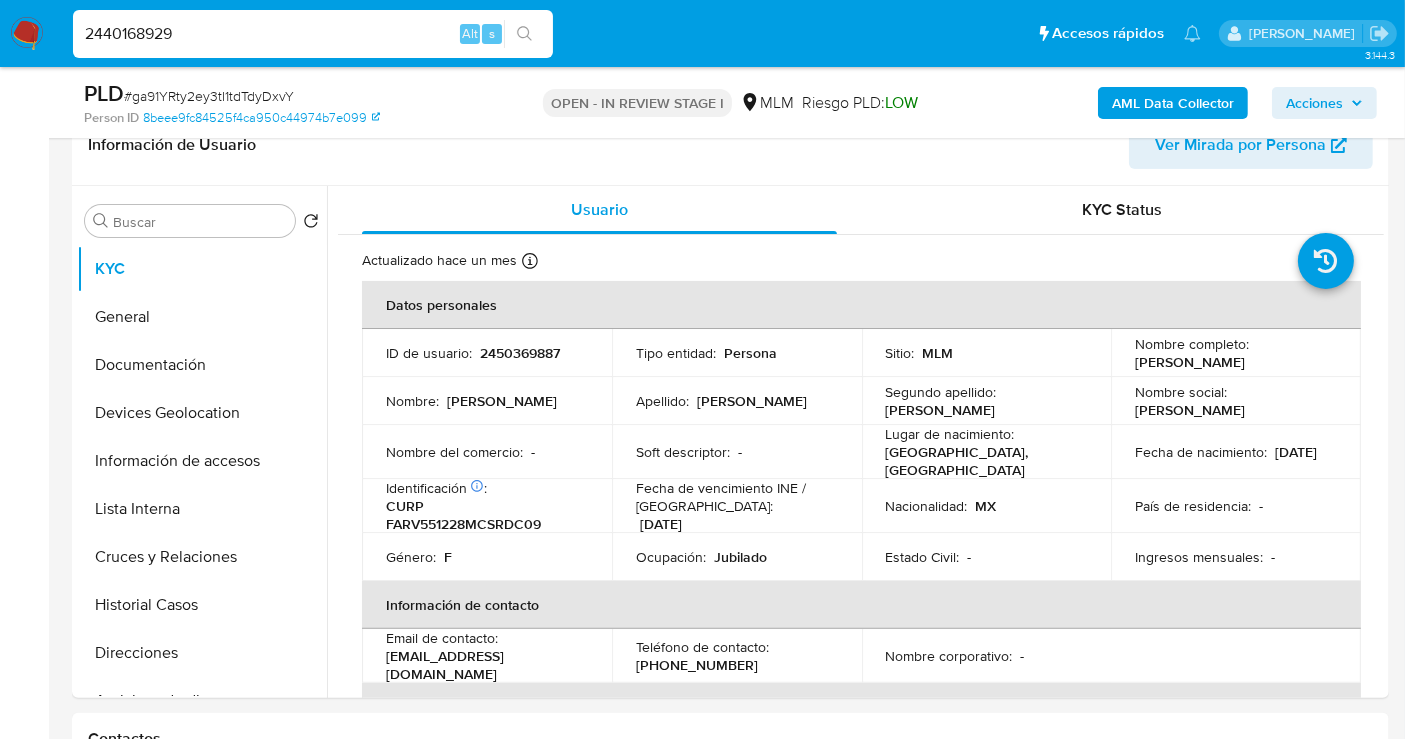 type on "2440168929" 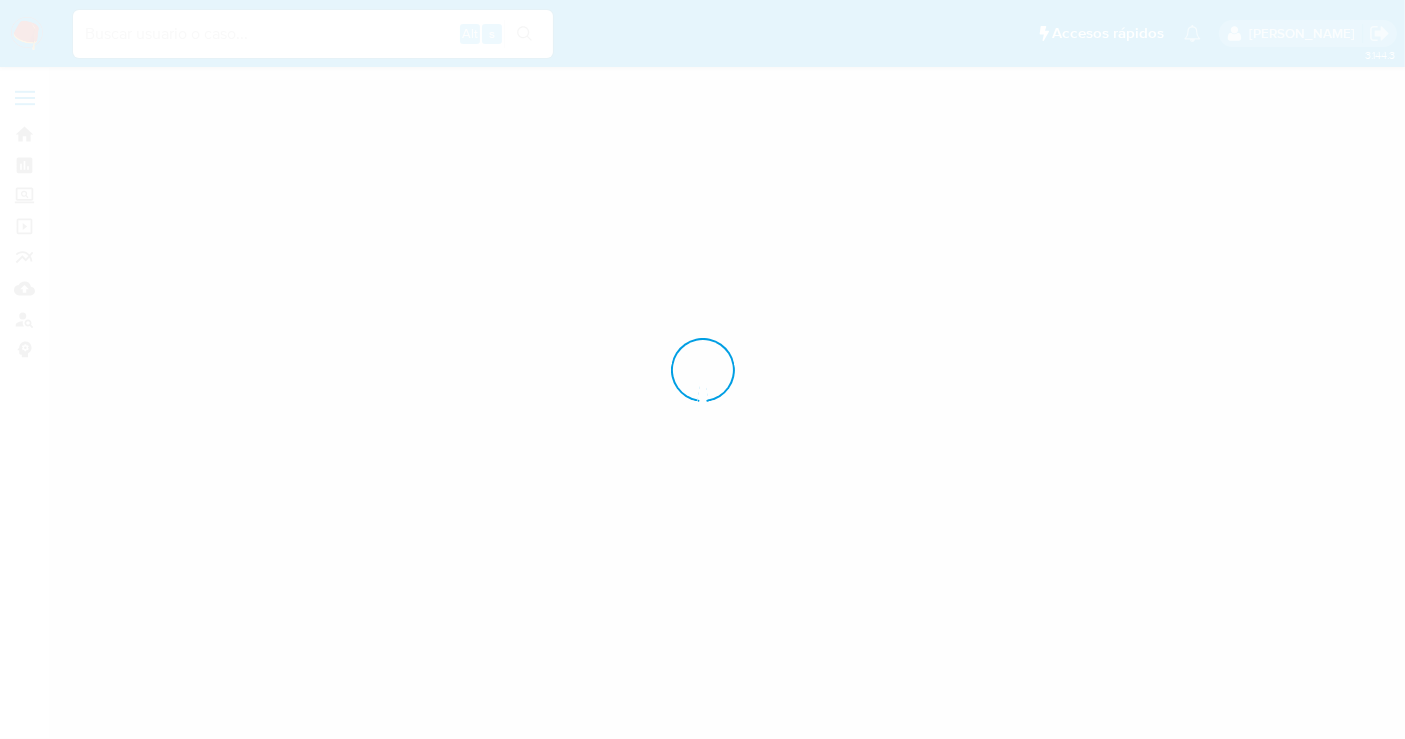 scroll, scrollTop: 0, scrollLeft: 0, axis: both 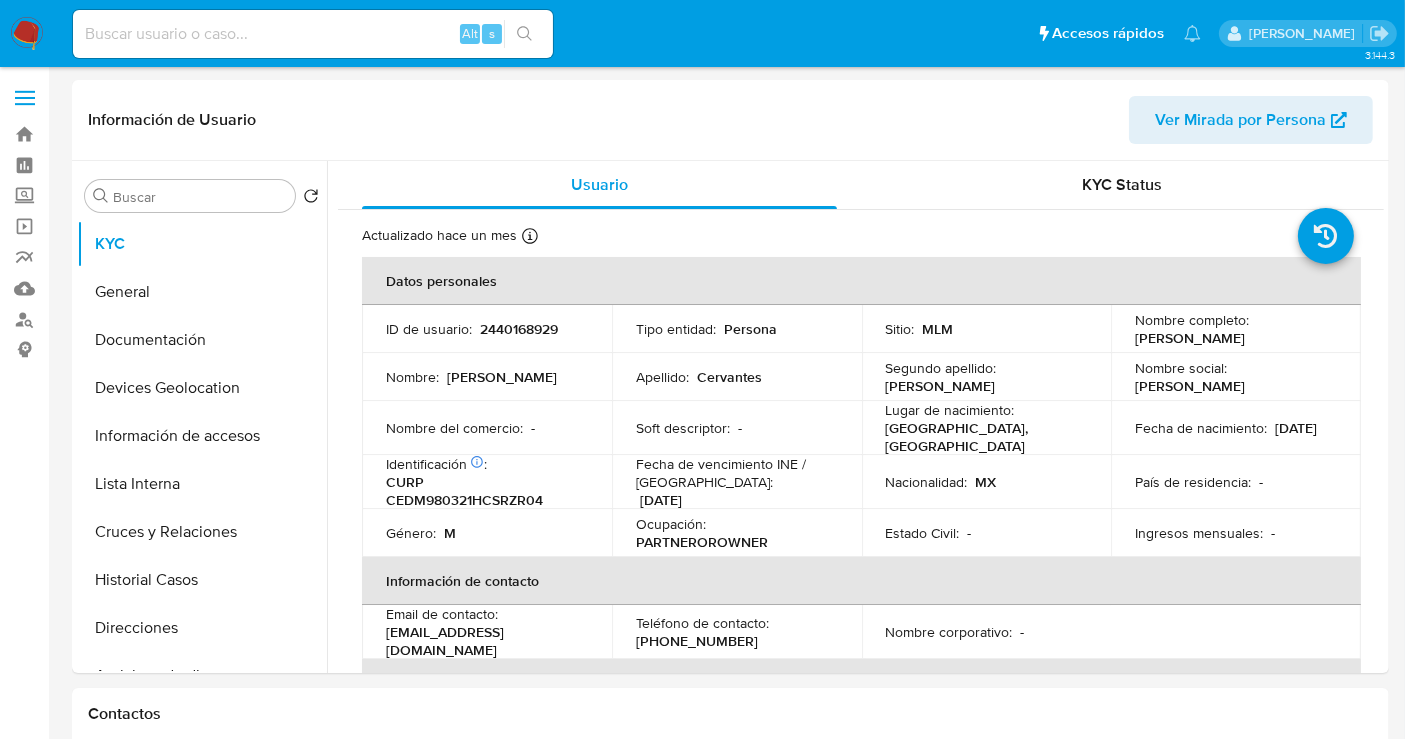 select on "10" 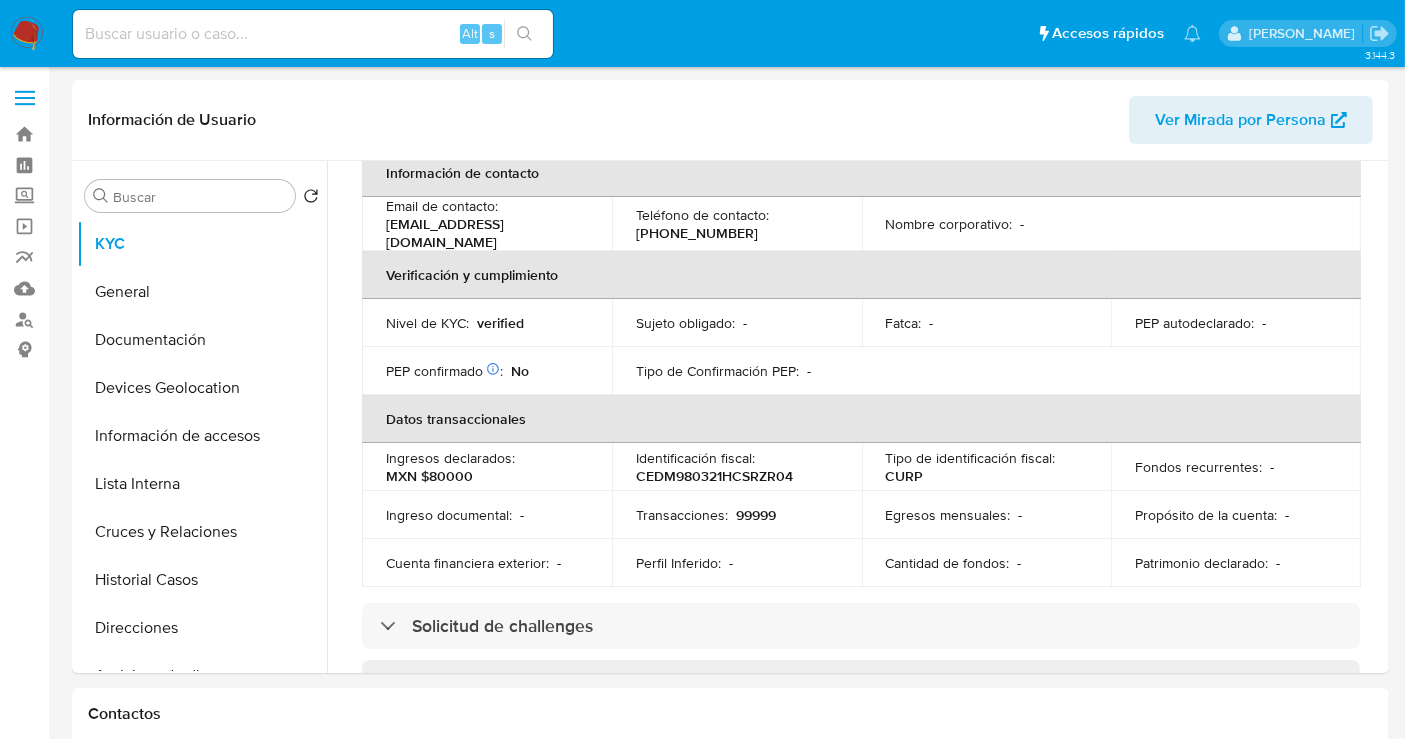 scroll, scrollTop: 555, scrollLeft: 0, axis: vertical 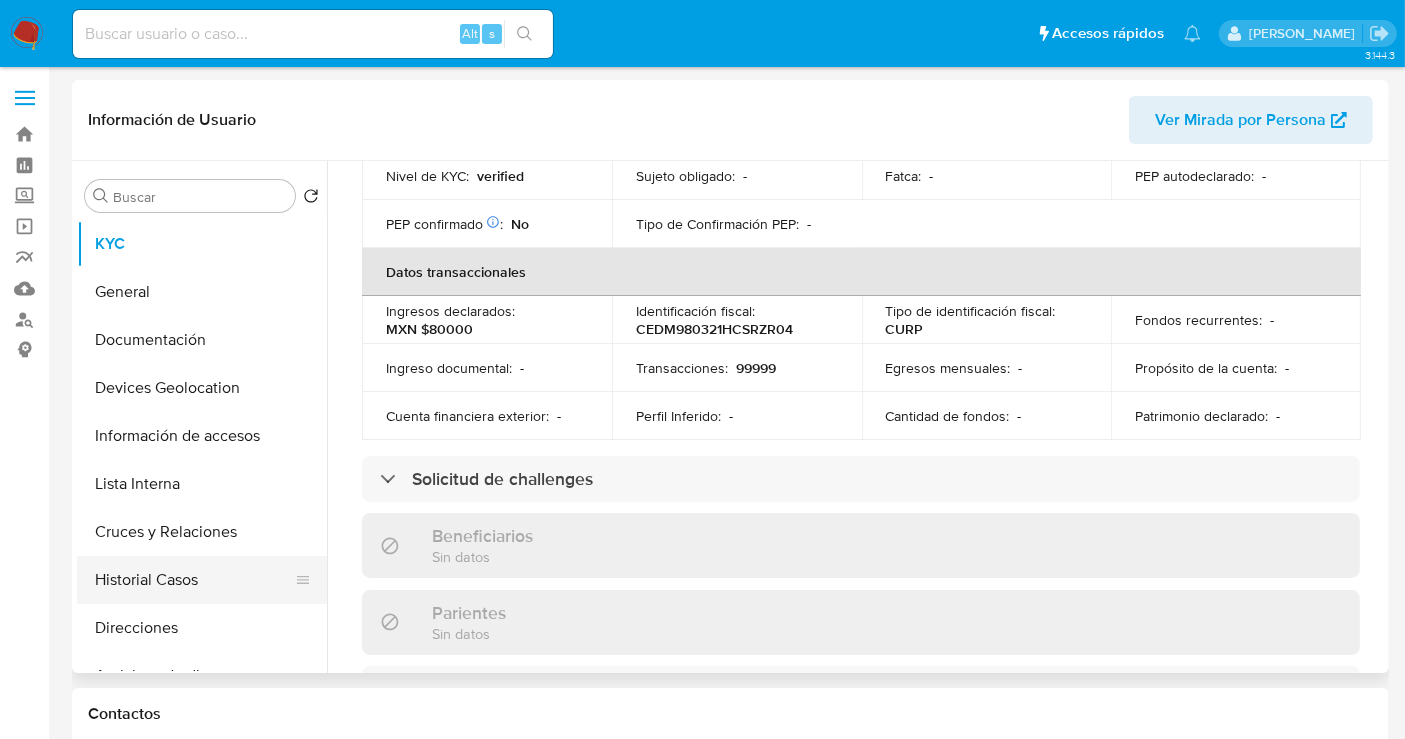click on "Historial Casos" at bounding box center (194, 580) 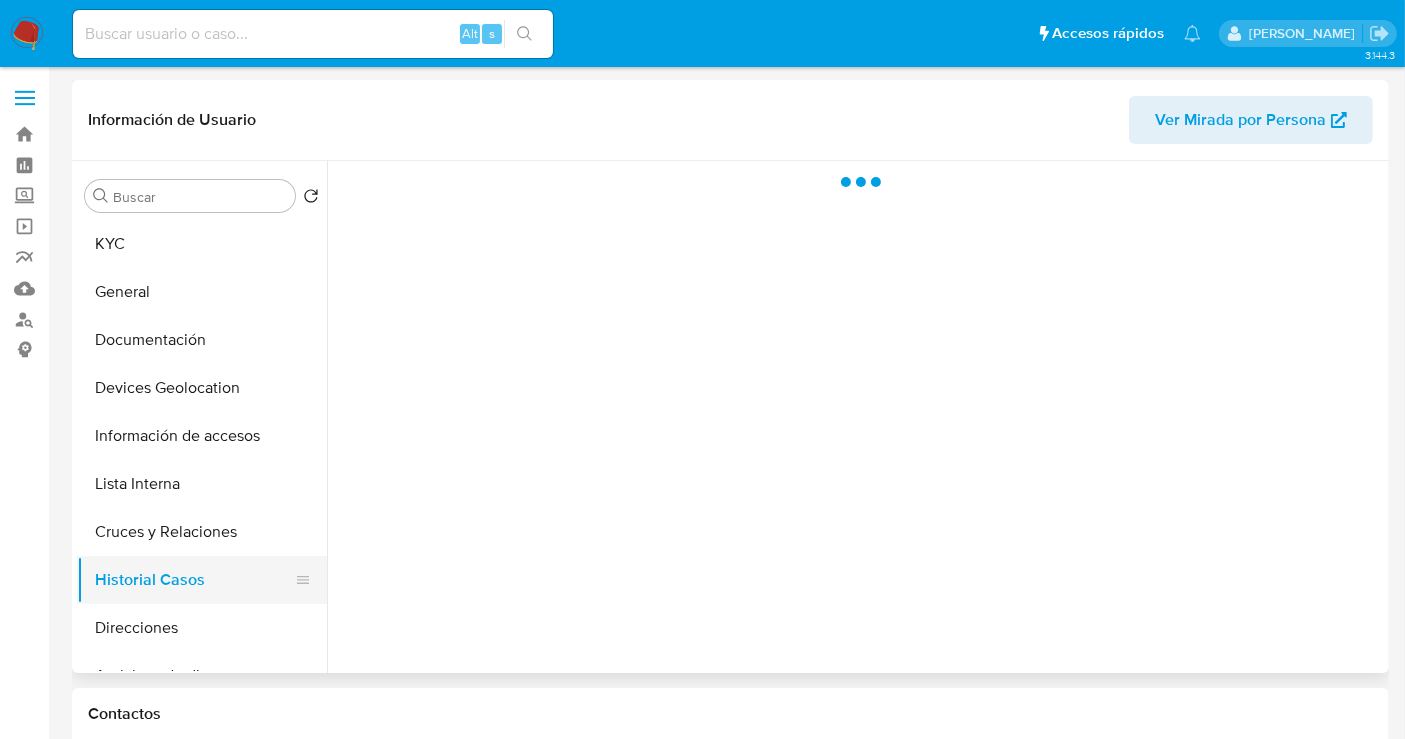 scroll, scrollTop: 0, scrollLeft: 0, axis: both 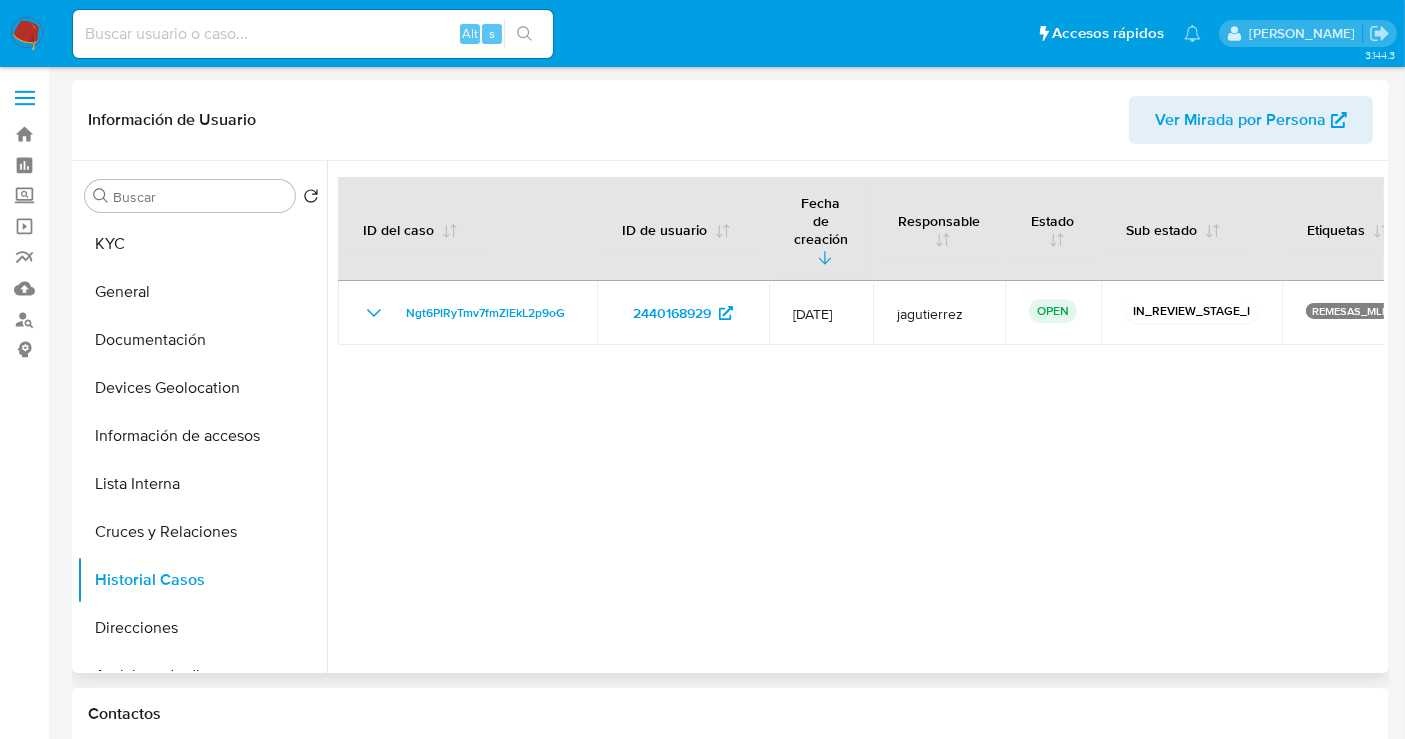 type 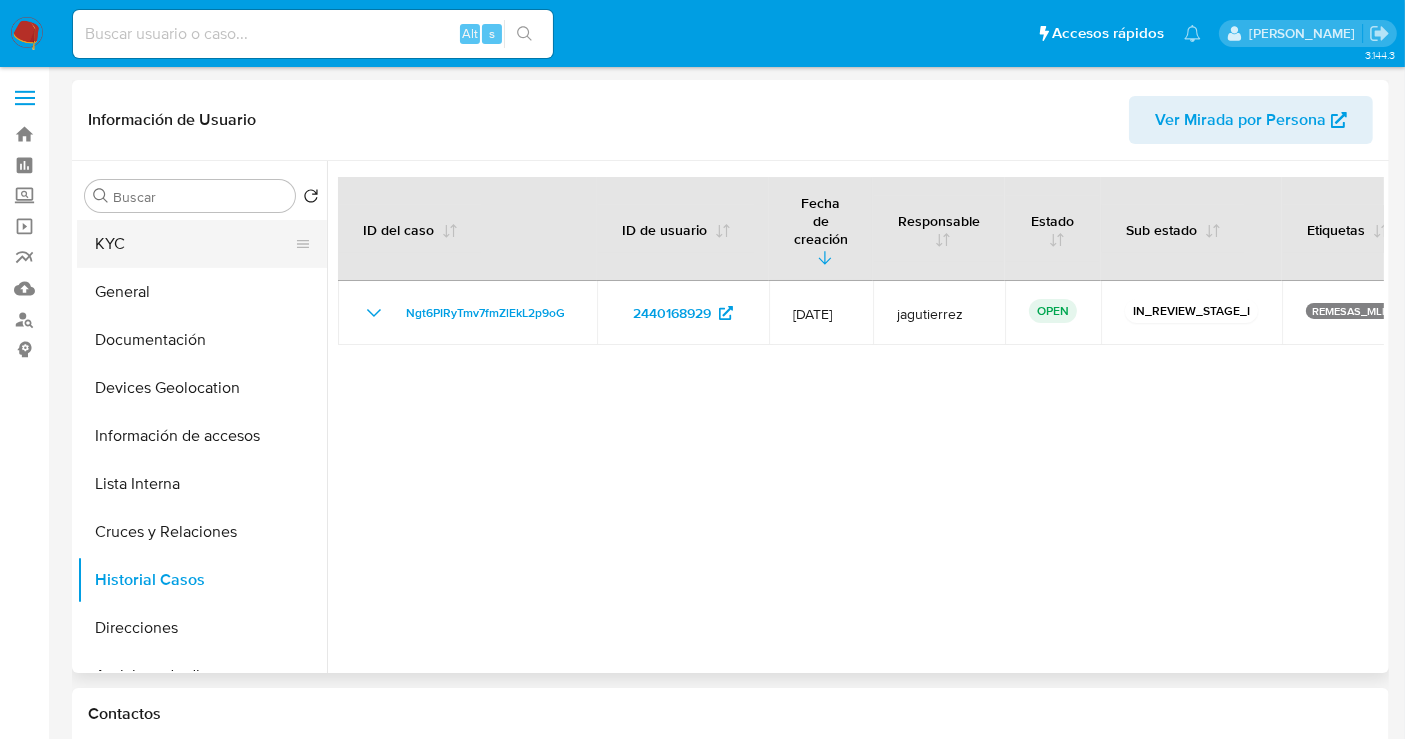 click on "KYC" at bounding box center [194, 244] 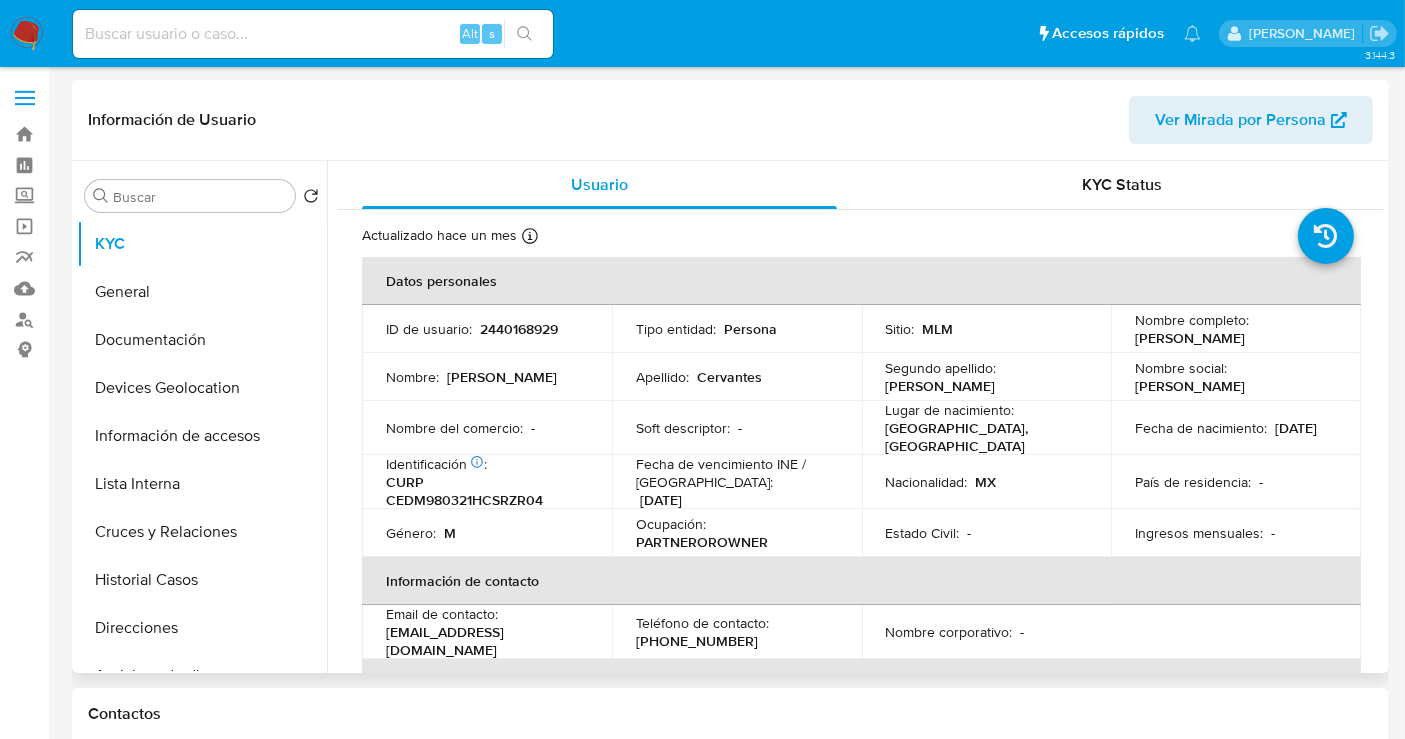 click on "Marco Antonio Cervantes Diaz" at bounding box center [1190, 338] 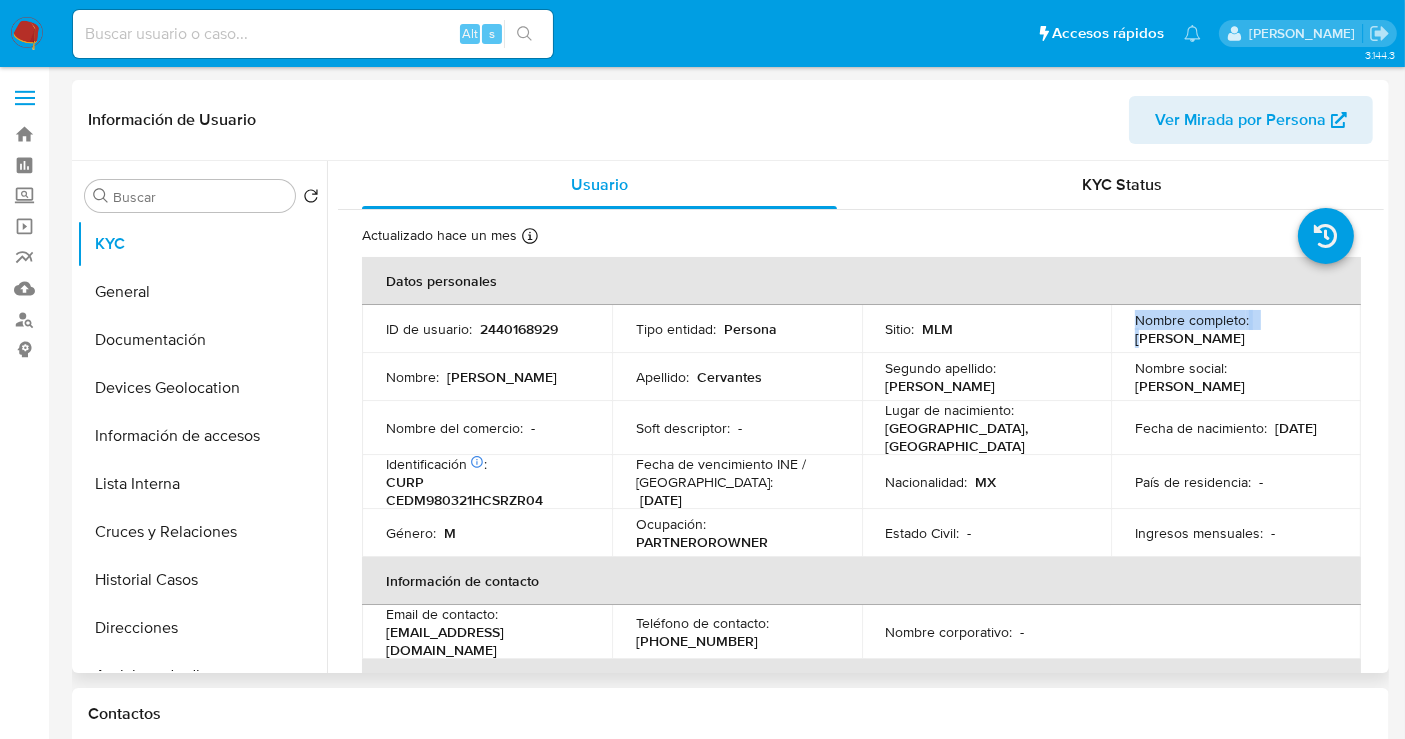 click on "Marco Antonio Cervantes Diaz" at bounding box center [1190, 338] 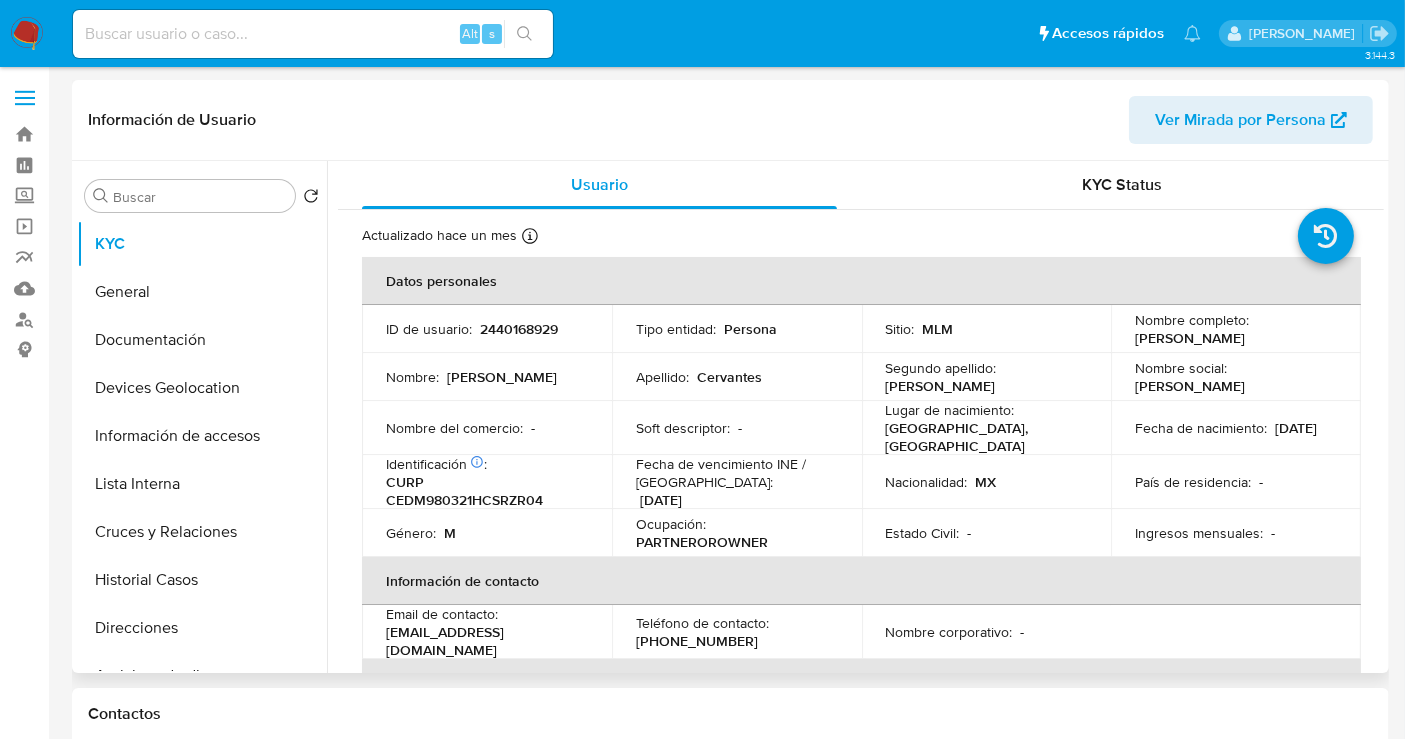 drag, startPoint x: 1341, startPoint y: 335, endPoint x: 1316, endPoint y: 335, distance: 25 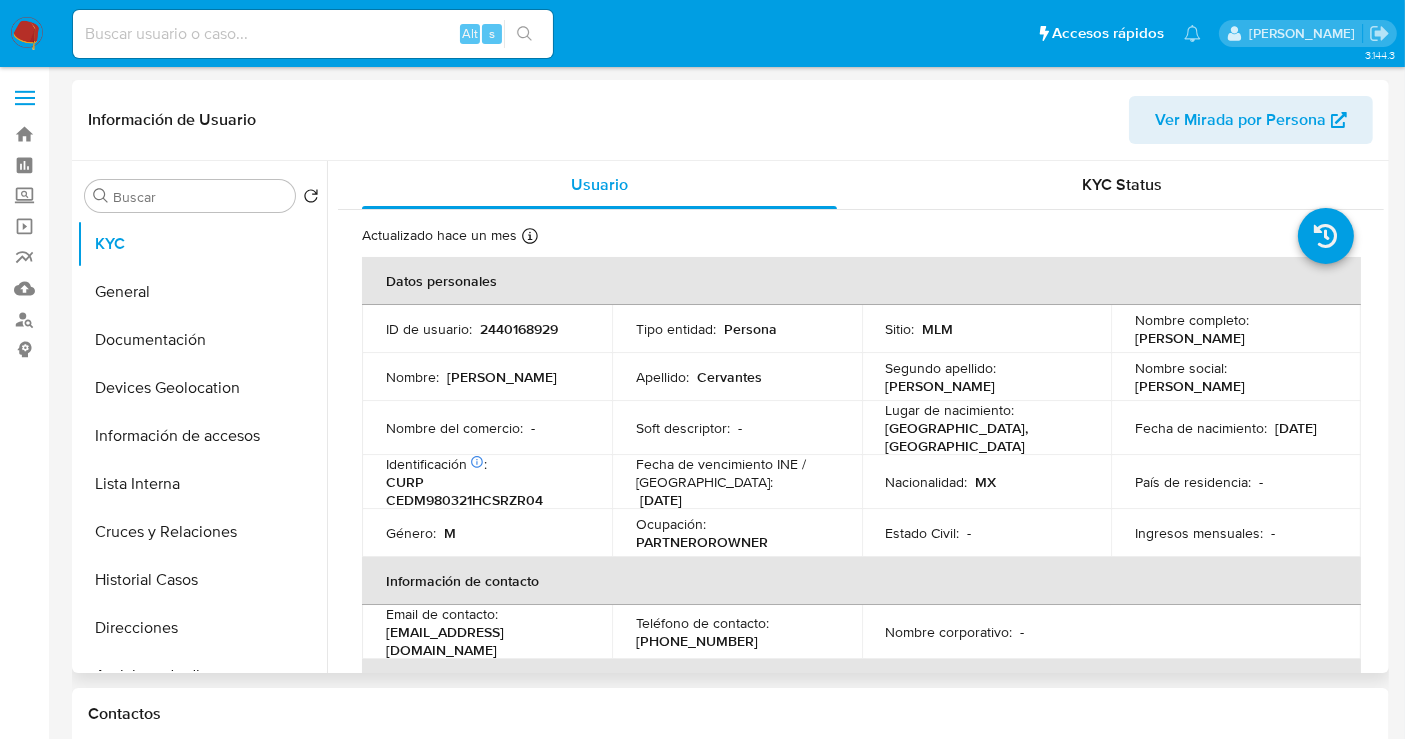 click on "21/03/1998" at bounding box center (1296, 428) 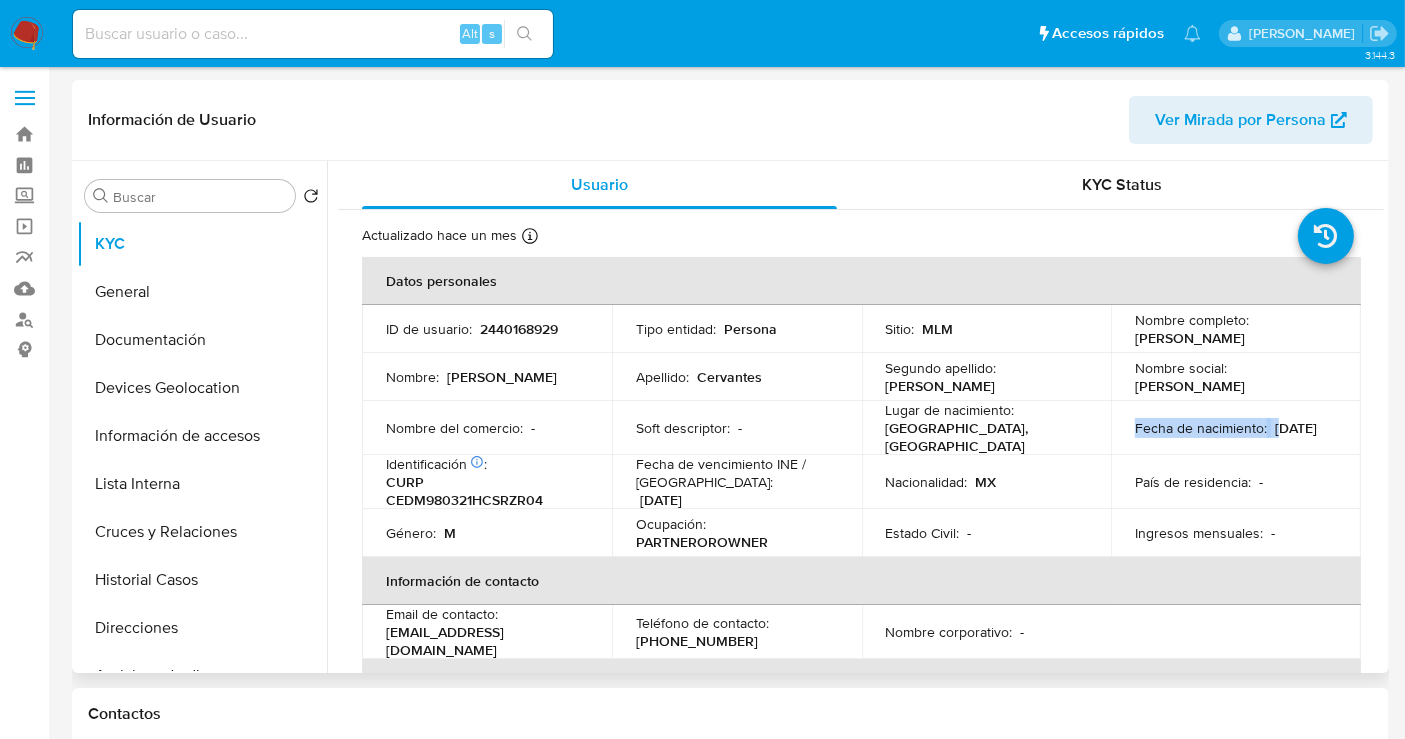 click on "21/03/1998" at bounding box center [1296, 428] 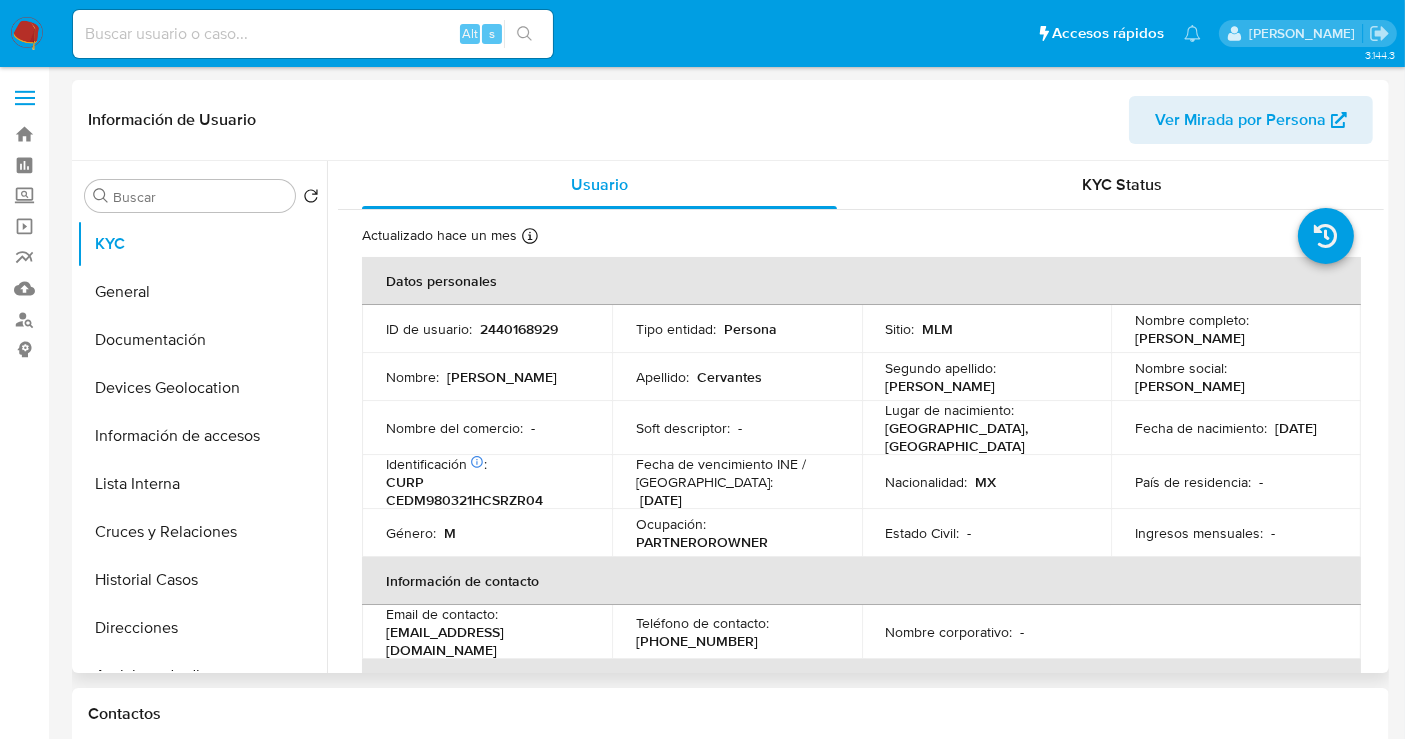 click on "21/03/1998" at bounding box center (1296, 428) 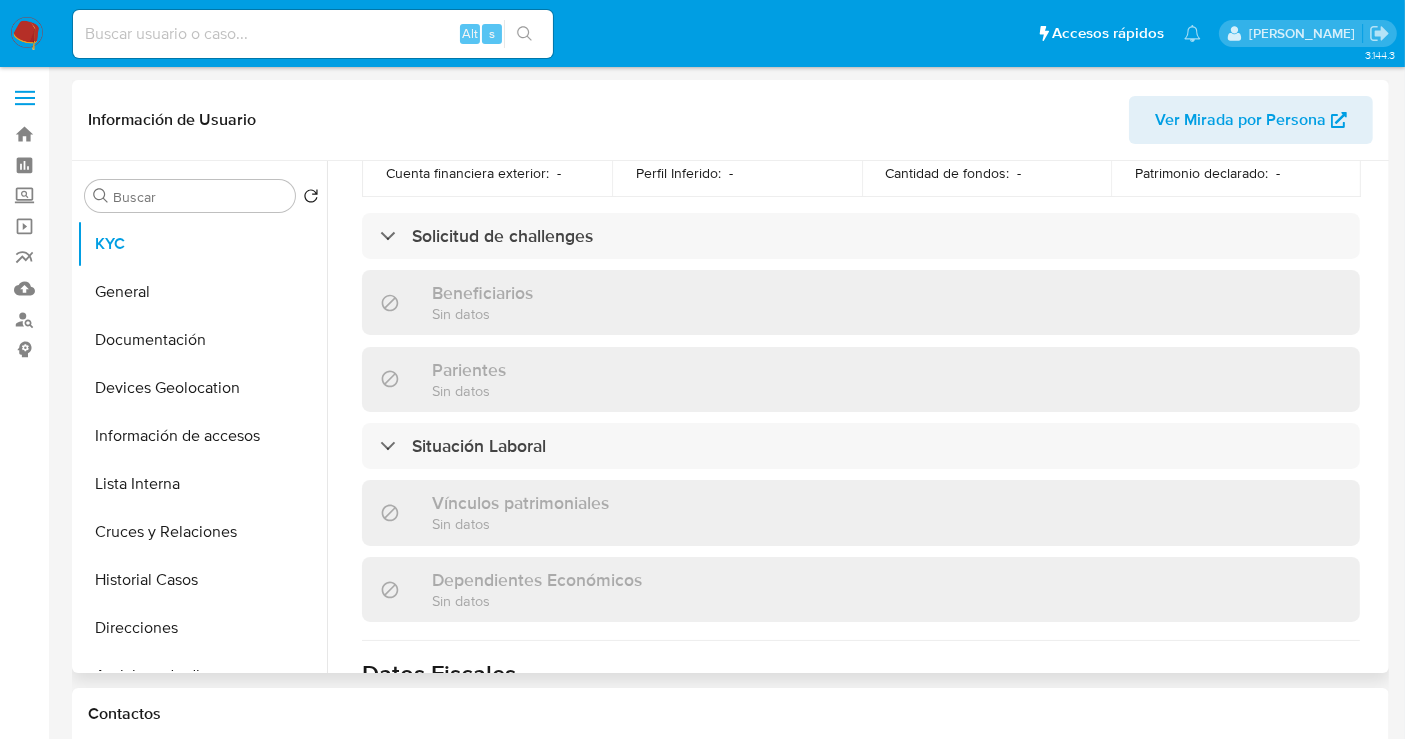 scroll, scrollTop: 1242, scrollLeft: 0, axis: vertical 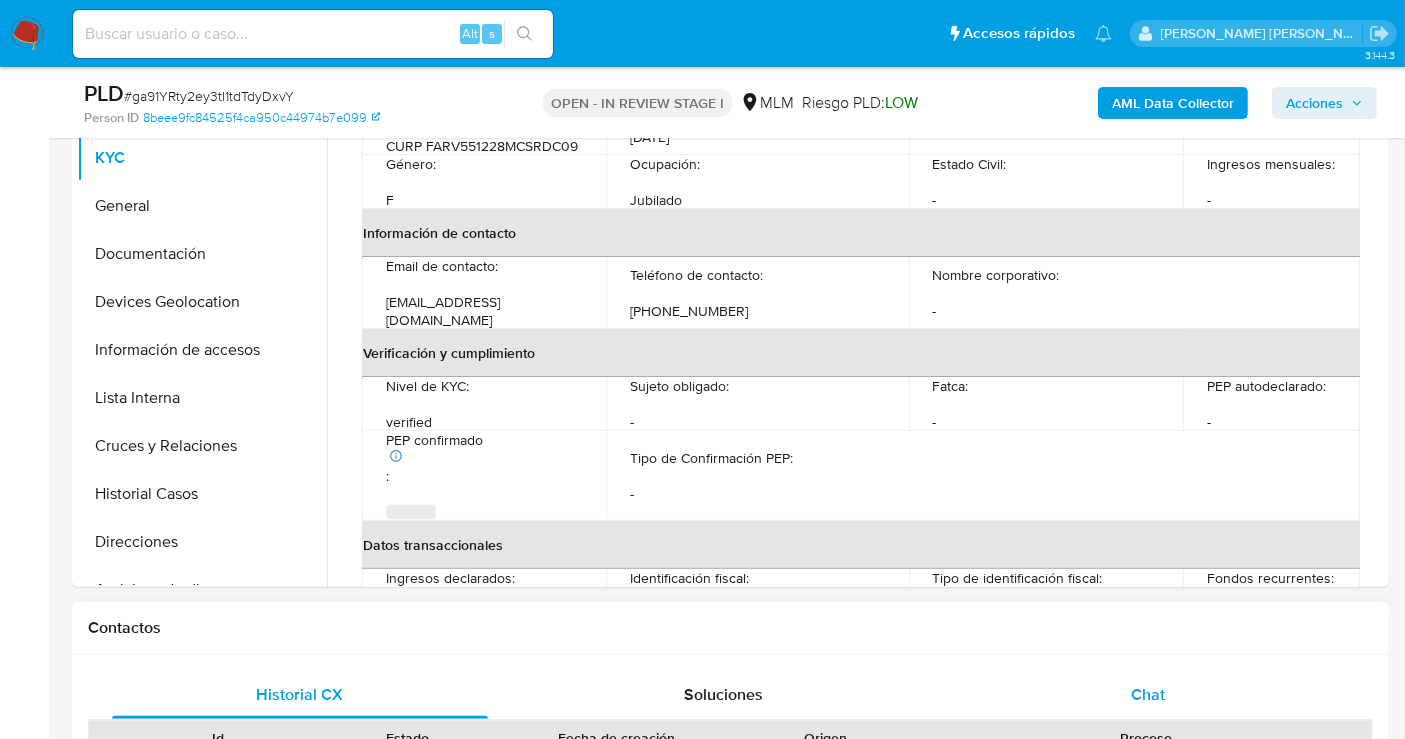 select on "10" 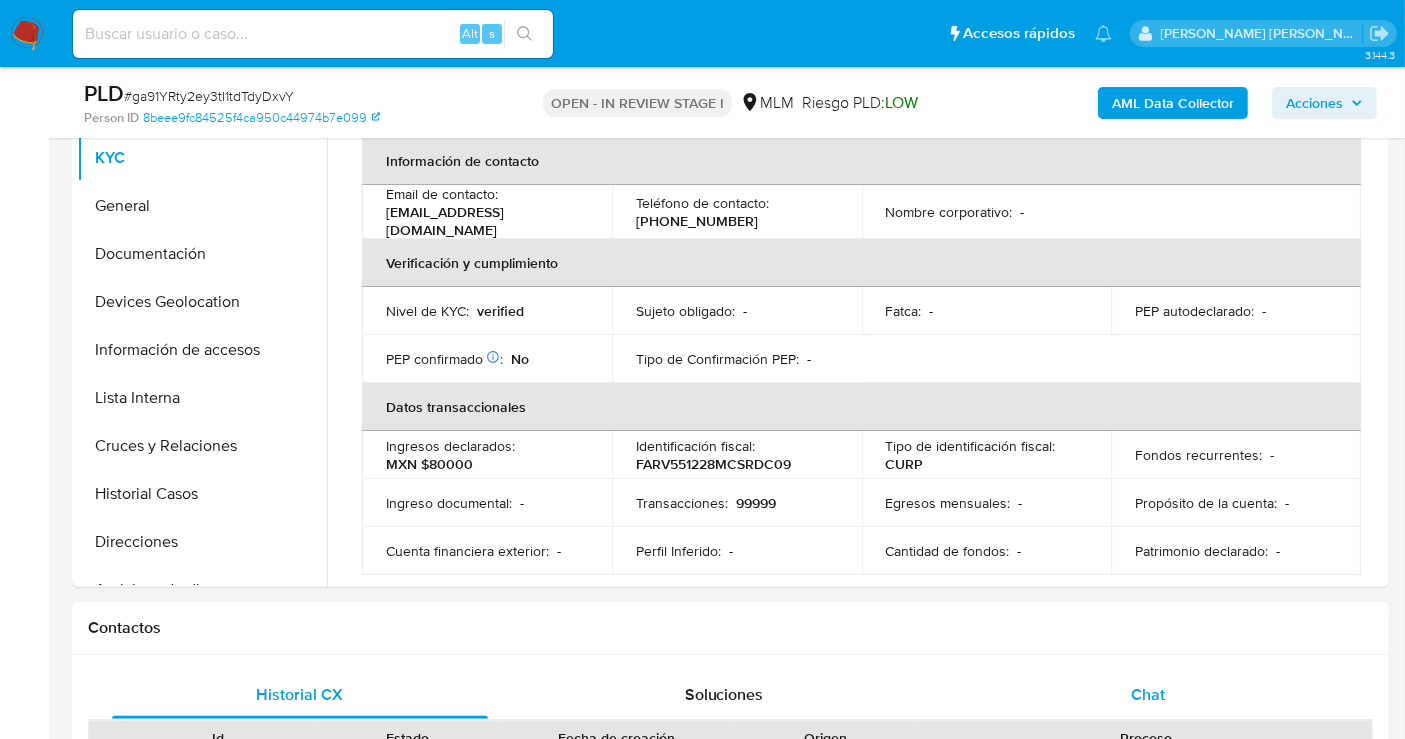 click on "Chat" at bounding box center (1148, 695) 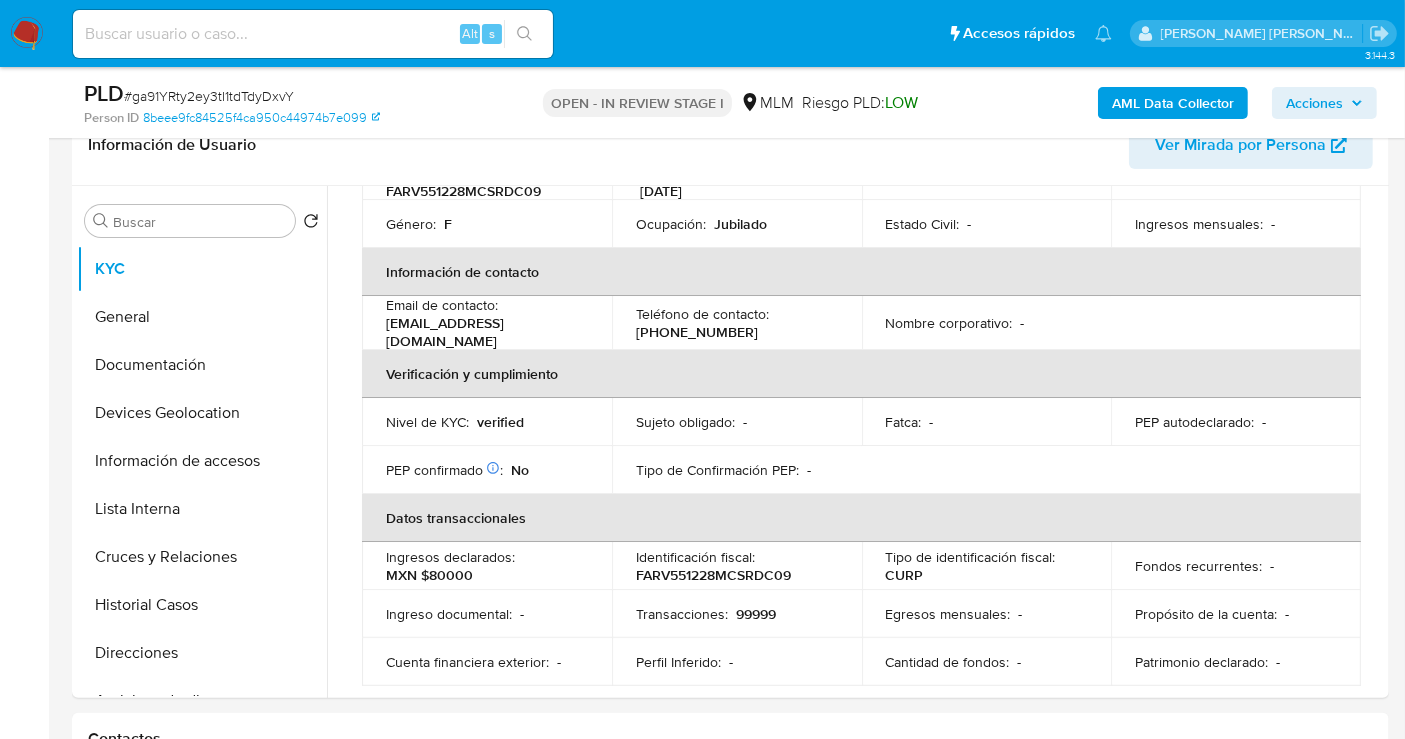 scroll, scrollTop: 444, scrollLeft: 0, axis: vertical 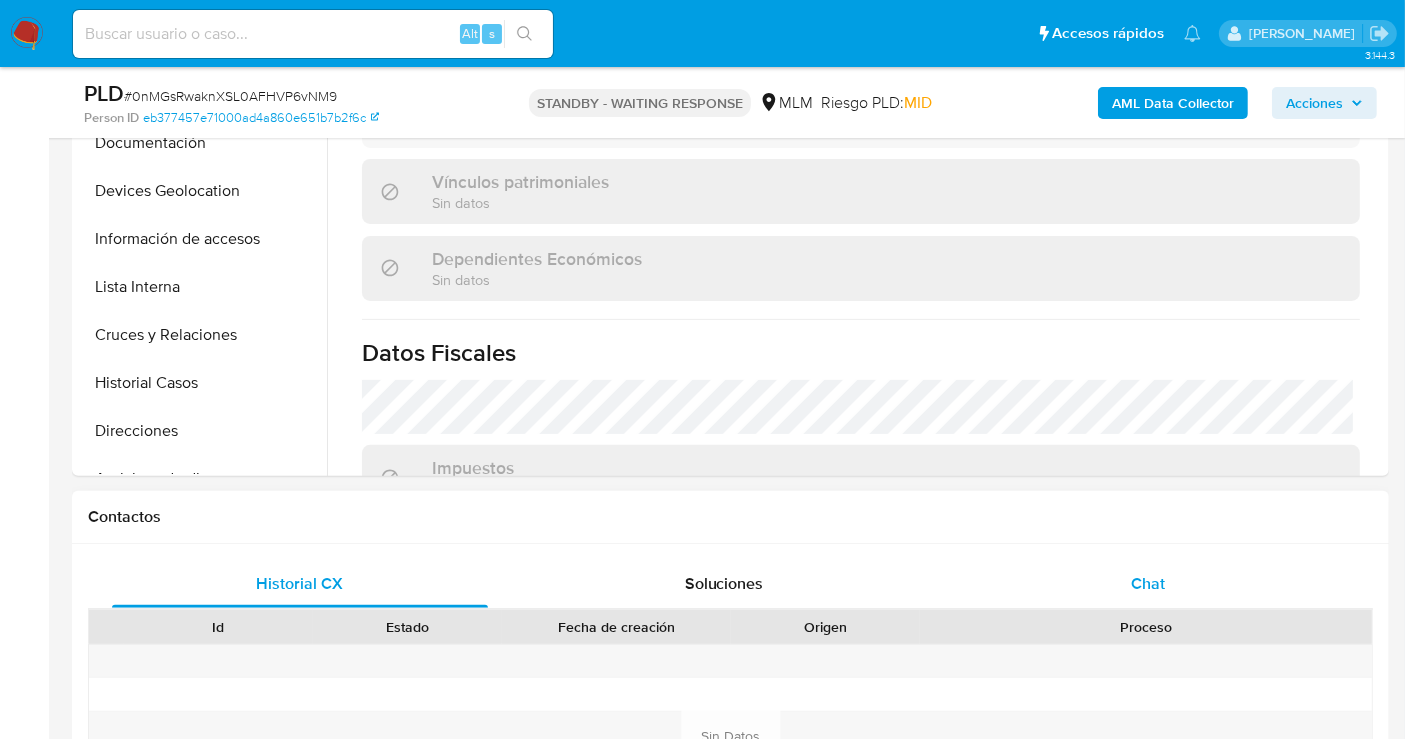 select on "10" 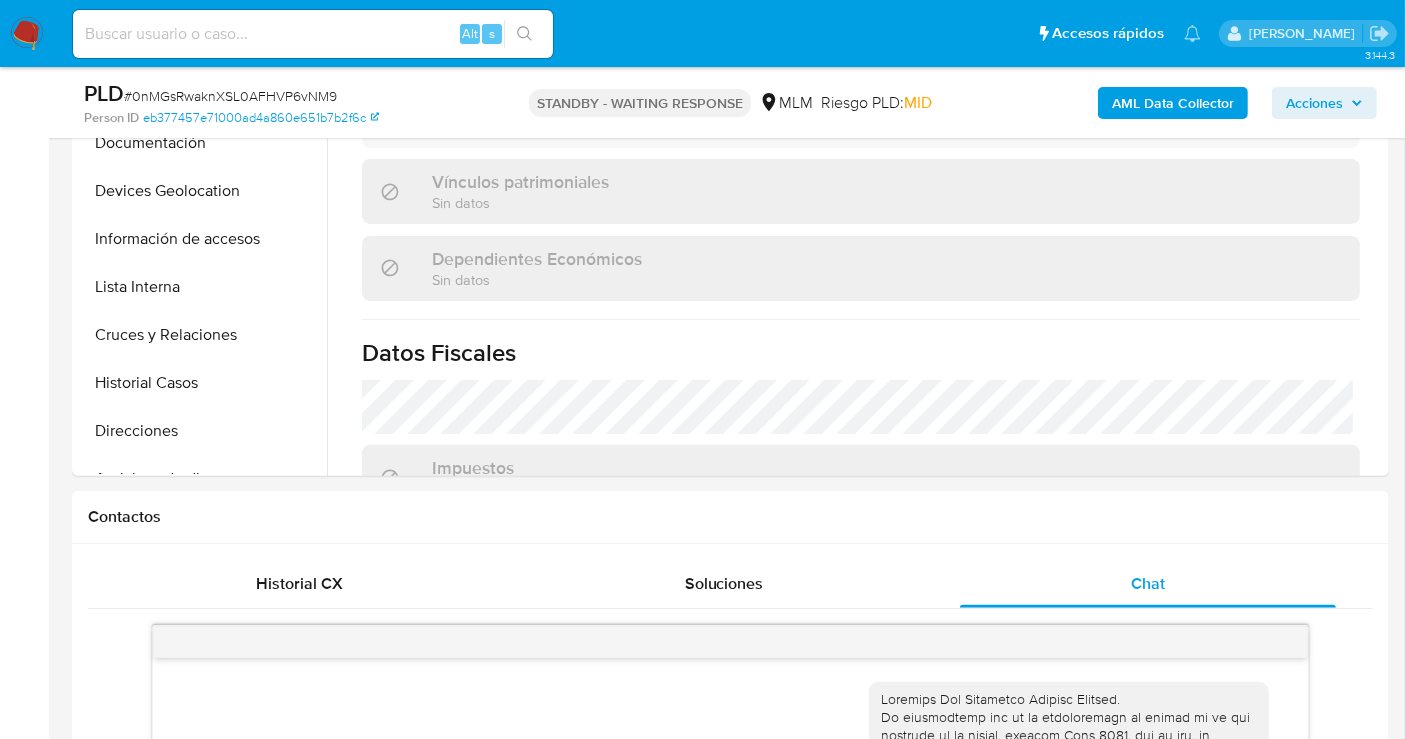 scroll, scrollTop: 888, scrollLeft: 0, axis: vertical 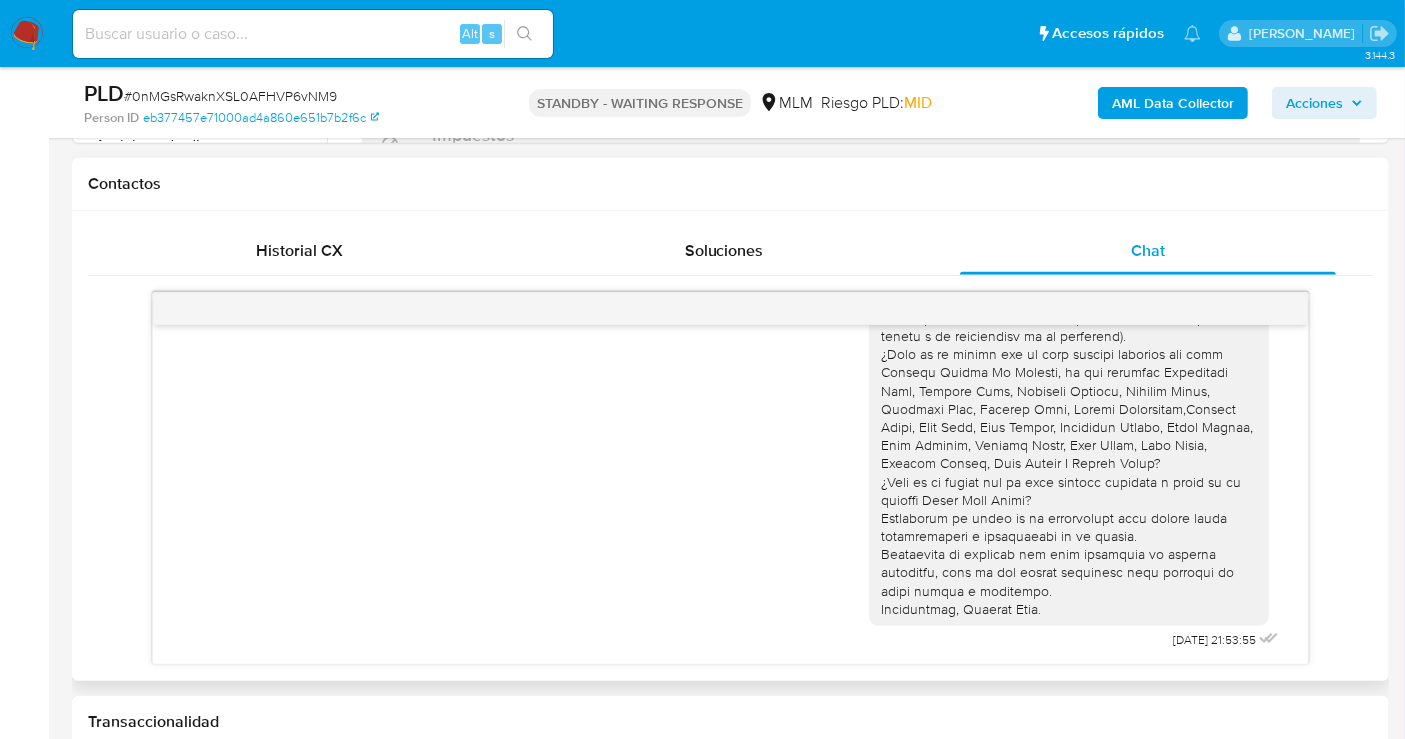 type 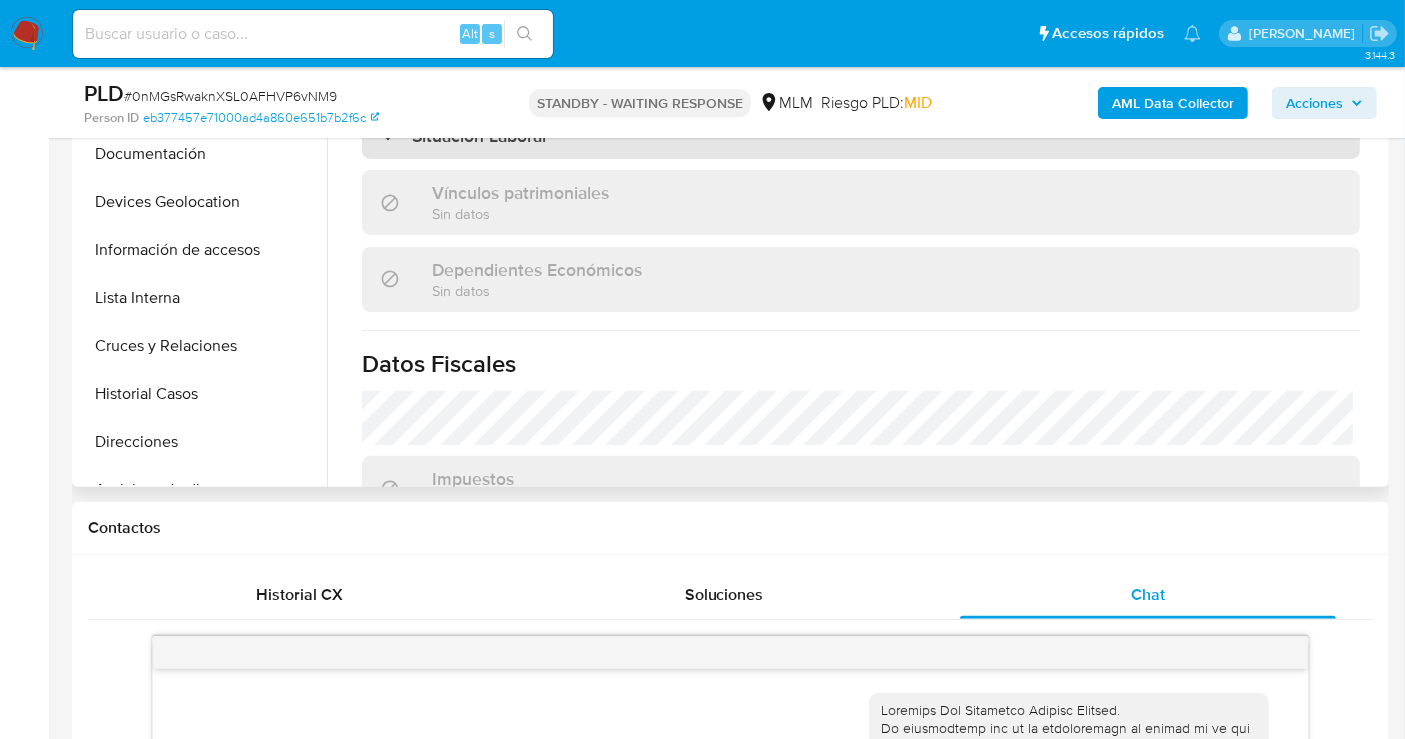 scroll, scrollTop: 333, scrollLeft: 0, axis: vertical 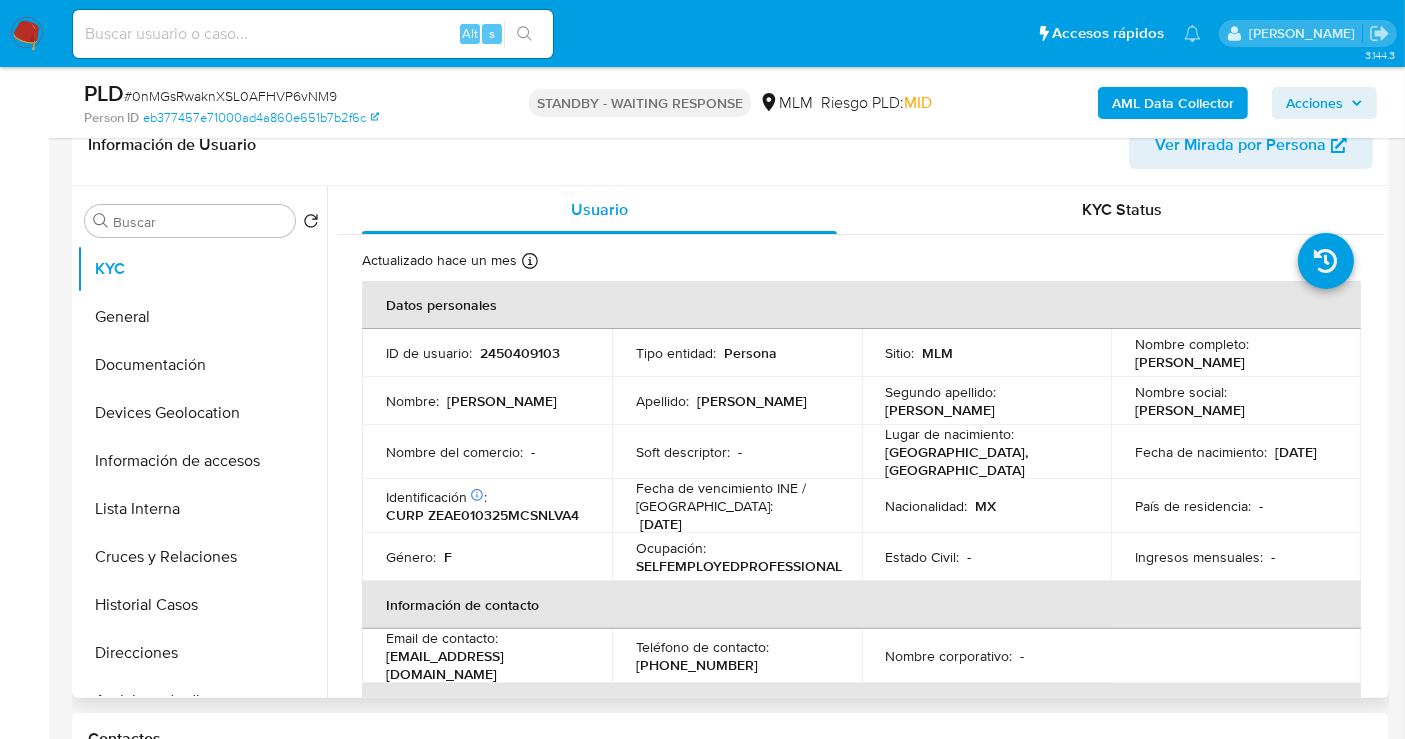 drag, startPoint x: 1324, startPoint y: 358, endPoint x: 1123, endPoint y: 371, distance: 201.41995 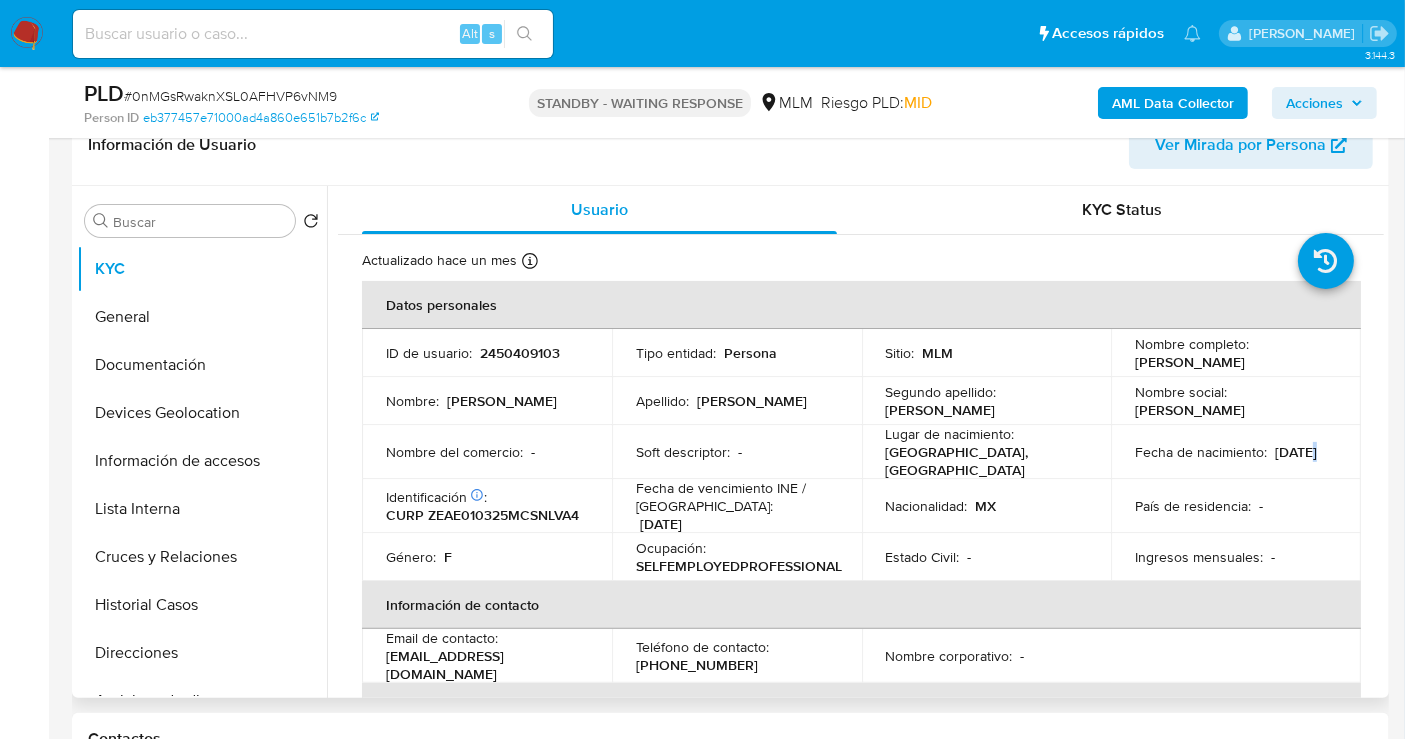 click on "25/03/2001" at bounding box center (1296, 452) 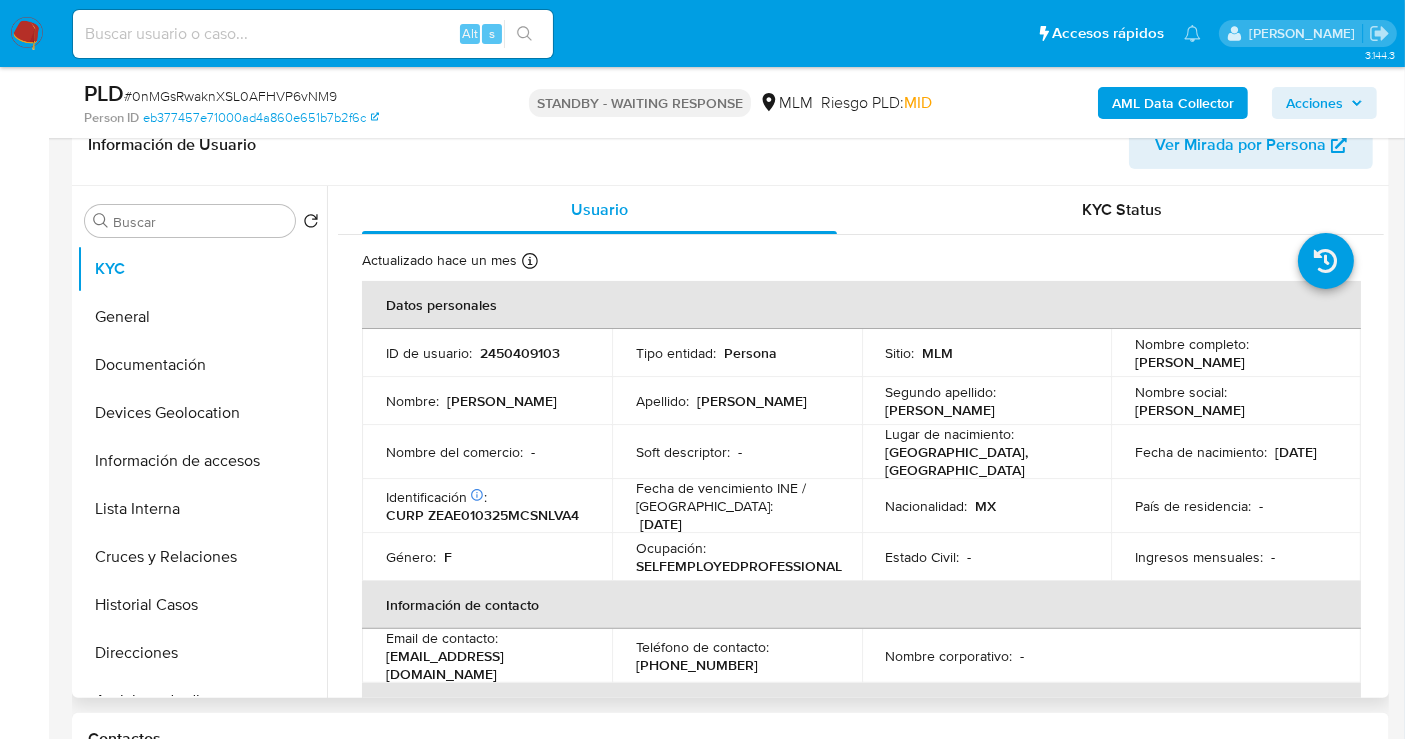 click on "25/03/2001" at bounding box center (1296, 452) 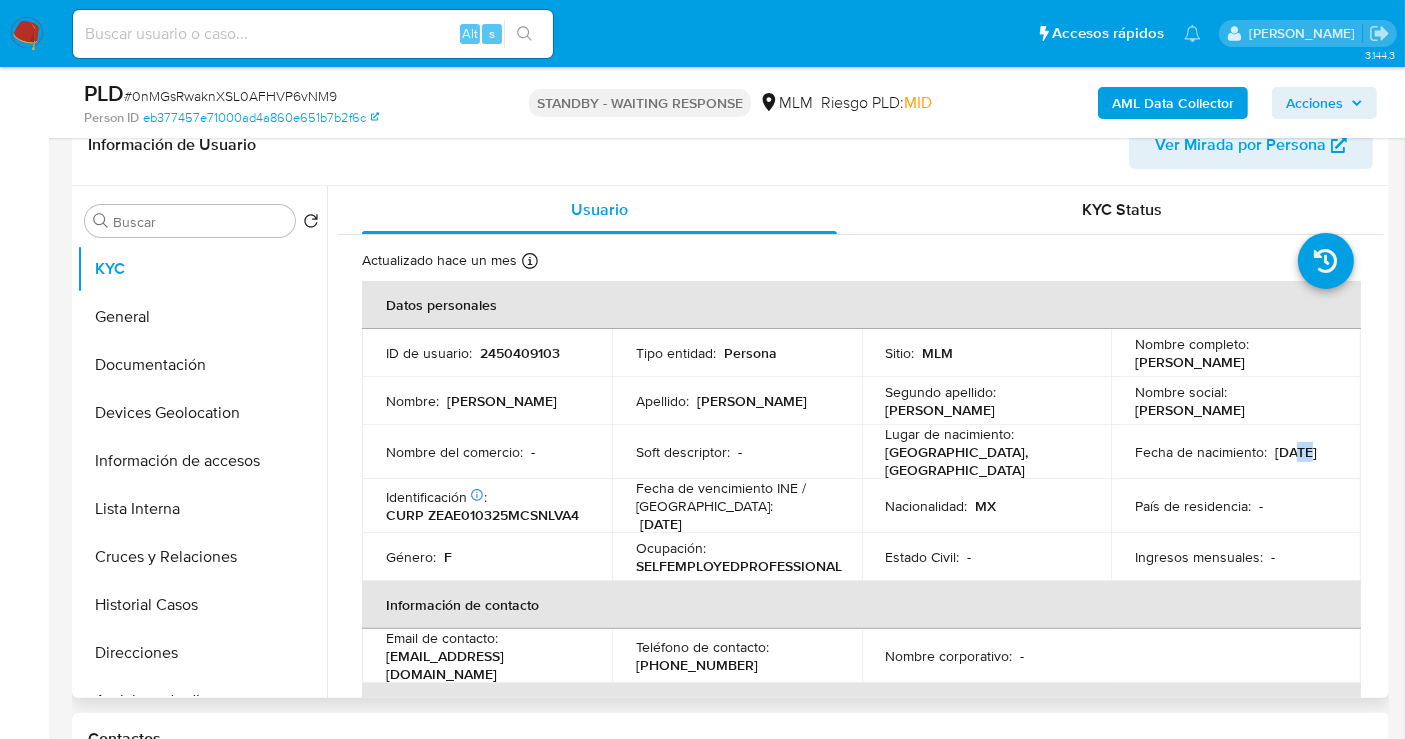 click on "25/03/2001" at bounding box center (1296, 452) 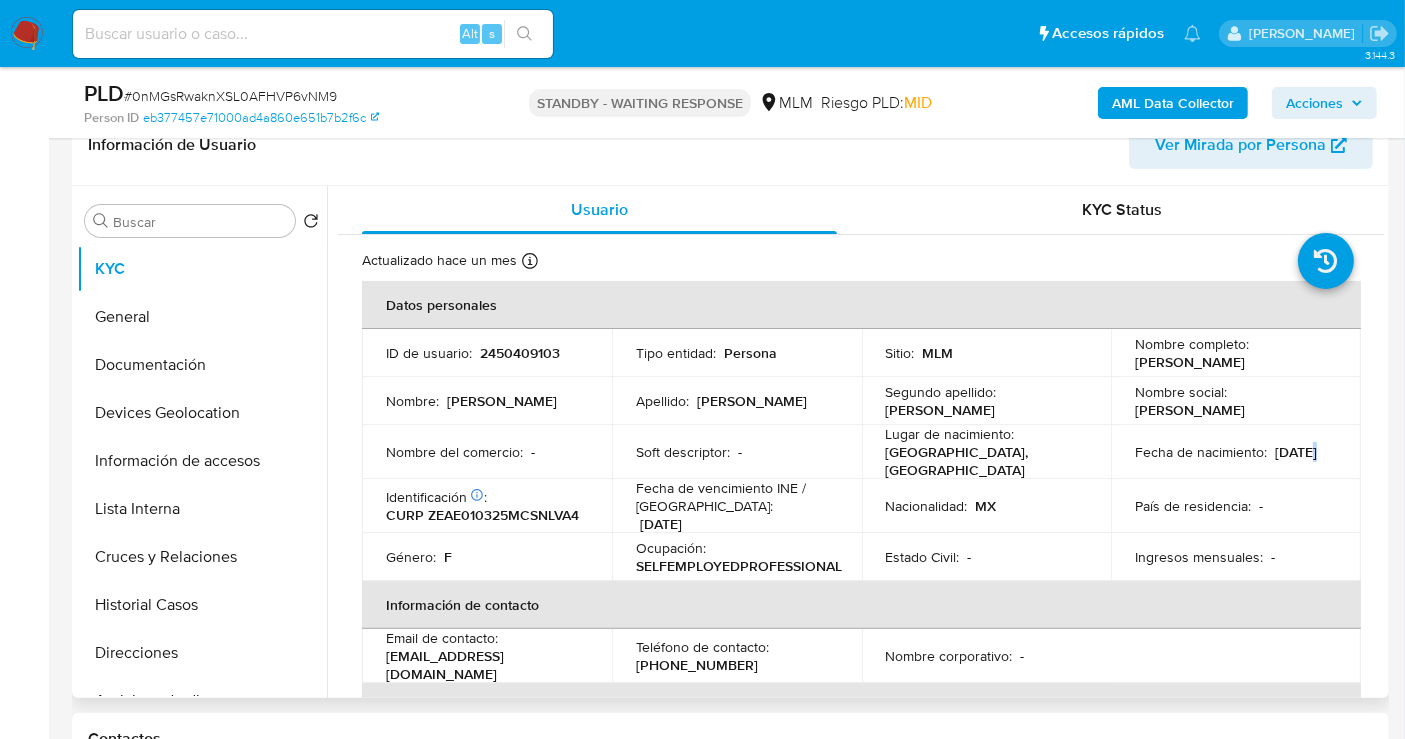 click on "25/03/2001" at bounding box center (1296, 452) 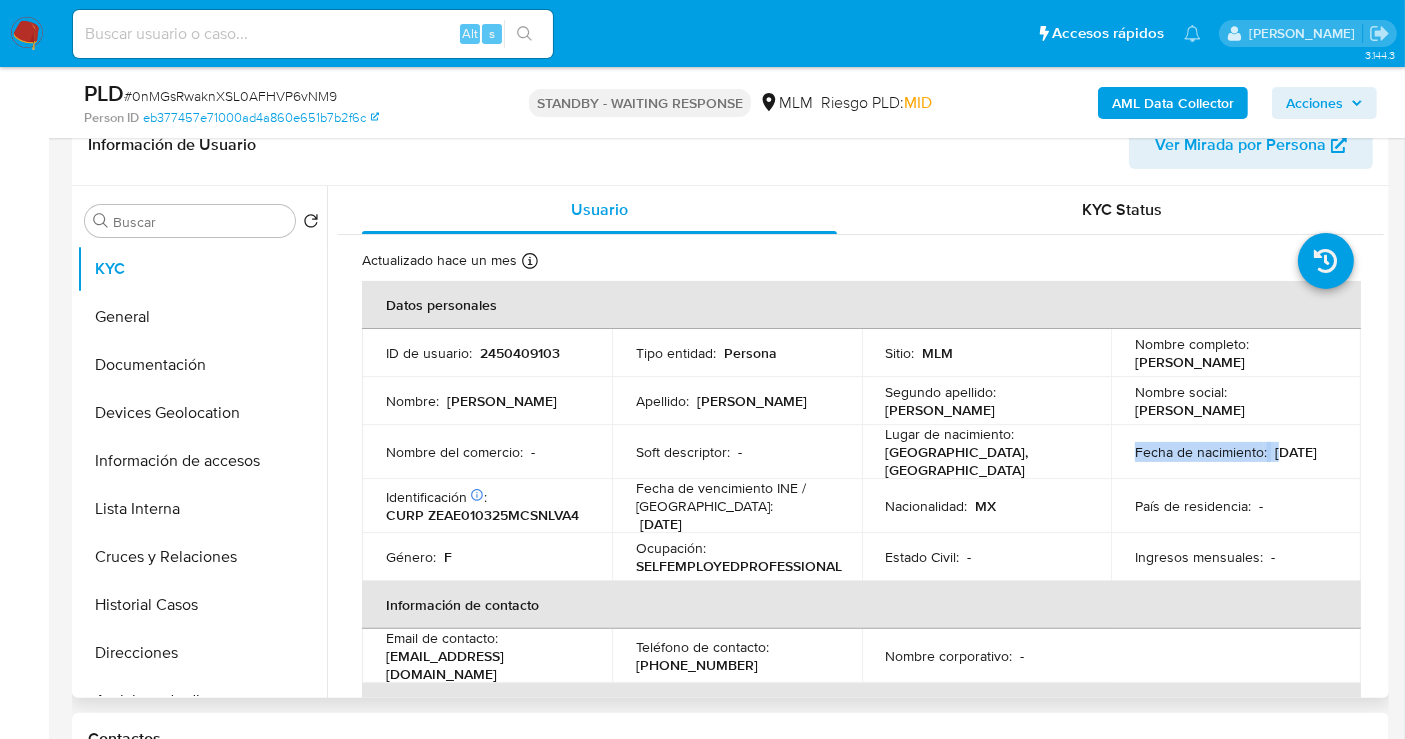 click on "25/03/2001" at bounding box center (1296, 452) 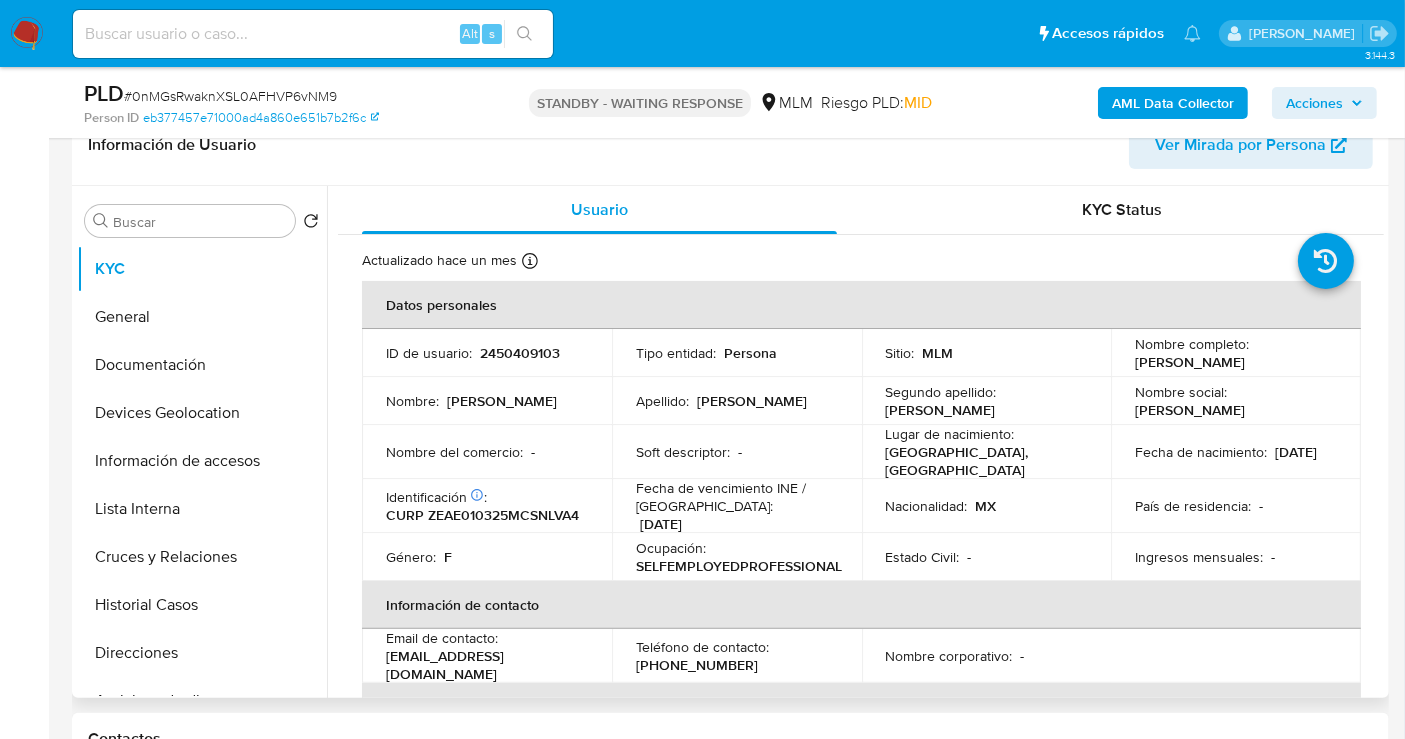 click on "25/03/2001" at bounding box center (1296, 452) 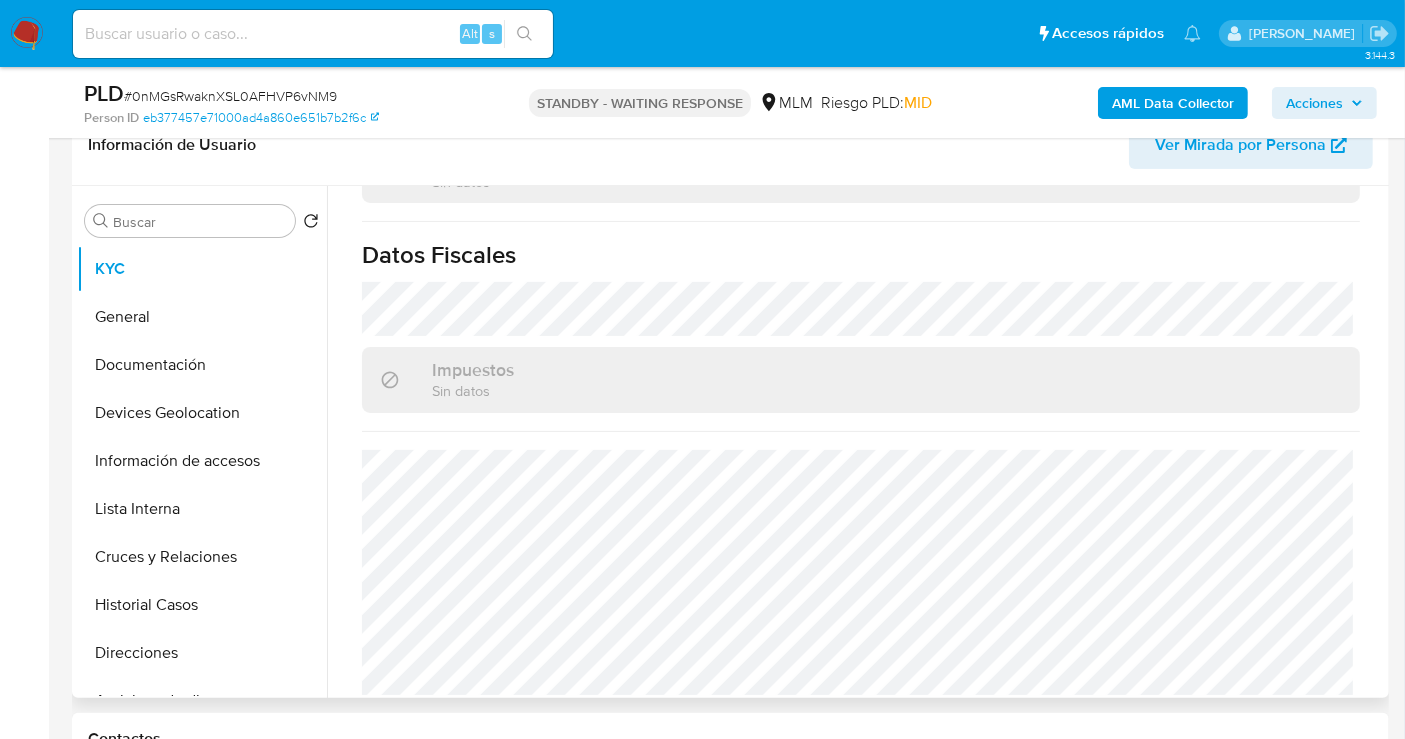scroll, scrollTop: 1242, scrollLeft: 0, axis: vertical 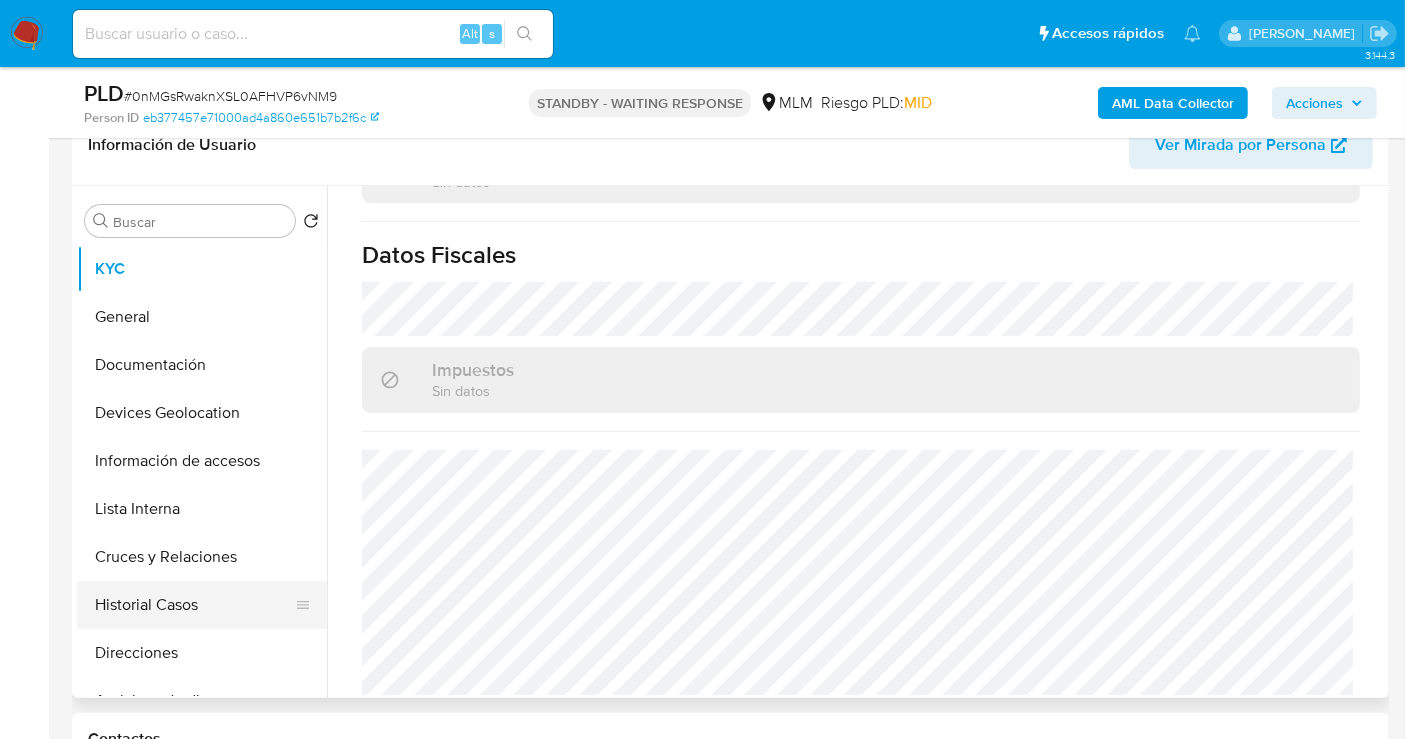 click on "Historial Casos" at bounding box center (194, 605) 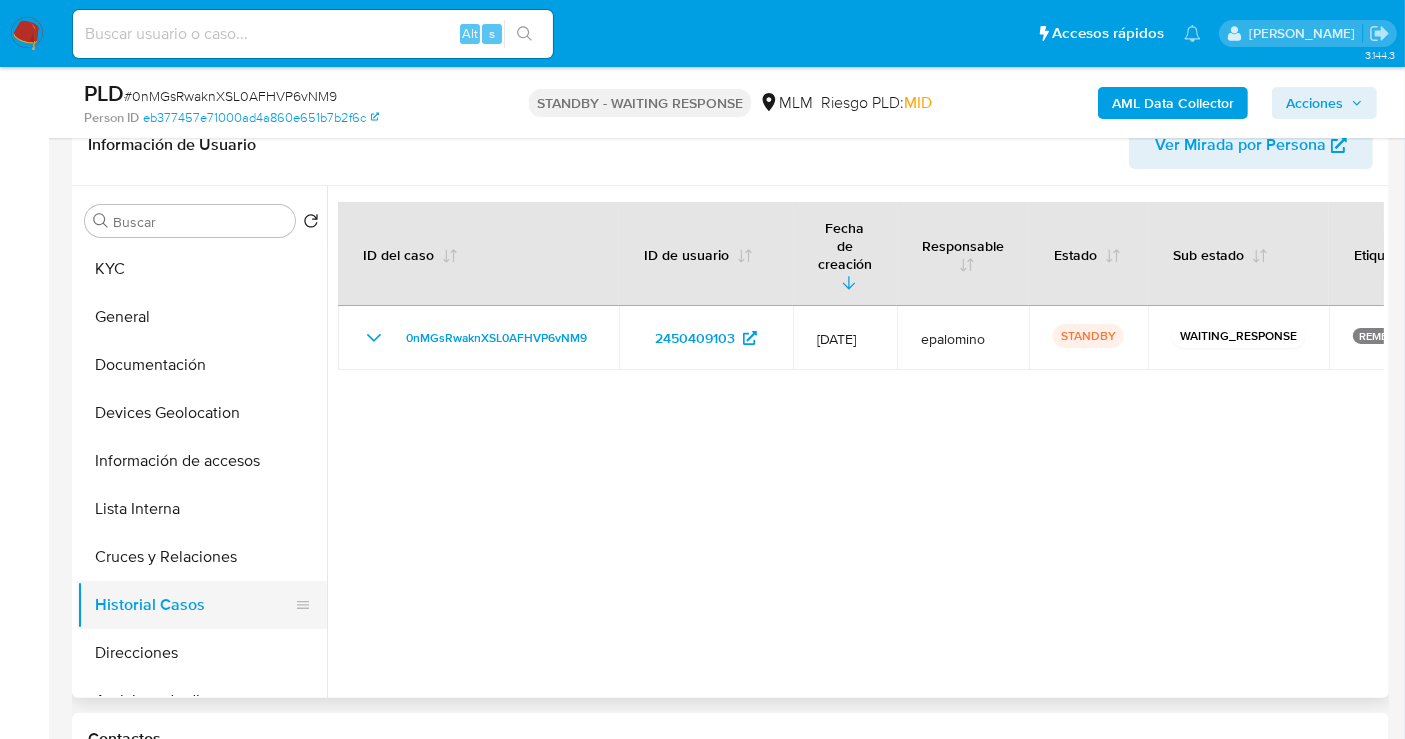 type 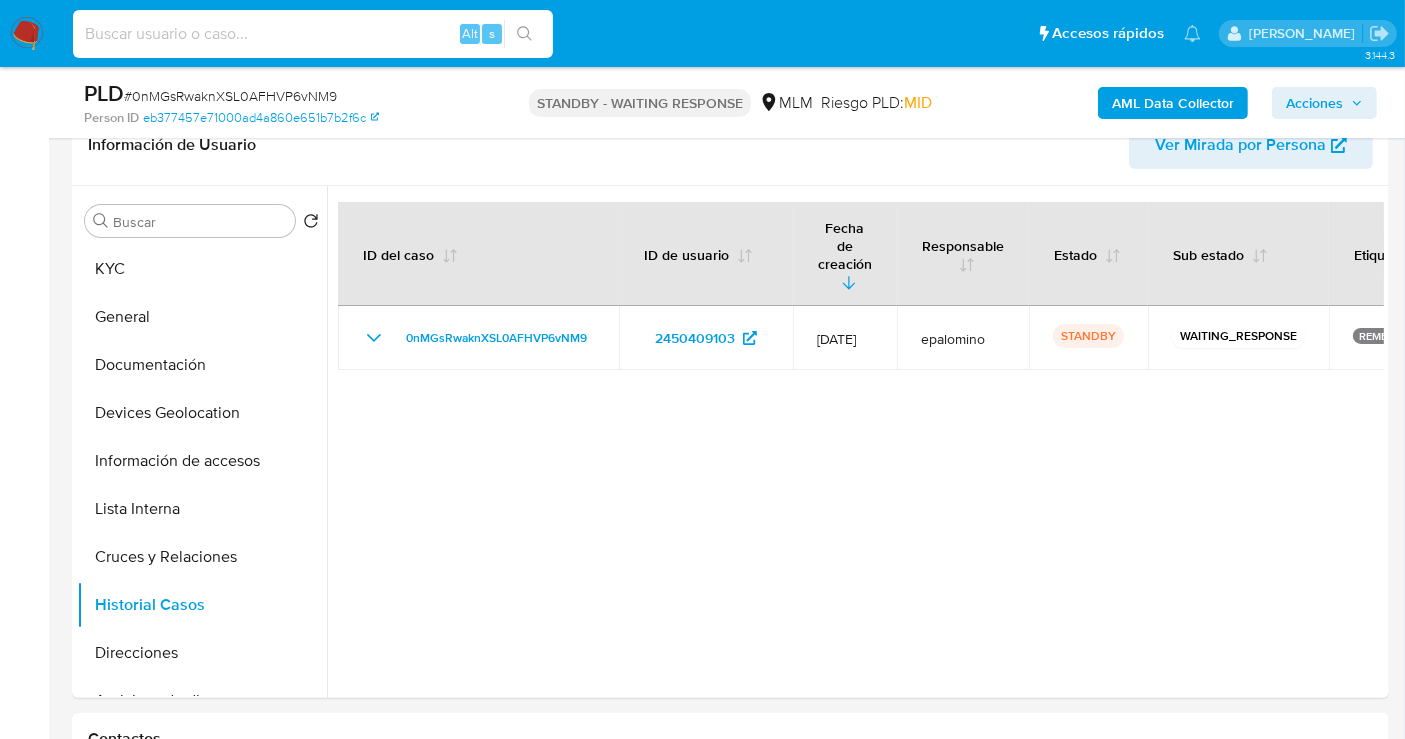 click at bounding box center [313, 34] 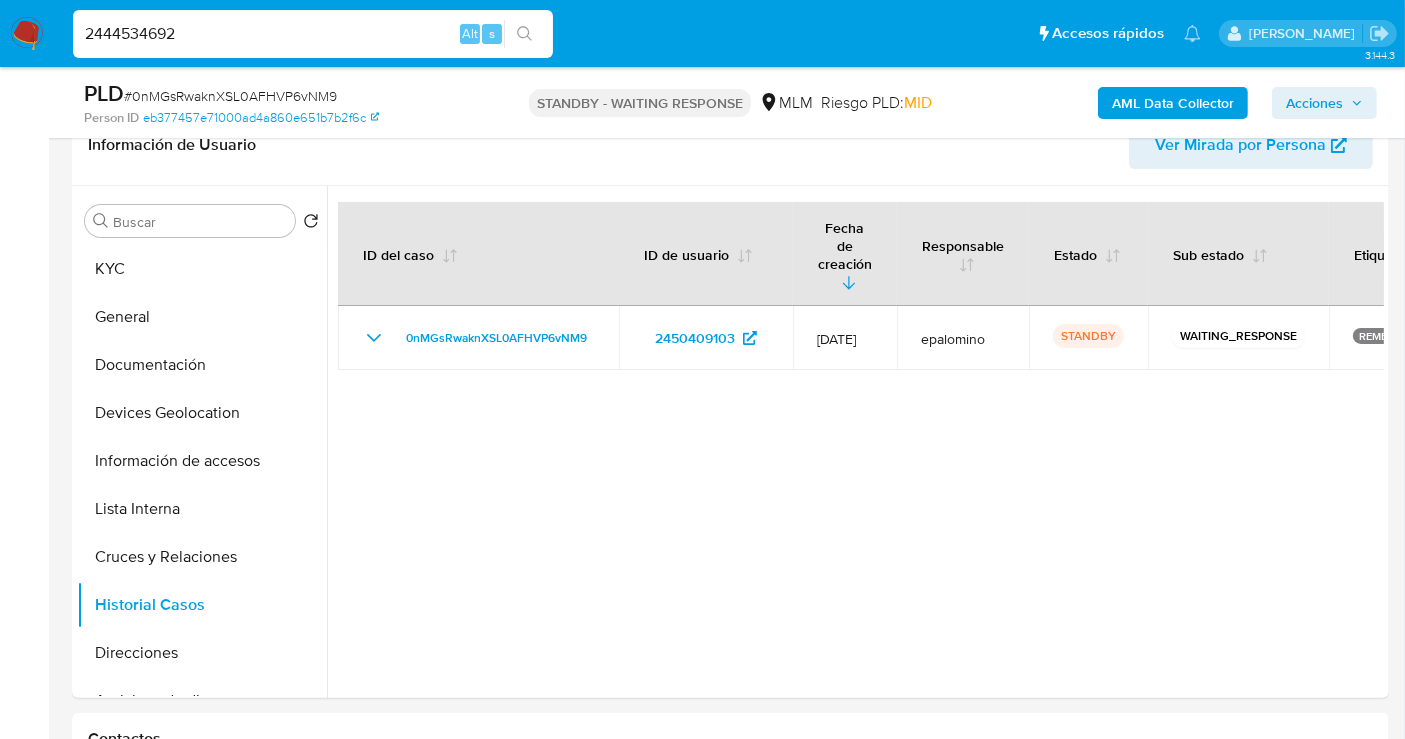 type on "2444534692" 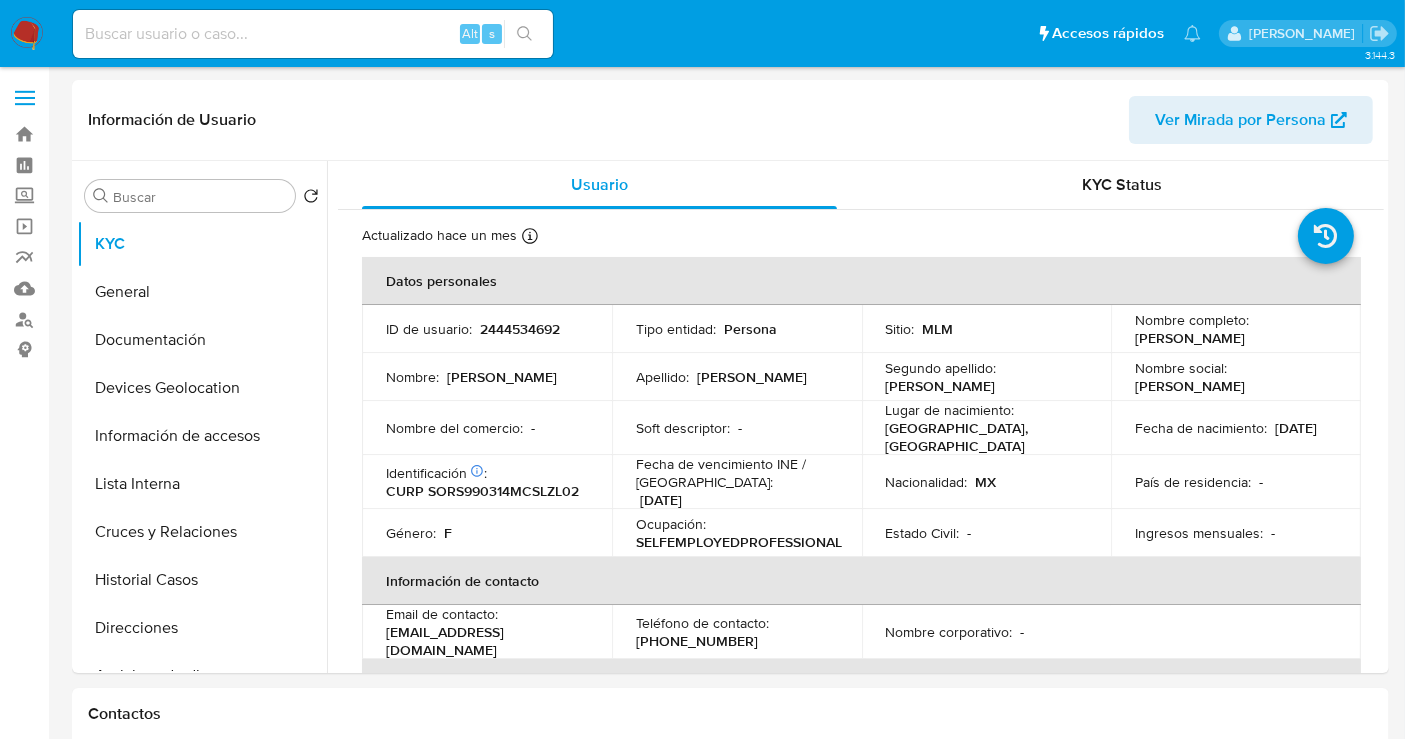 select on "10" 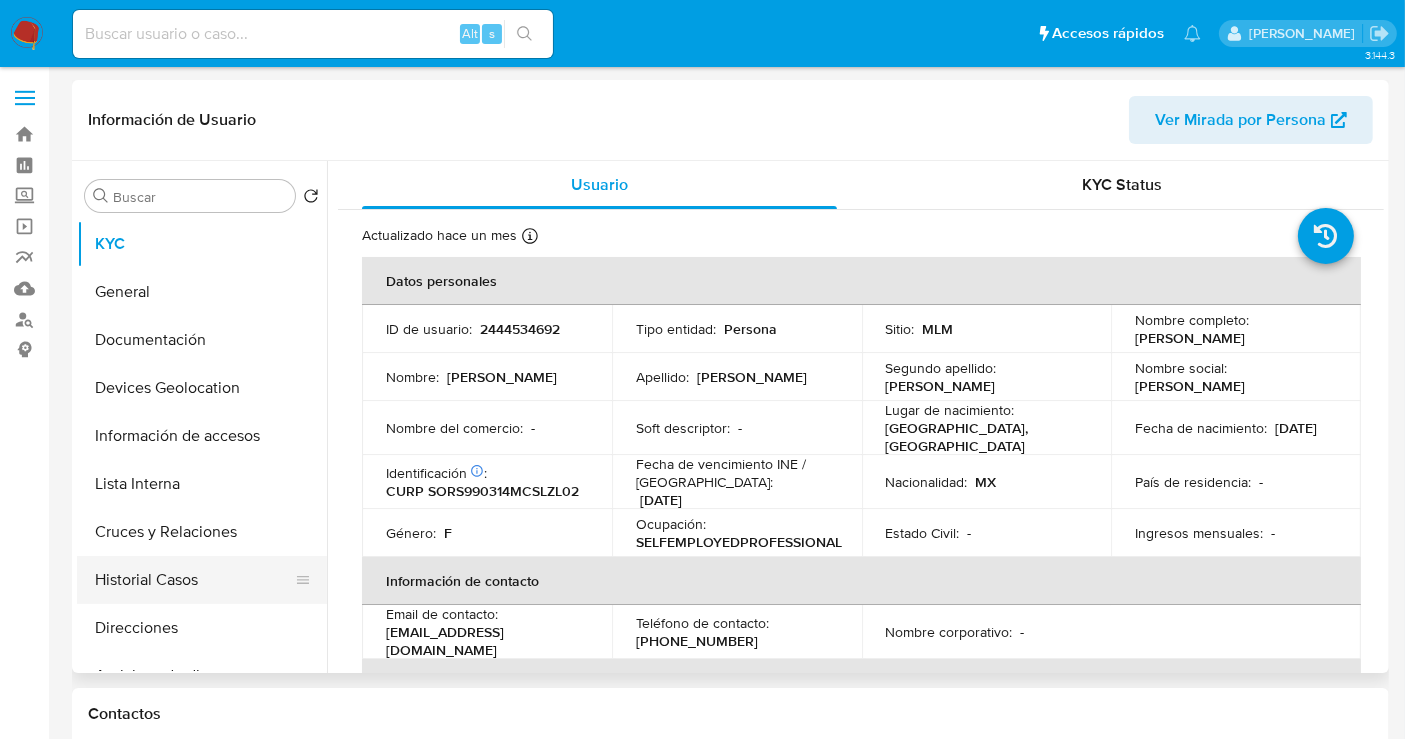 click on "Historial Casos" at bounding box center (194, 580) 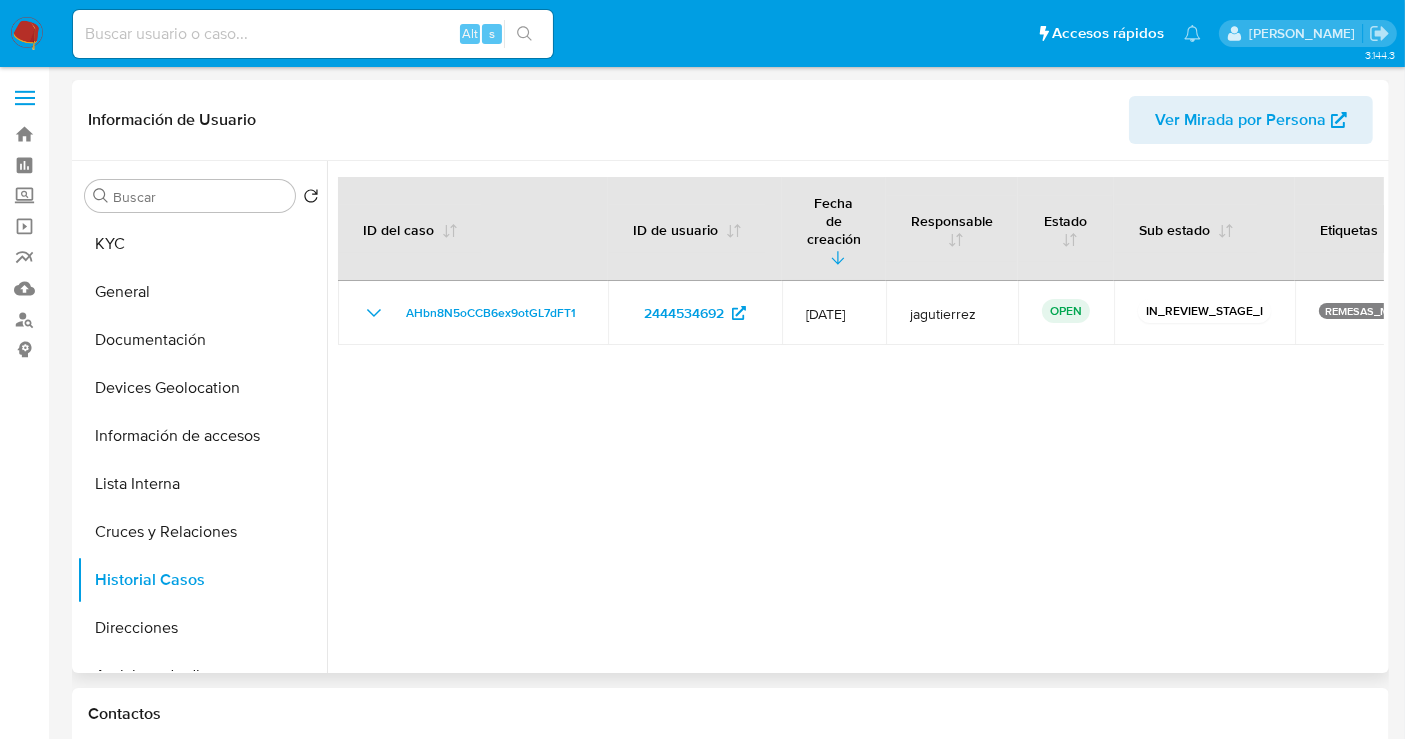 type 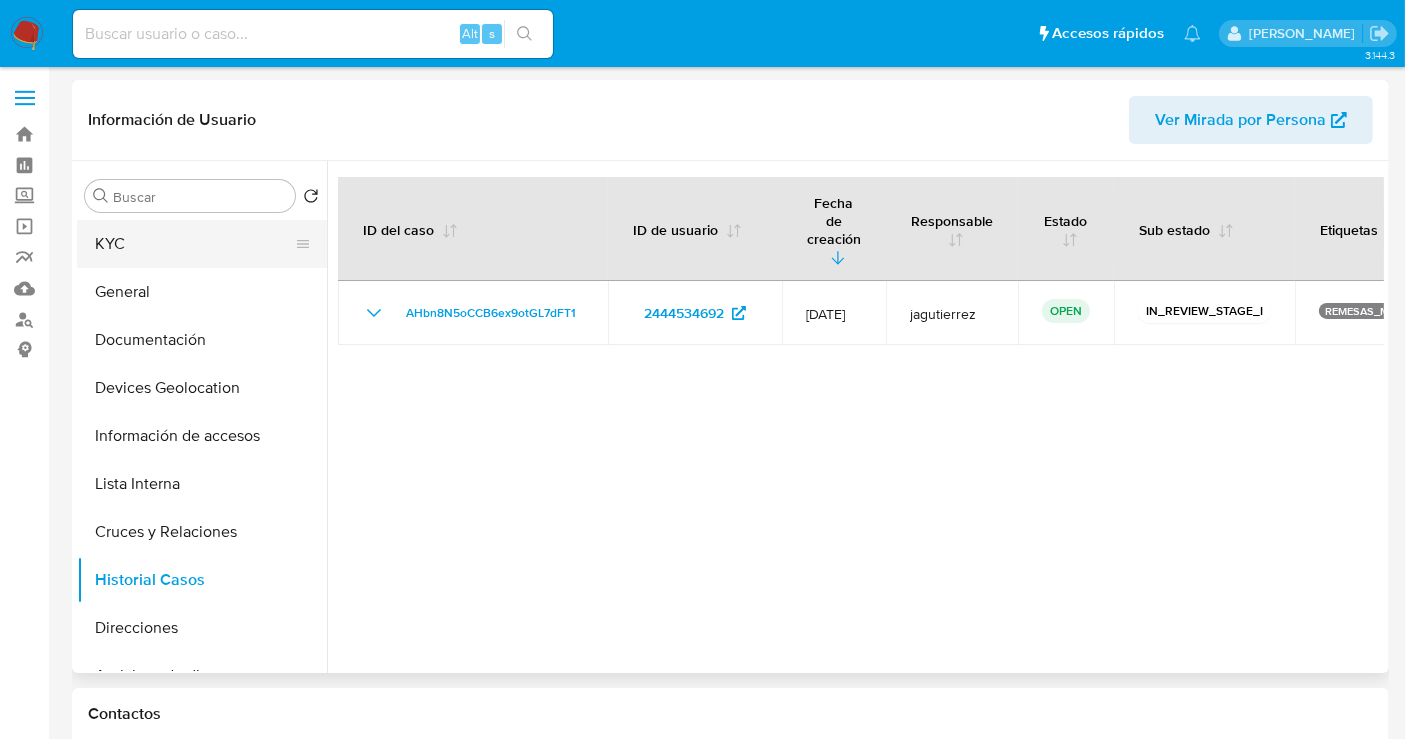click on "KYC" at bounding box center (194, 244) 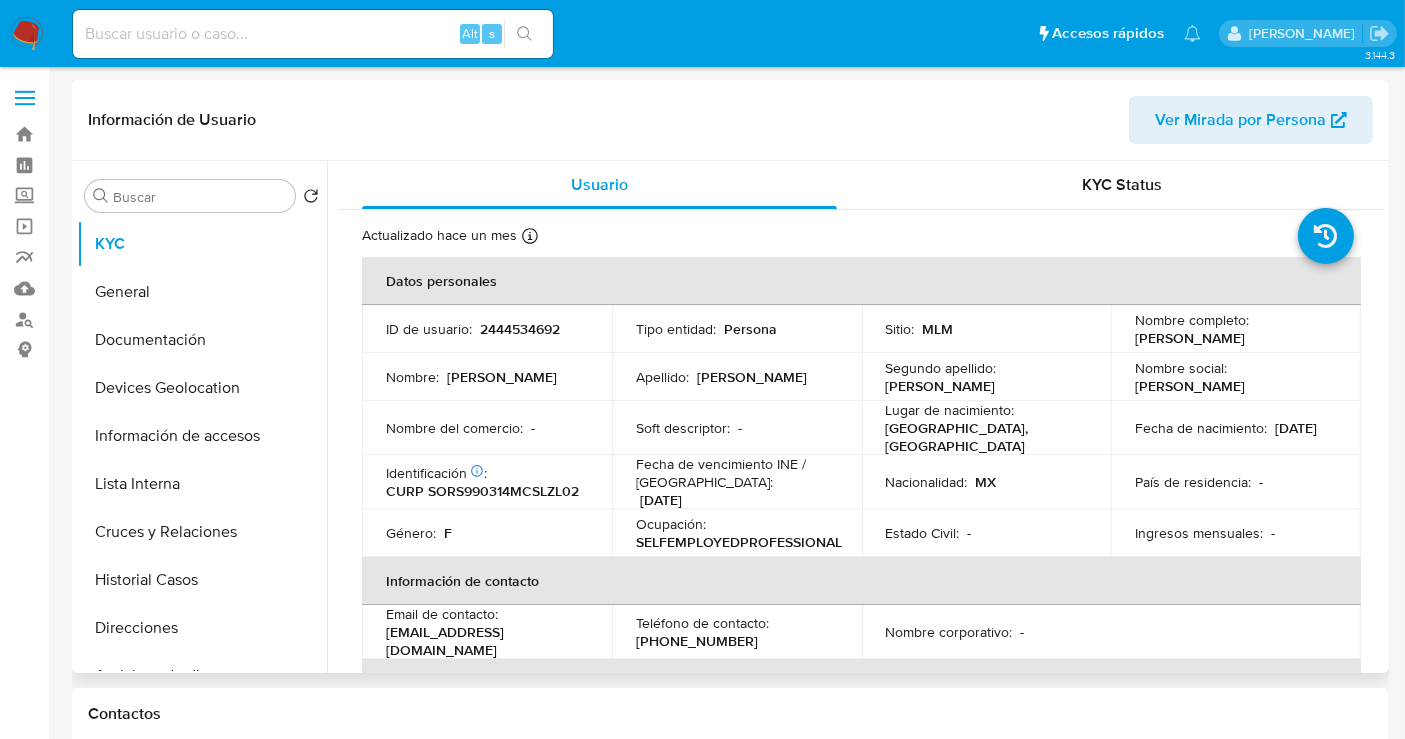 drag, startPoint x: 1277, startPoint y: 338, endPoint x: 1123, endPoint y: 338, distance: 154 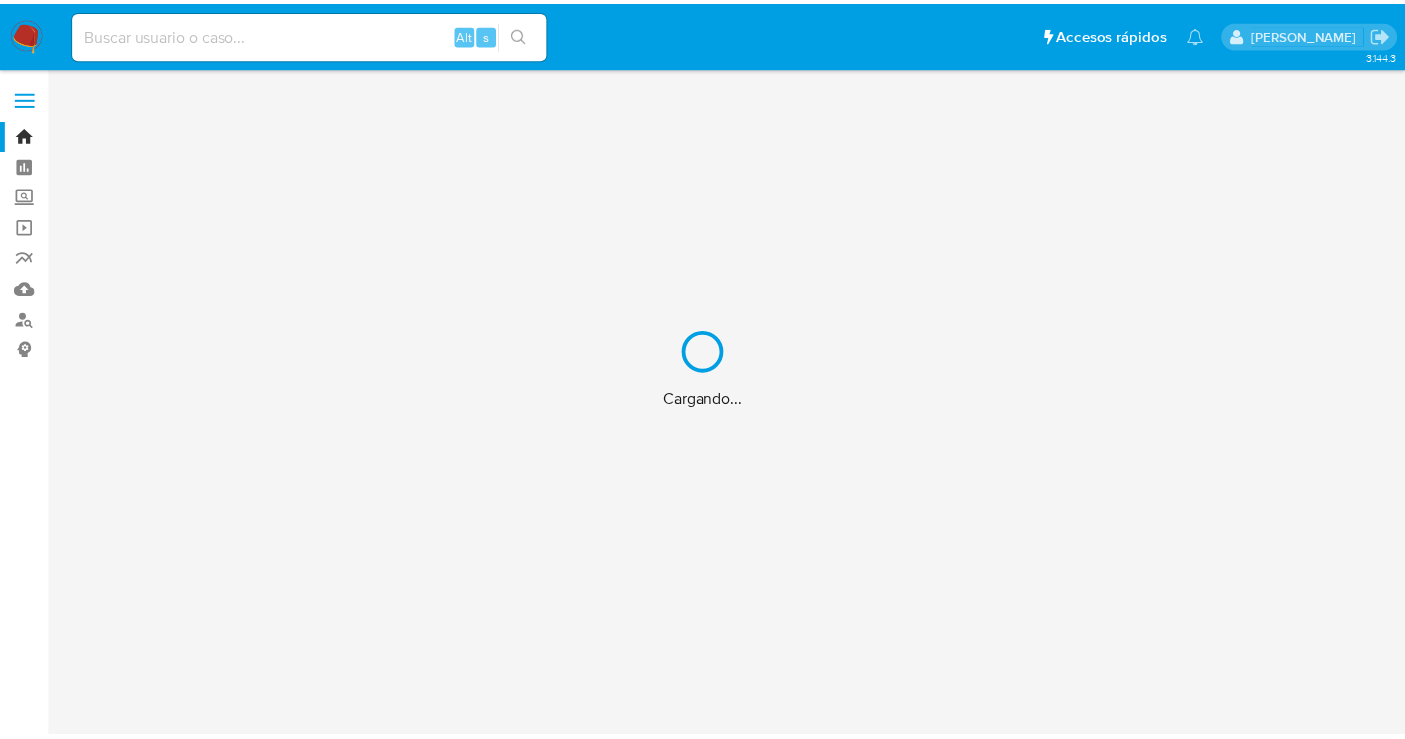 scroll, scrollTop: 0, scrollLeft: 0, axis: both 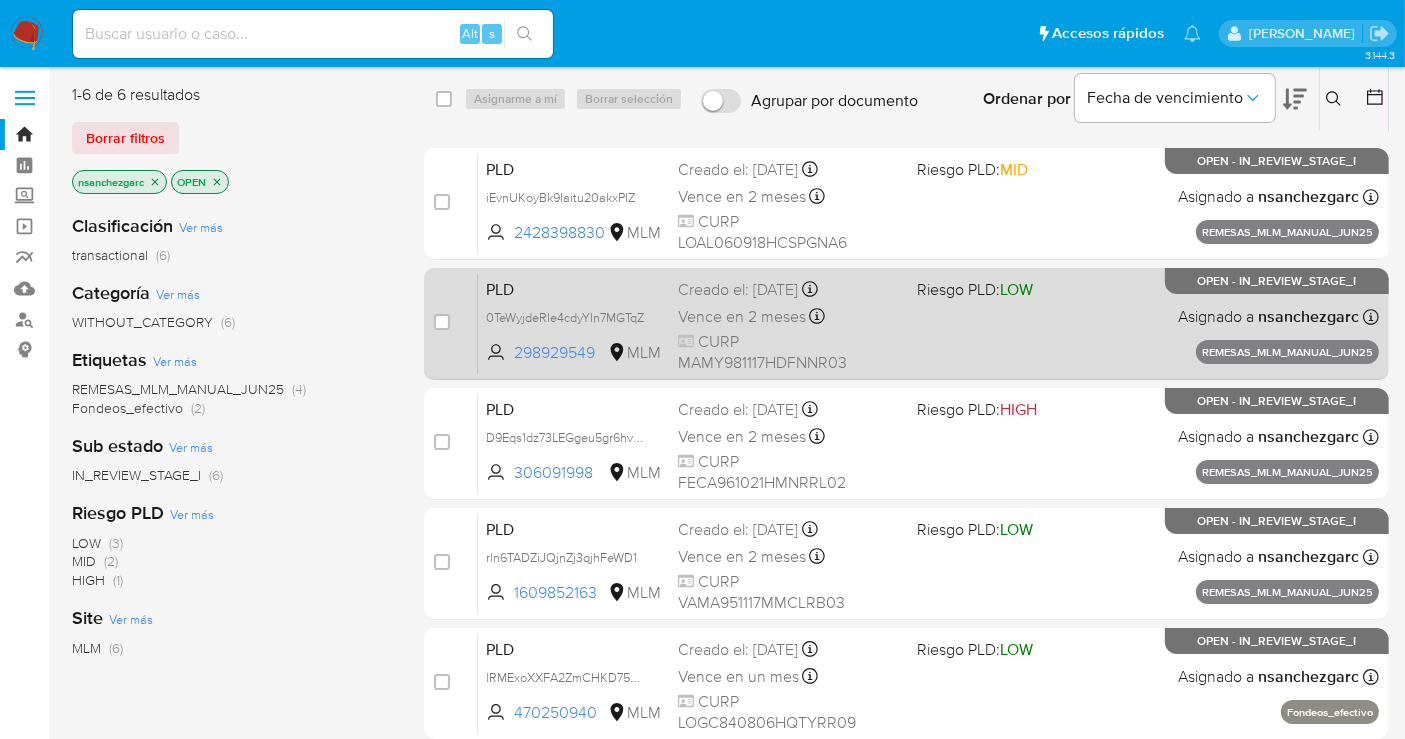 click on "Vence en 2 meses   Vence el [DATE] 13:16:19" at bounding box center (789, 316) 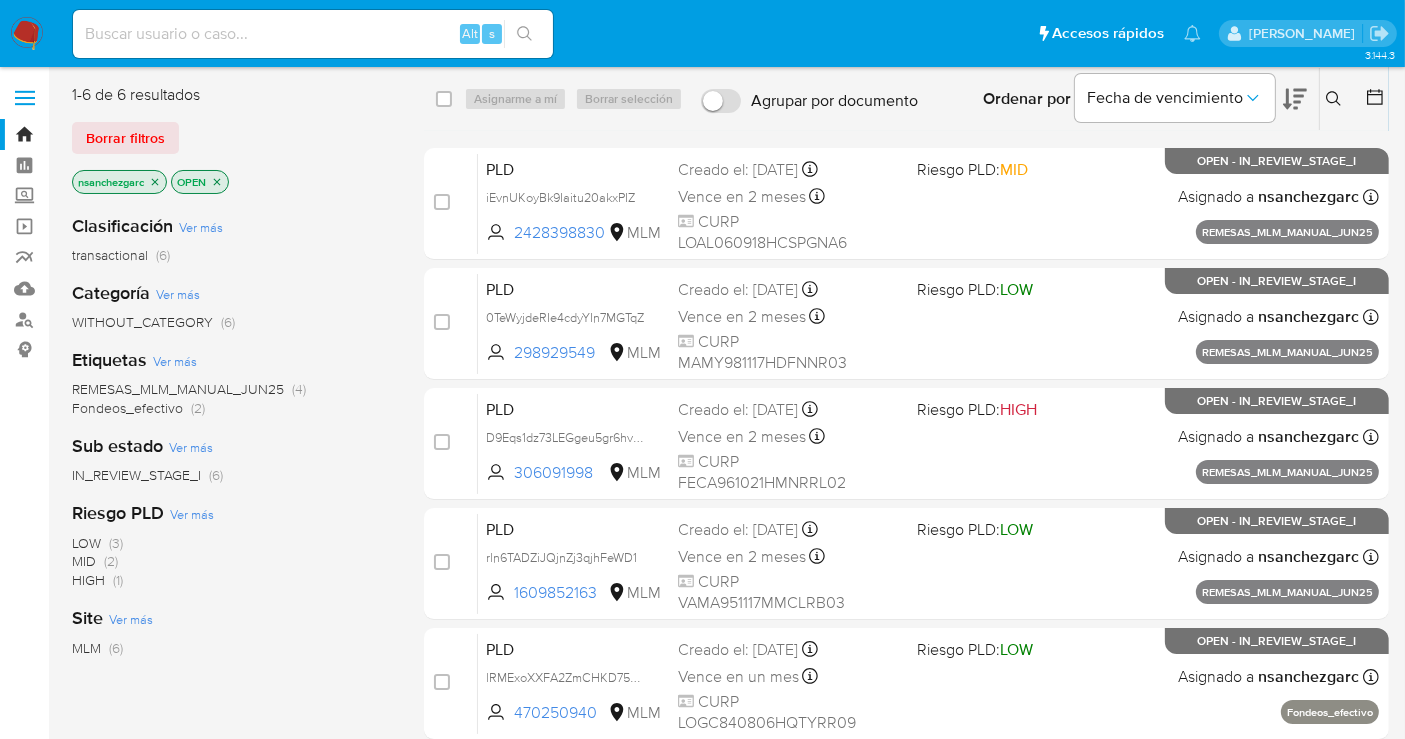 click at bounding box center [27, 34] 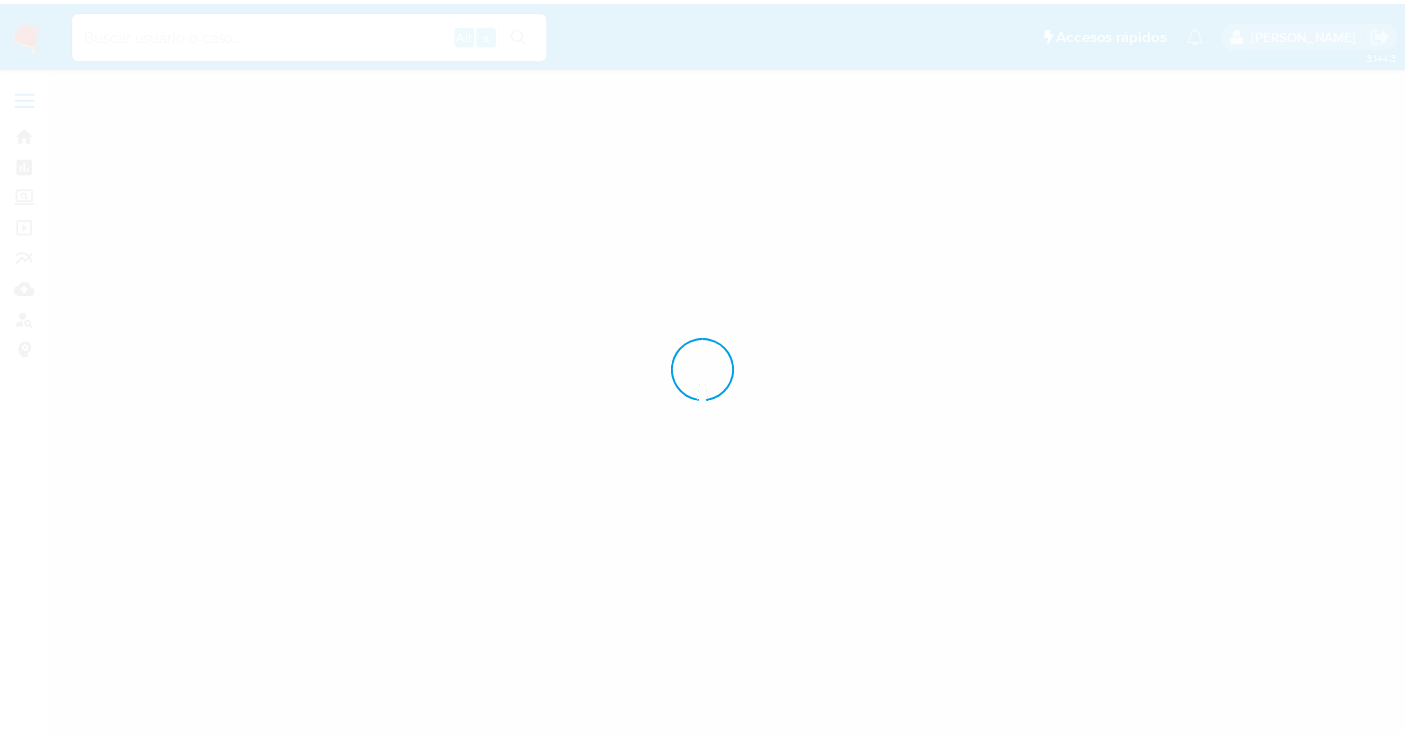 scroll, scrollTop: 0, scrollLeft: 0, axis: both 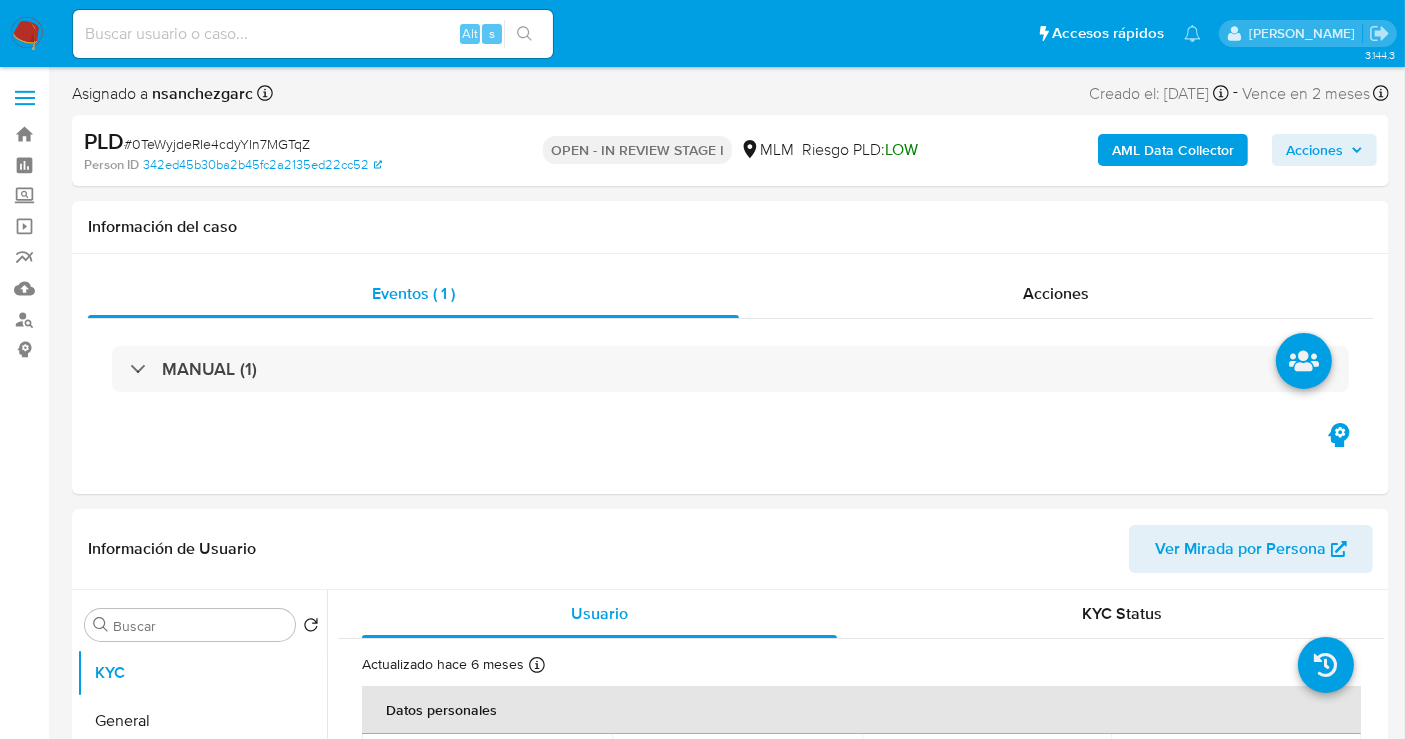 select on "10" 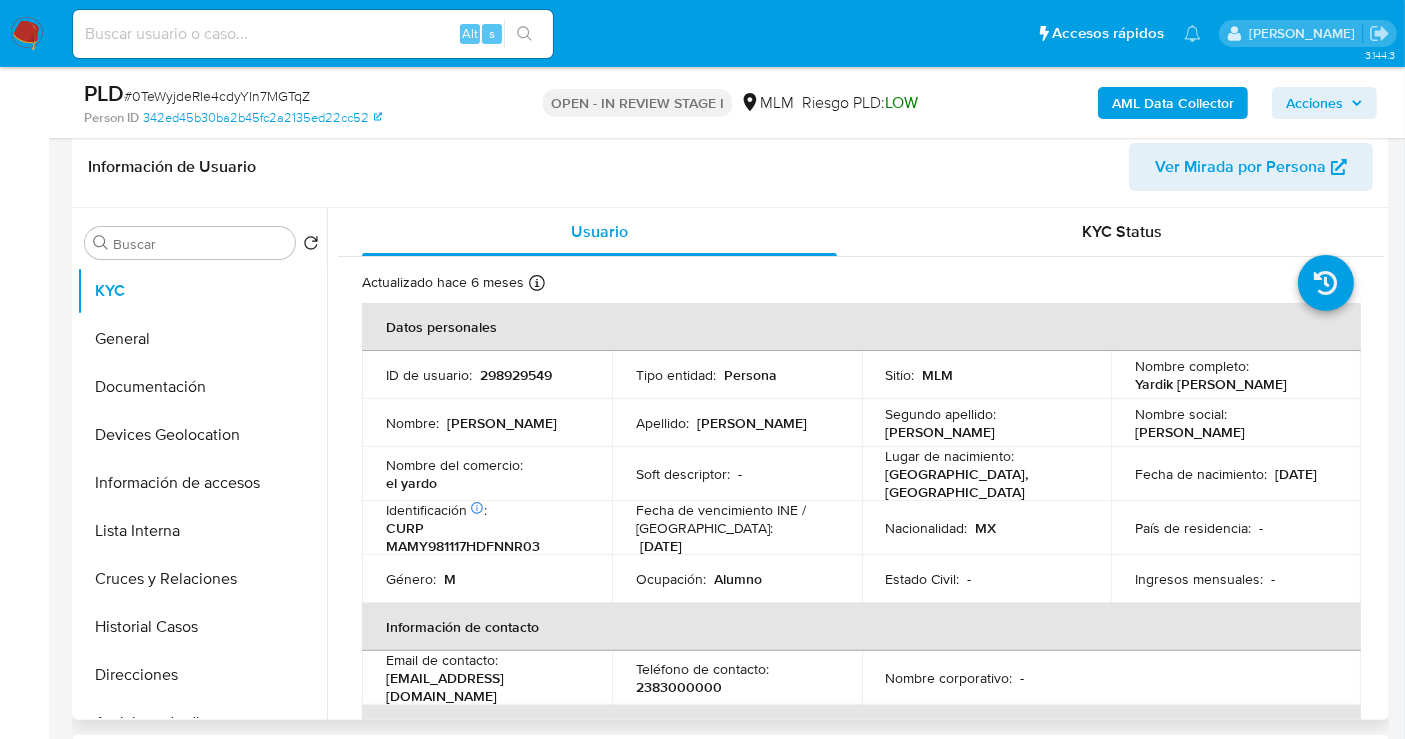 scroll, scrollTop: 333, scrollLeft: 0, axis: vertical 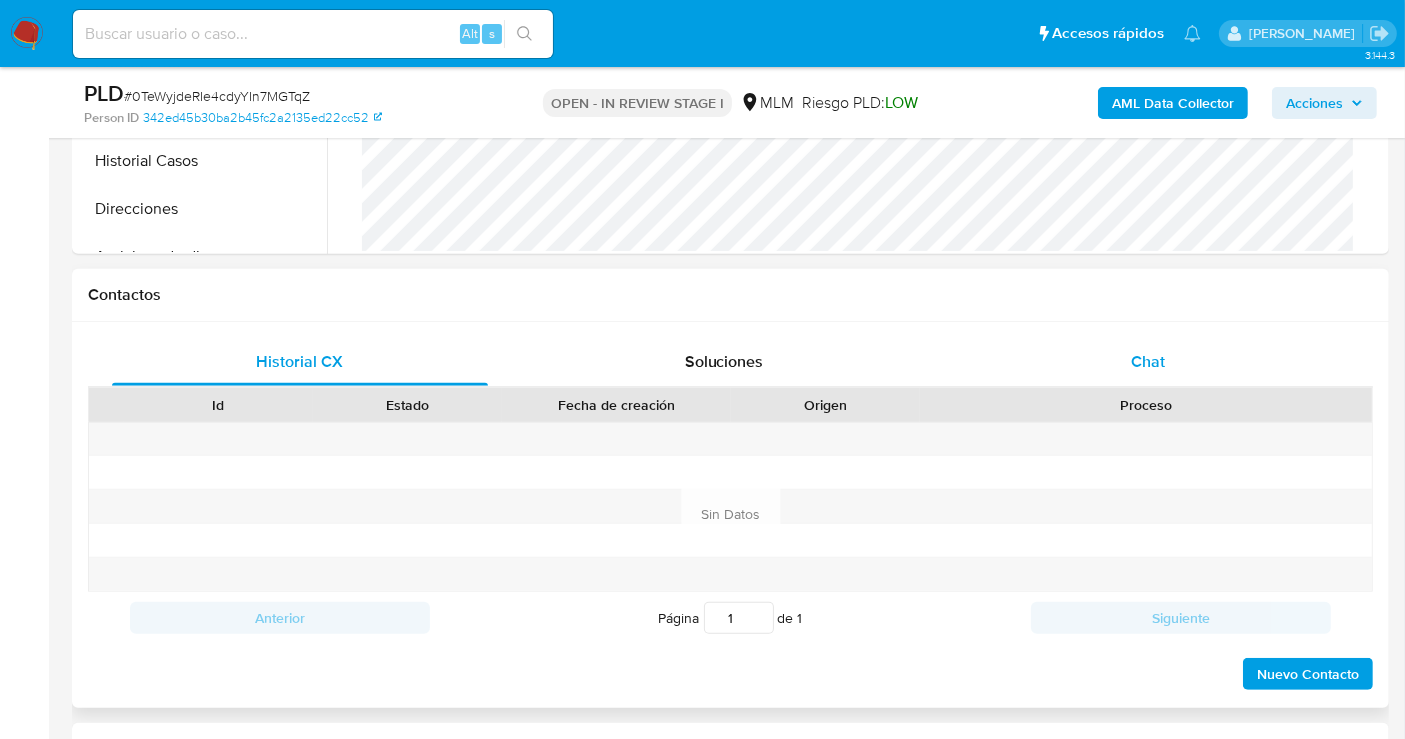 click on "Chat" at bounding box center (1148, 361) 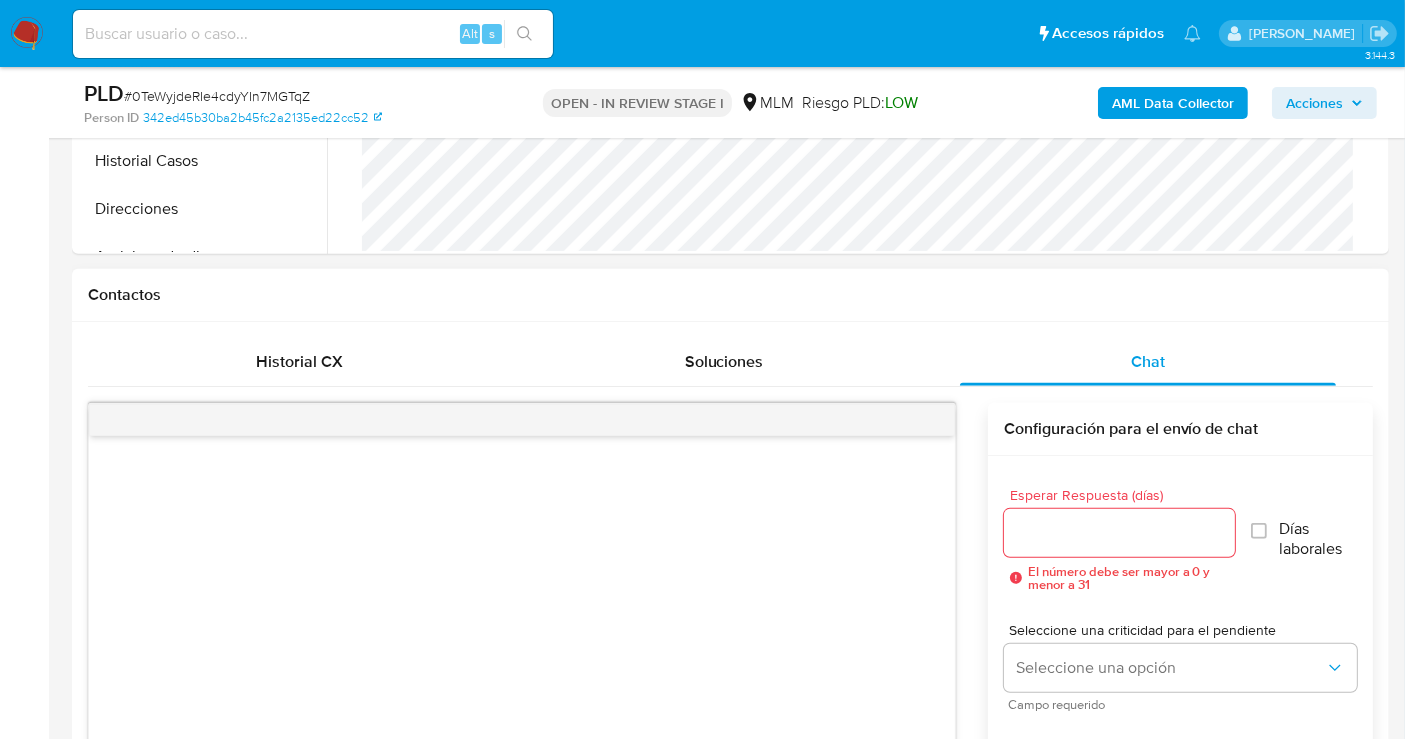 click on "Esperar Respuesta (días)" at bounding box center (1119, 533) 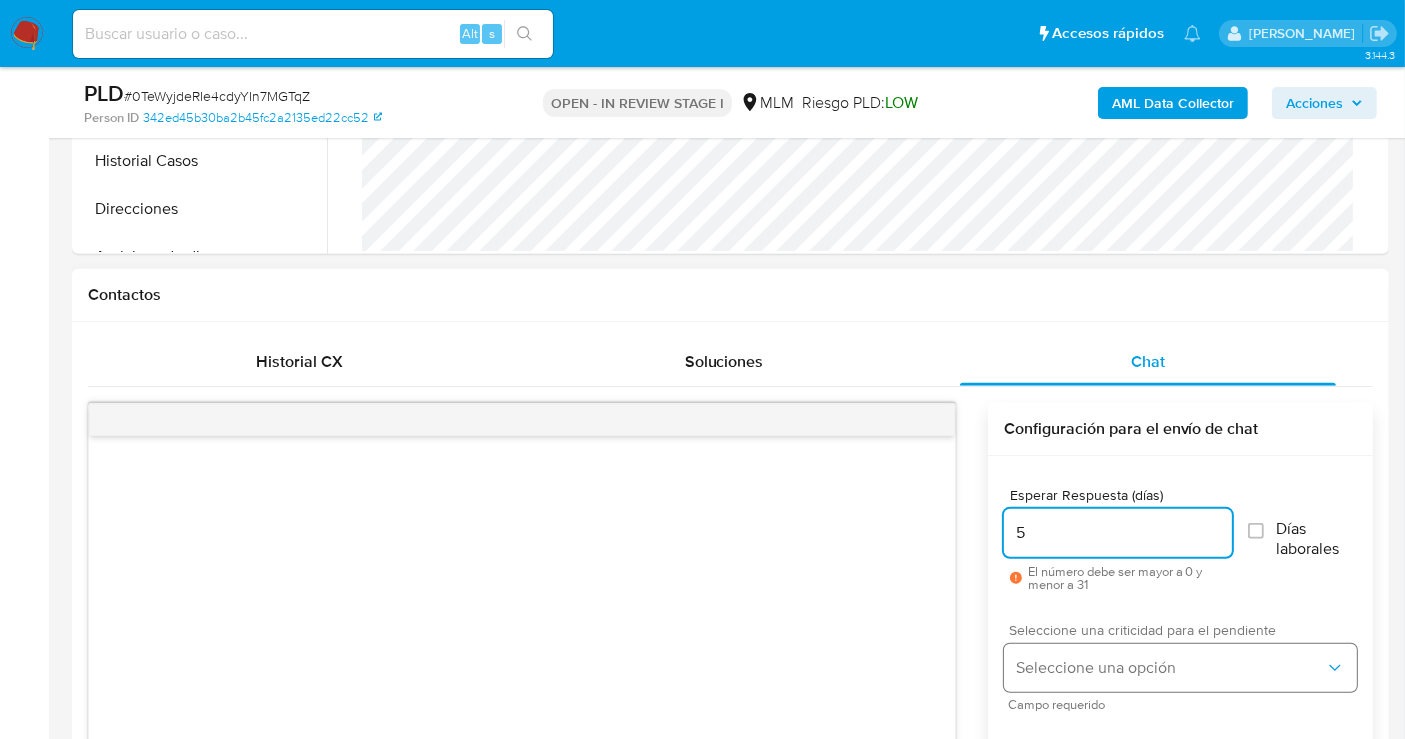 type on "5" 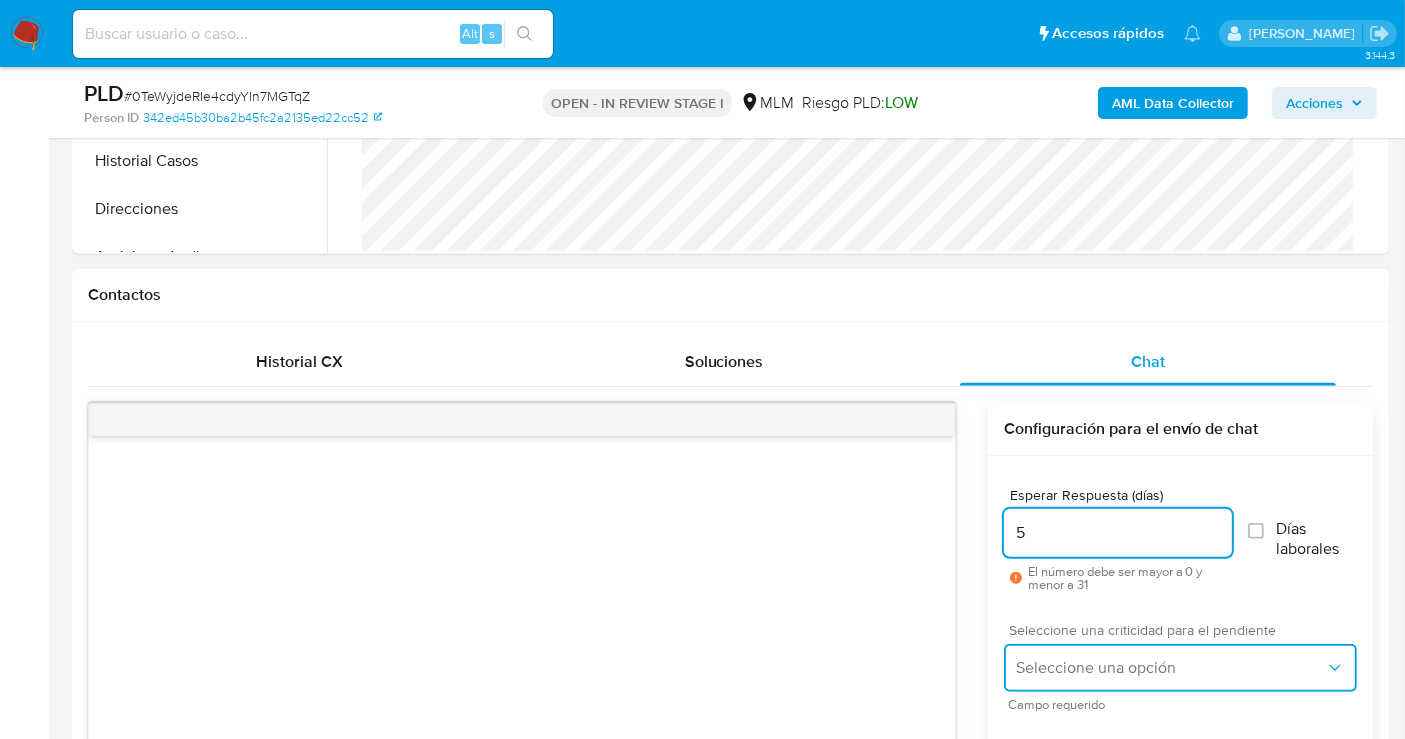 click on "Seleccione una opción" at bounding box center [1170, 668] 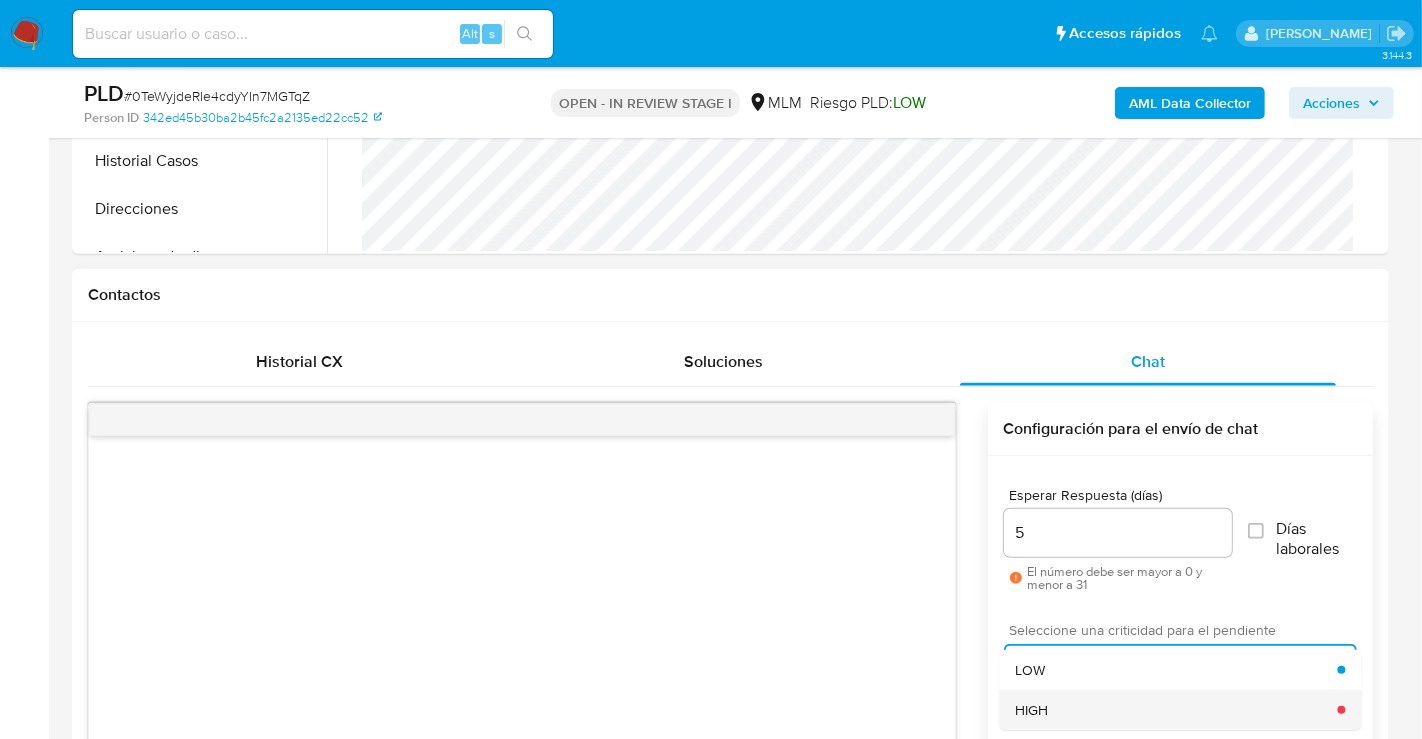 click on "HIGH" at bounding box center (1176, 710) 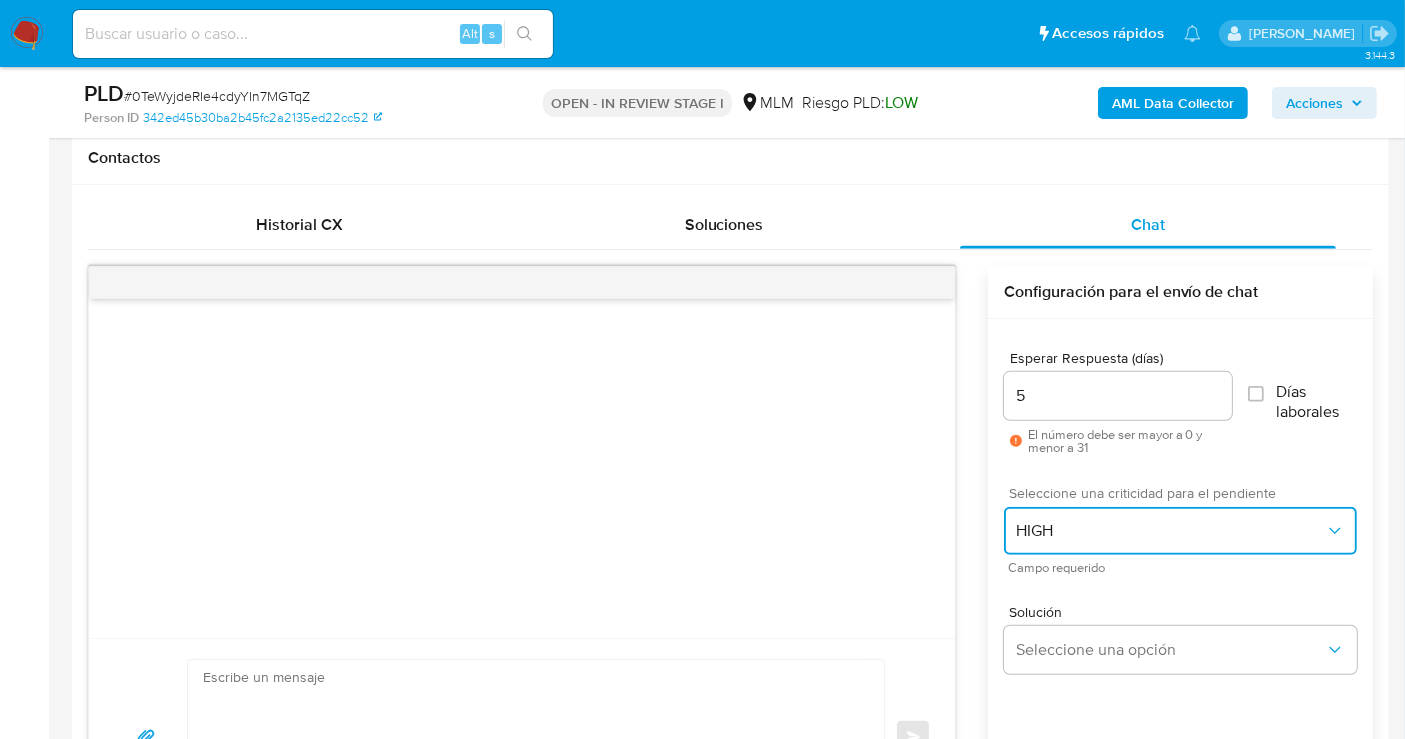 scroll, scrollTop: 1111, scrollLeft: 0, axis: vertical 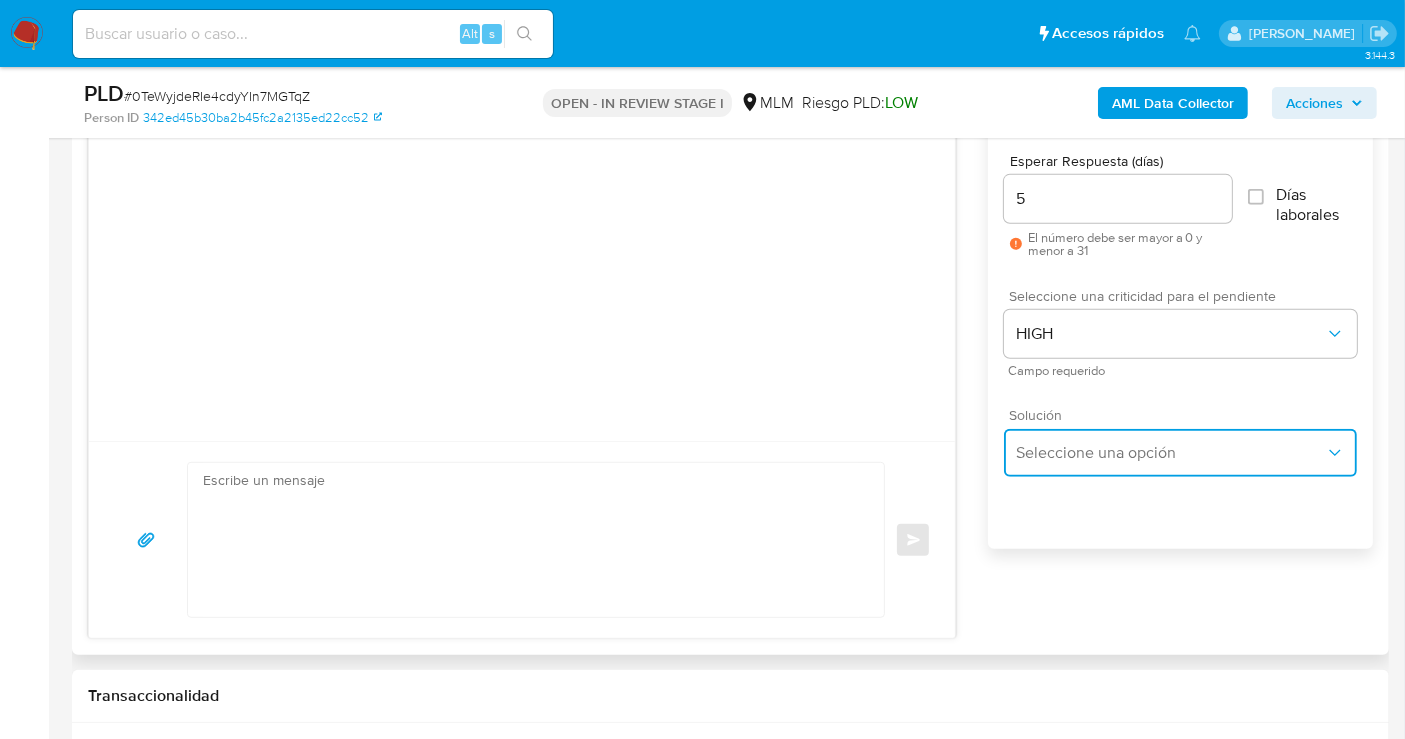 click on "Seleccione una opción" at bounding box center [1170, 453] 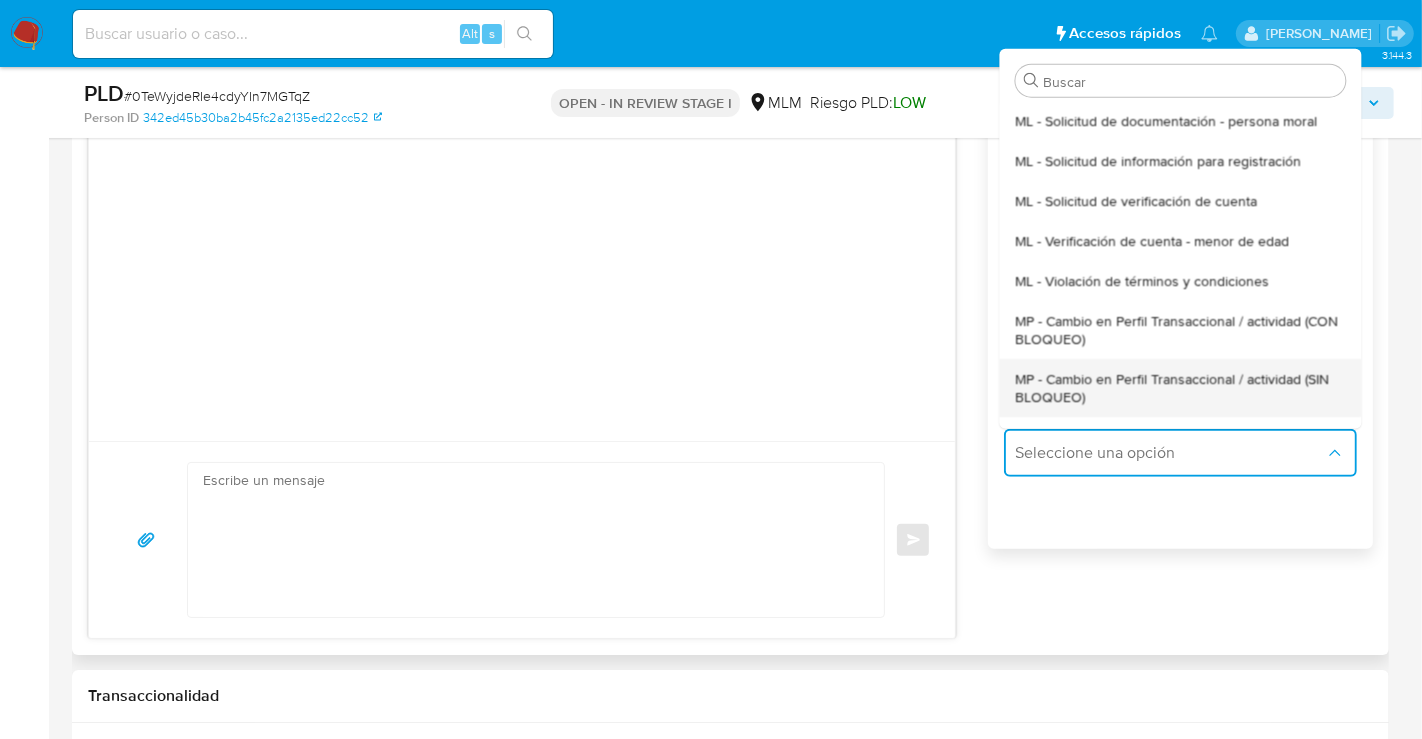 click on "MP - Cambio en Perfil Transaccional / actividad (SIN BLOQUEO)" at bounding box center [1180, 387] 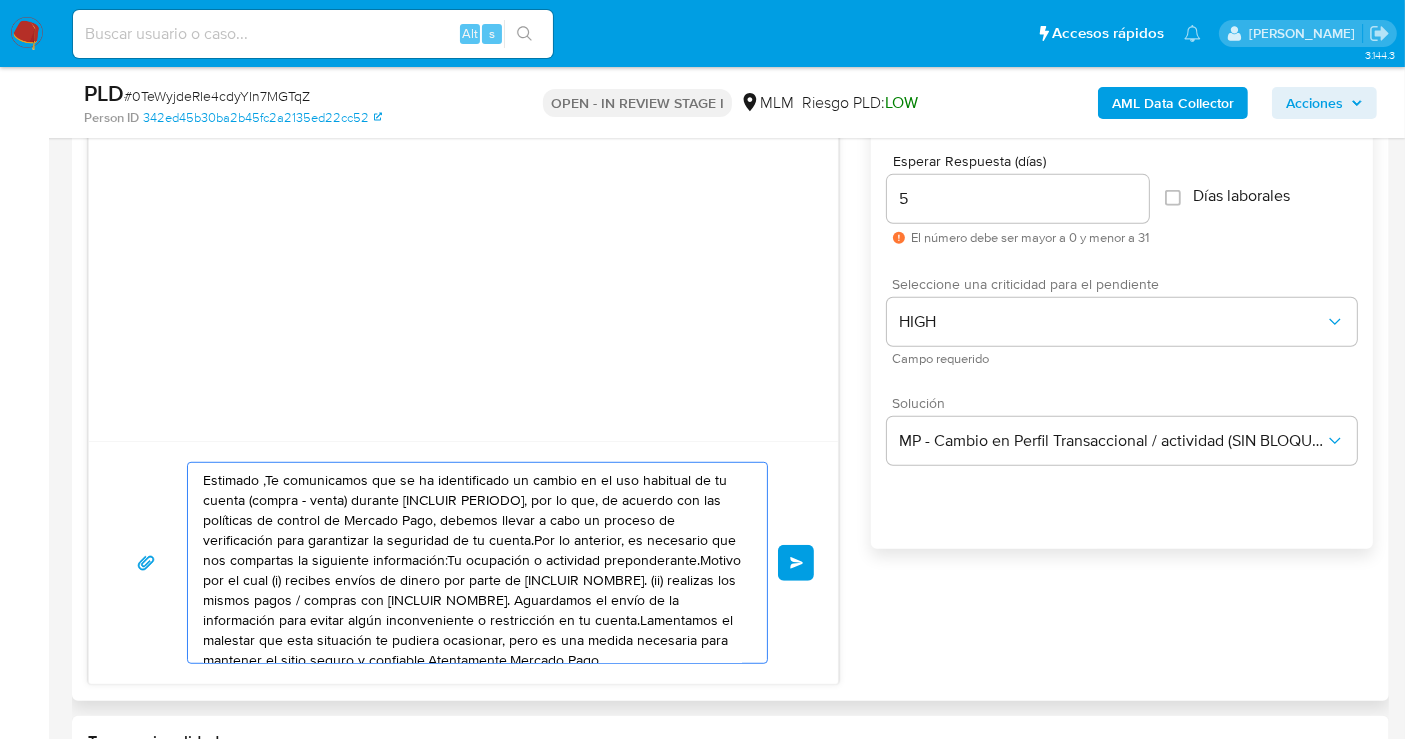 click on "Estimado ,Te comunicamos que se ha identificado un cambio en el uso habitual de tu cuenta (compra - venta) durante [INCLUIR PERIODO], por lo que, de acuerdo con las políticas de control de Mercado Pago, debemos llevar a cabo un proceso de verificación para garantizar la seguridad de tu cuenta.Por lo anterior, es necesario que nos compartas la siguiente información:Tu ocupación o actividad preponderante.Motivo por el cual (i) recibes envíos de dinero por parte de [INCLUIR NOMBRE]. (ii) realizas los mismos pagos / compras con [INCLUIR NOMBRE]. Aguardamos el envío de la información para evitar algún inconveniente o restricción en tu cuenta.Lamentamos el malestar que esta situación te pudiera ocasionar, pero es una medida necesaria para mantener el sitio seguro y confiable.Atentamente,Mercado Pago" at bounding box center [472, 563] 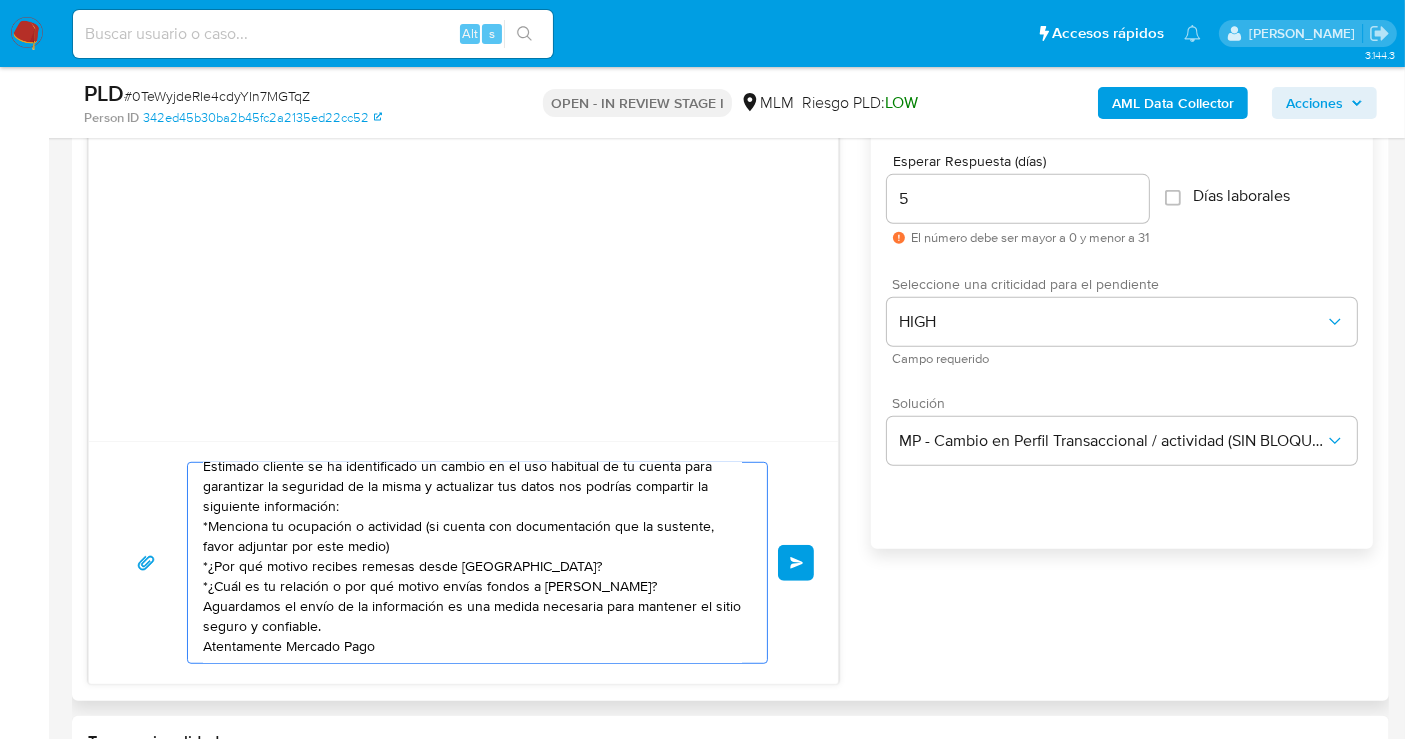 scroll, scrollTop: 34, scrollLeft: 0, axis: vertical 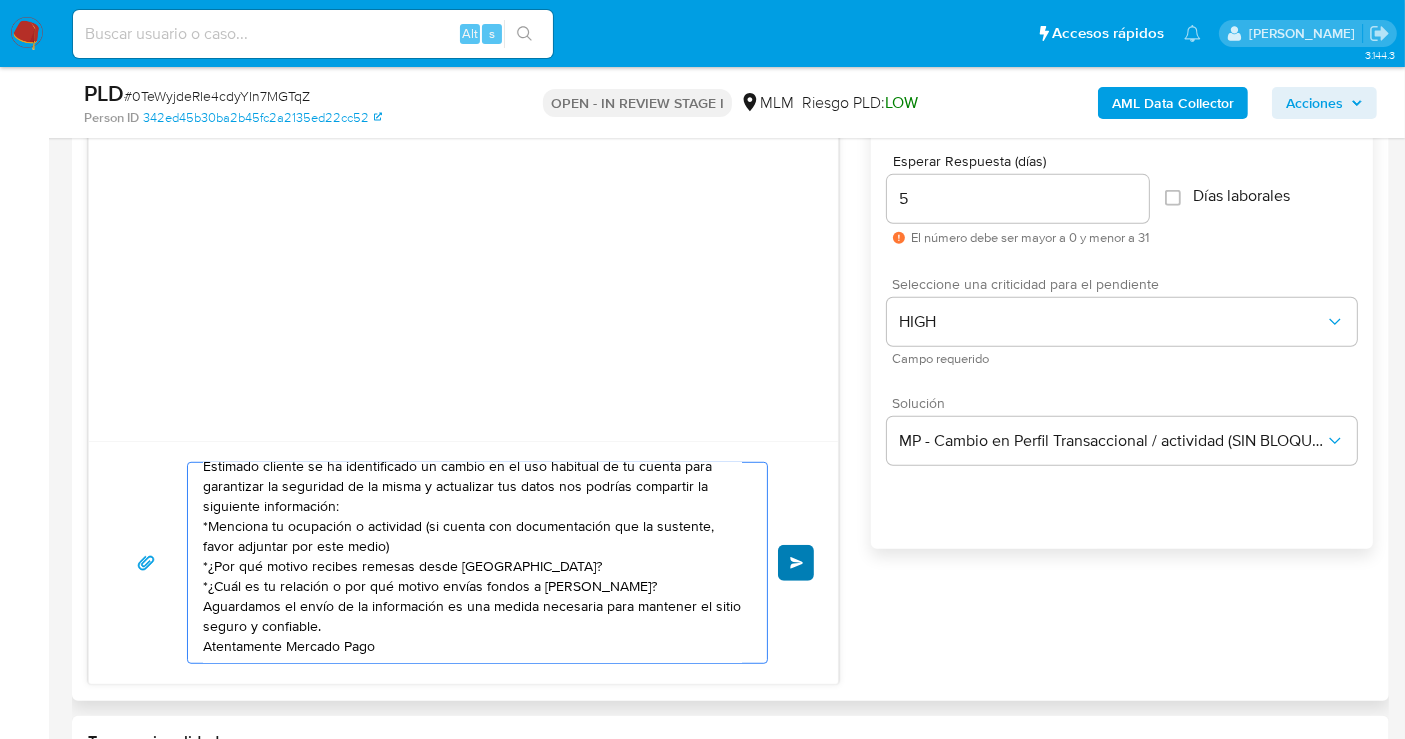 type on "Estimado cliente se ha identificado un cambio en el uso habitual de tu cuenta para garantizar la seguridad de la misma y actualizar tus datos nos podrías compartir la siguiente información:
*Menciona tu ocupación o actividad (si cuenta con documentación que la sustente, favor adjuntar por este medio)
*¿Por qué motivo recibes remesas desde Estados Unidos?
*¿Cuál es tu relación o por qué motivo envías fondos a FRANCISCO CABRERA VALIENTE?
Aguardamos el envío de la información es una medida necesaria para mantener el sitio seguro y confiable.
Atentamente Mercado Pago" 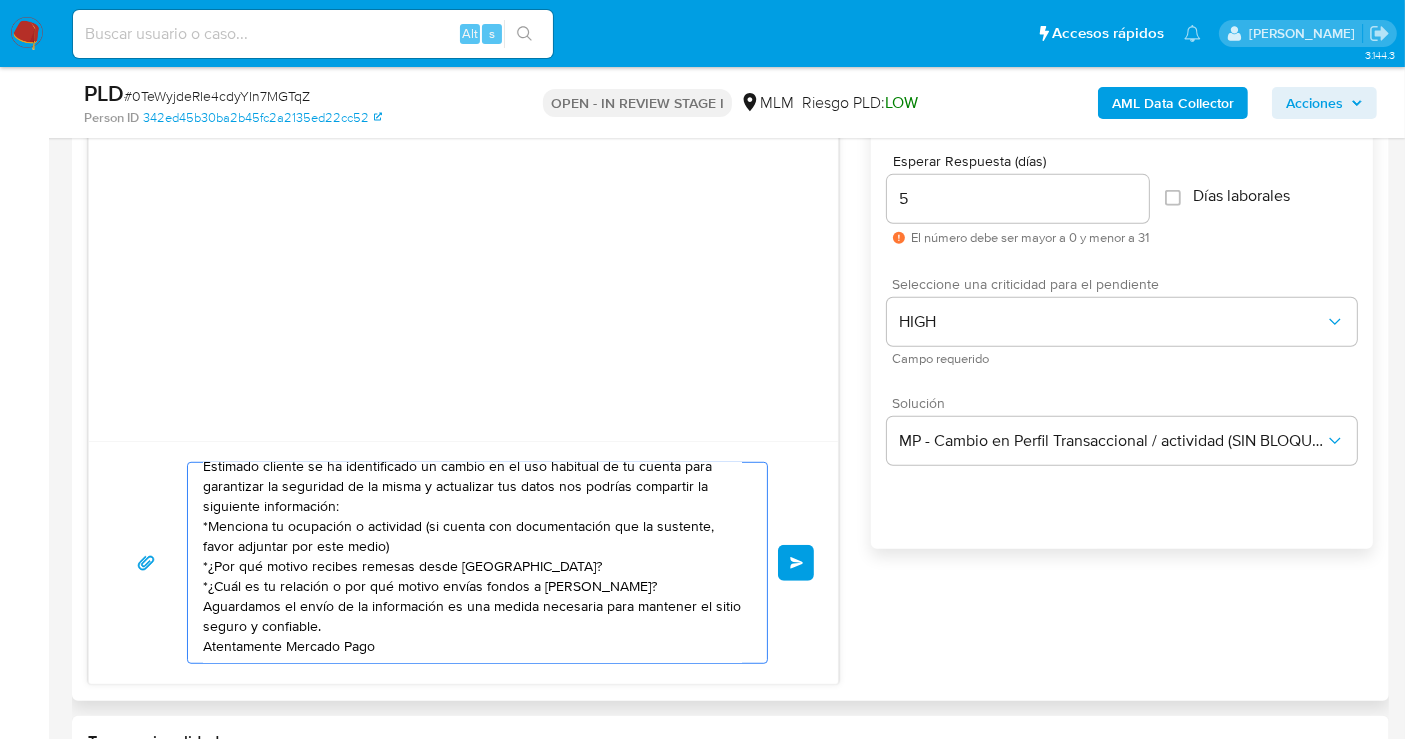click on "Enviar" at bounding box center [797, 563] 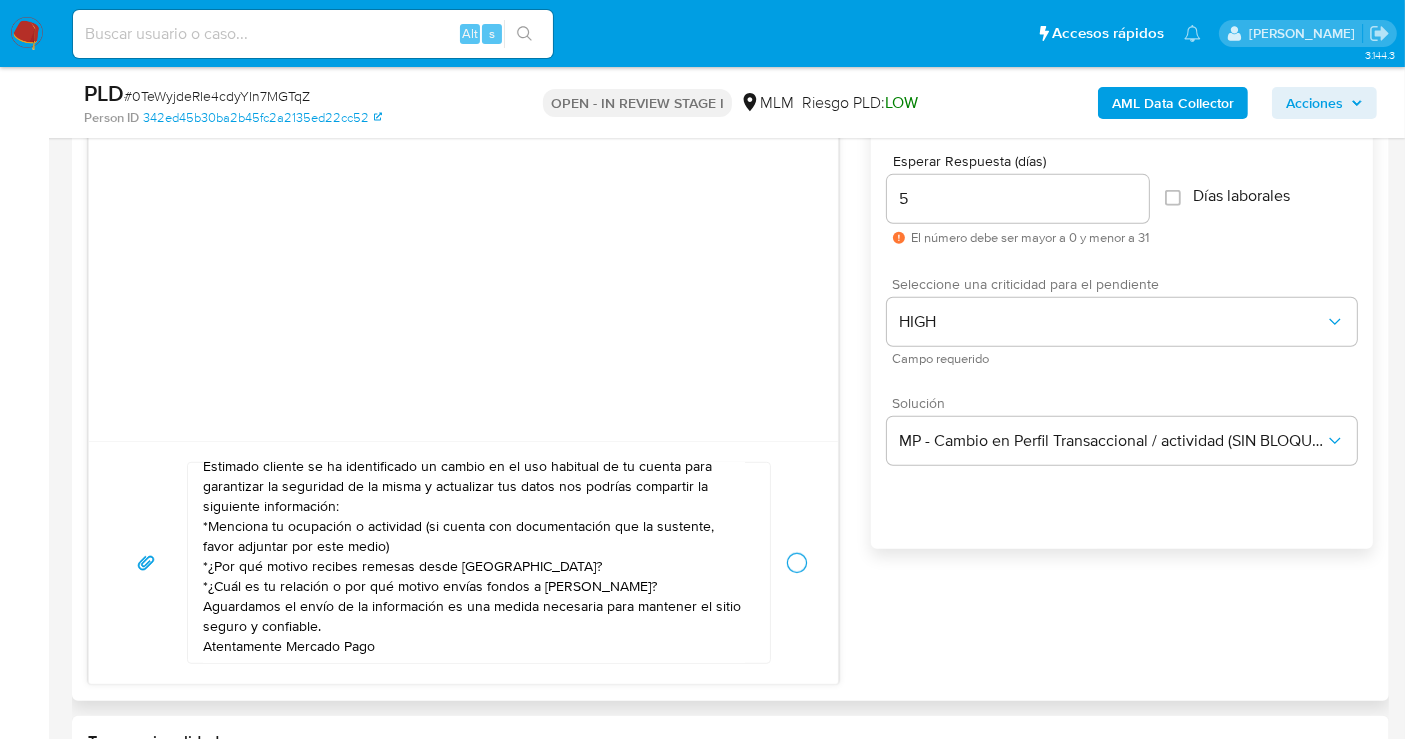 type 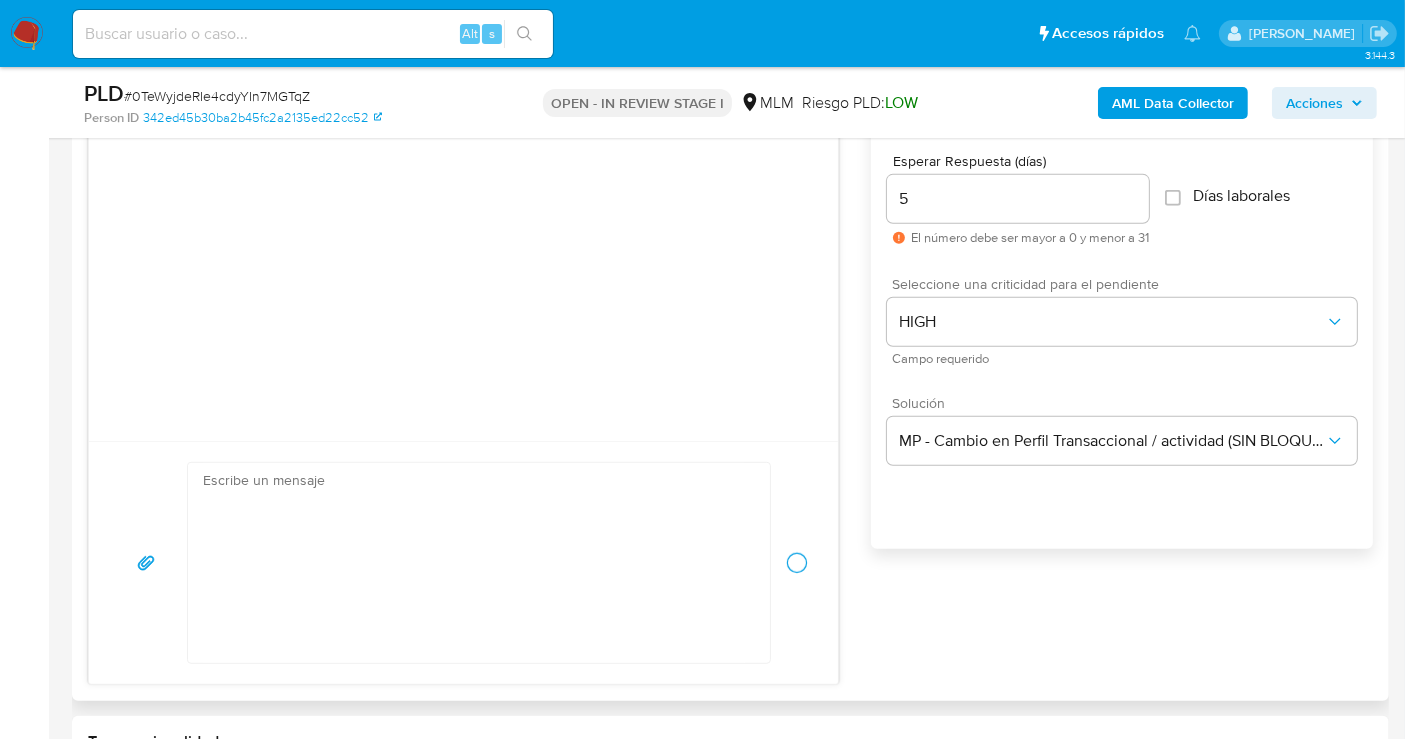 scroll, scrollTop: 0, scrollLeft: 0, axis: both 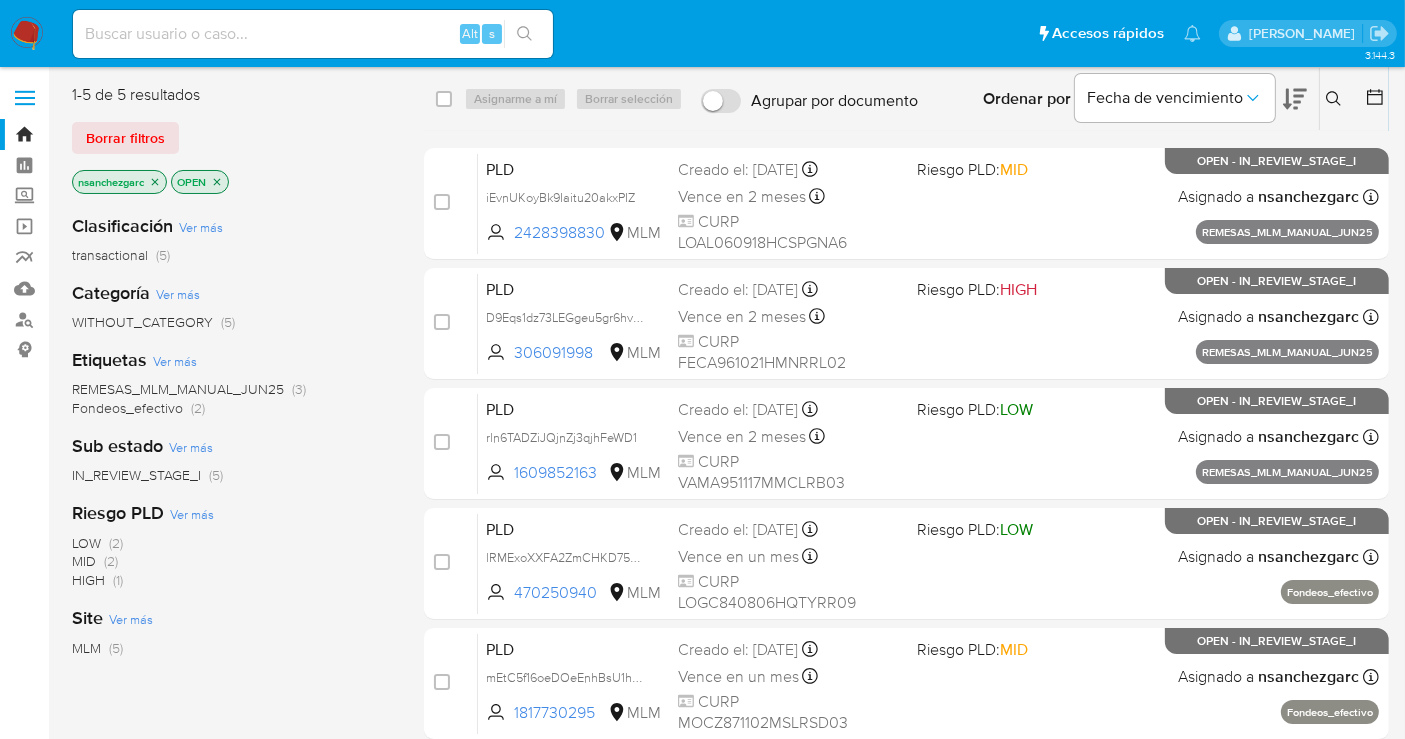 click 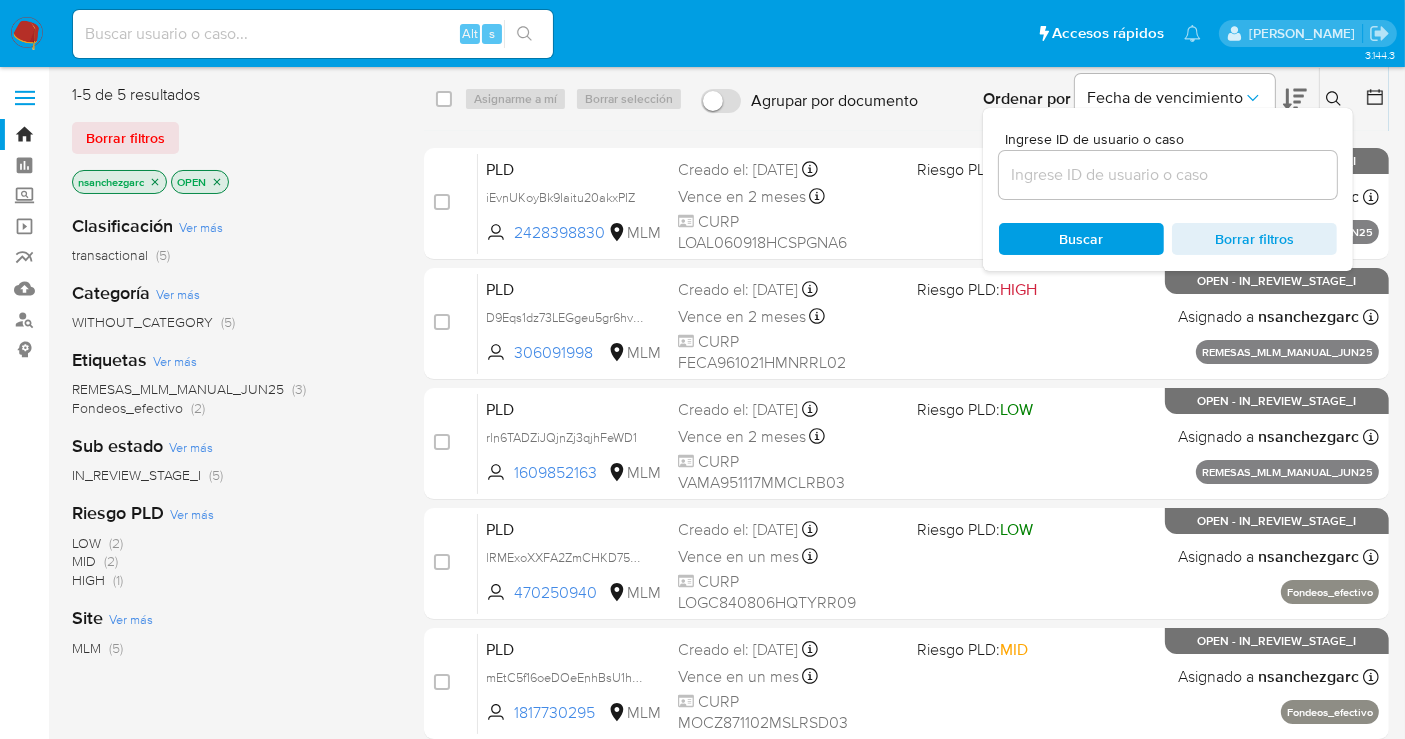 click at bounding box center [1168, 175] 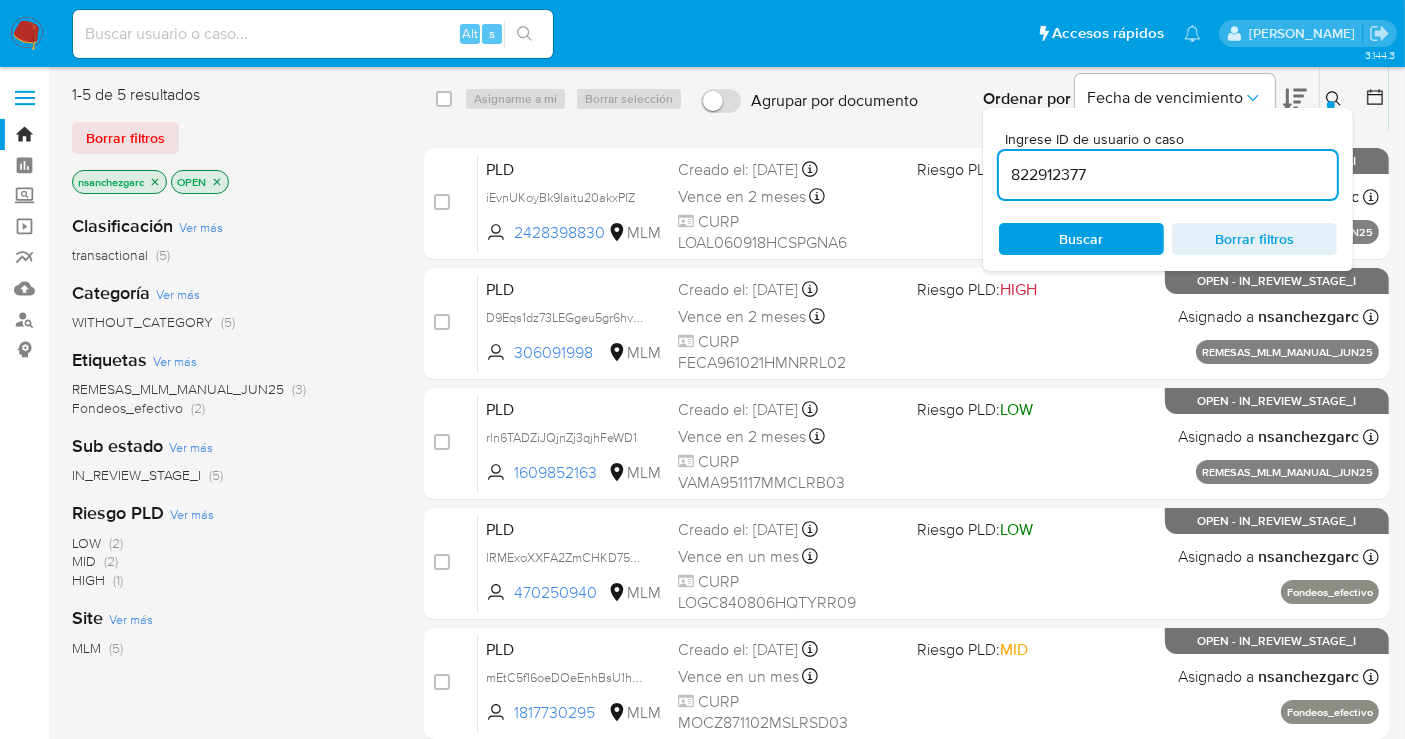 type on "822912377" 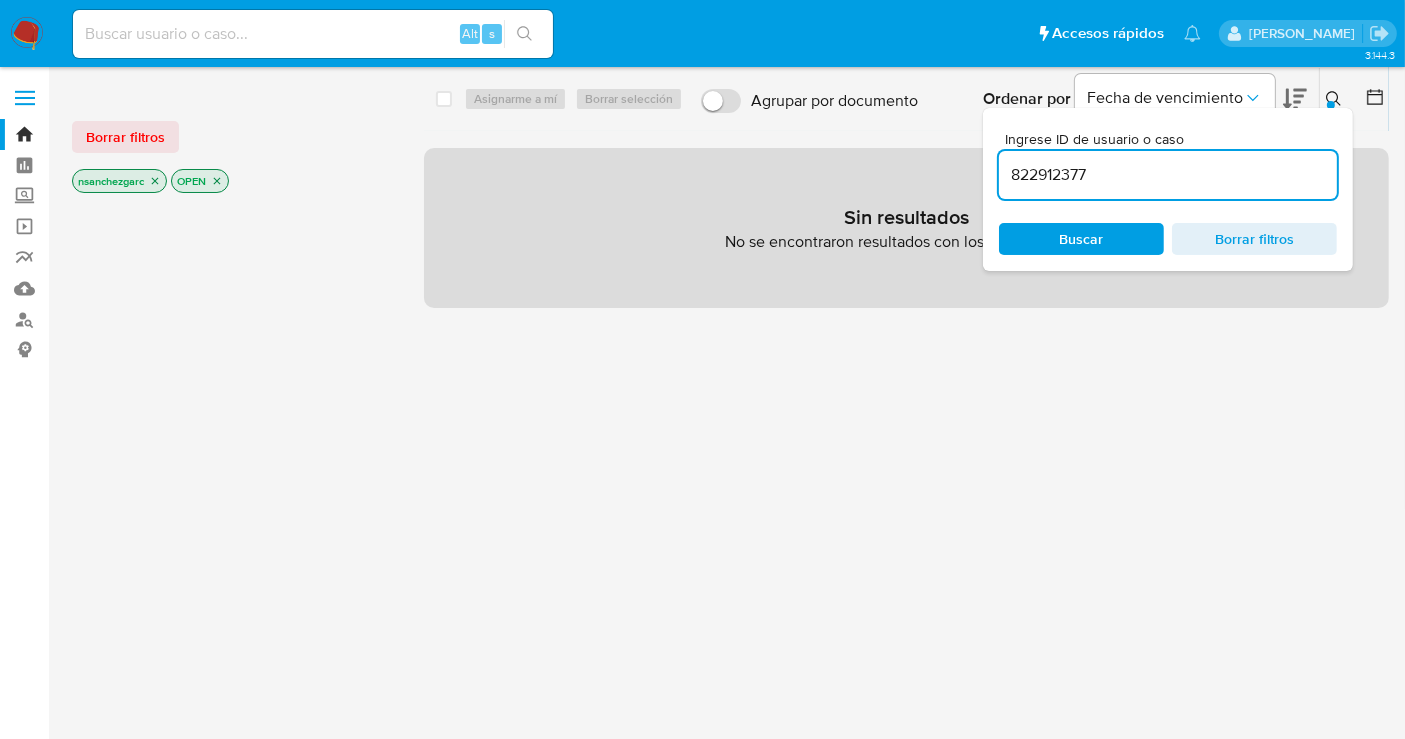 click 